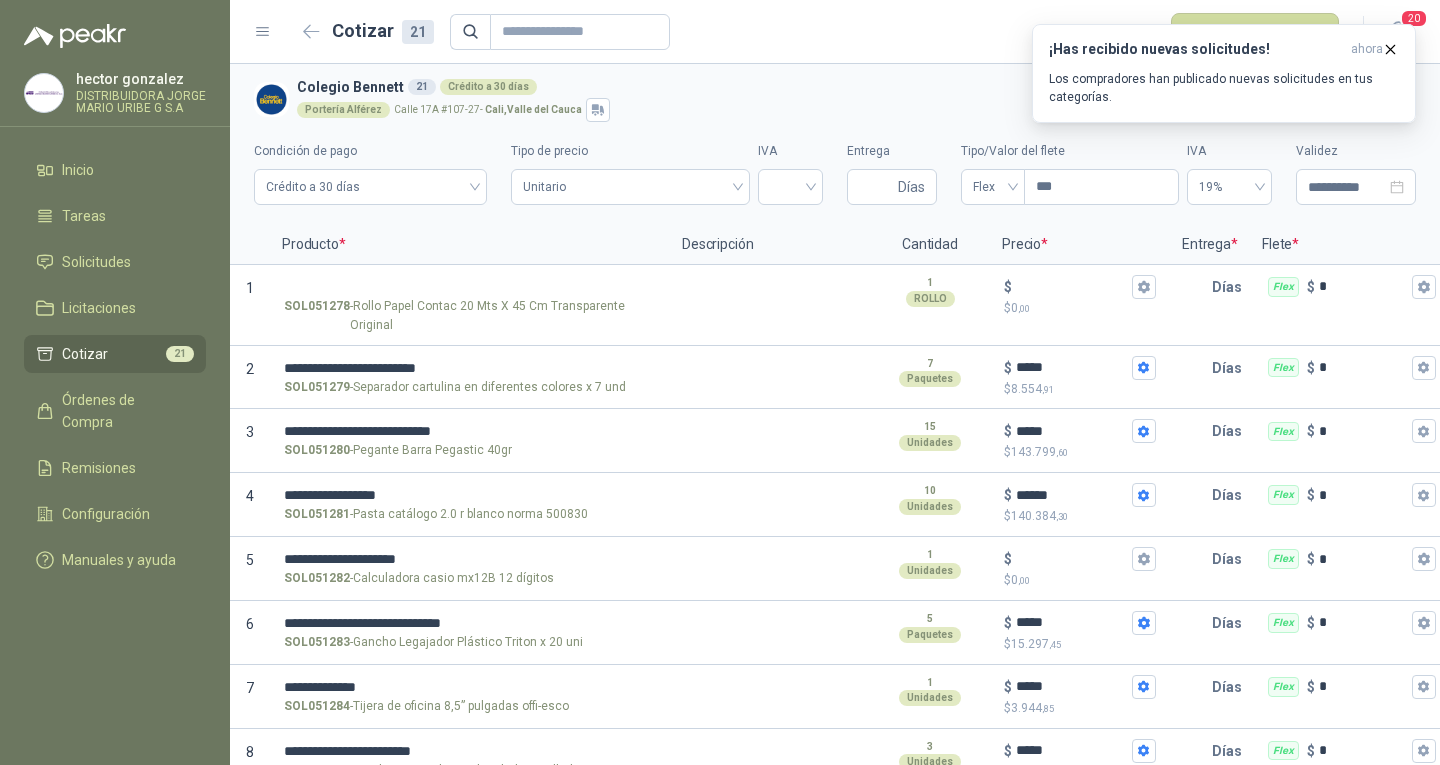 scroll, scrollTop: 0, scrollLeft: 0, axis: both 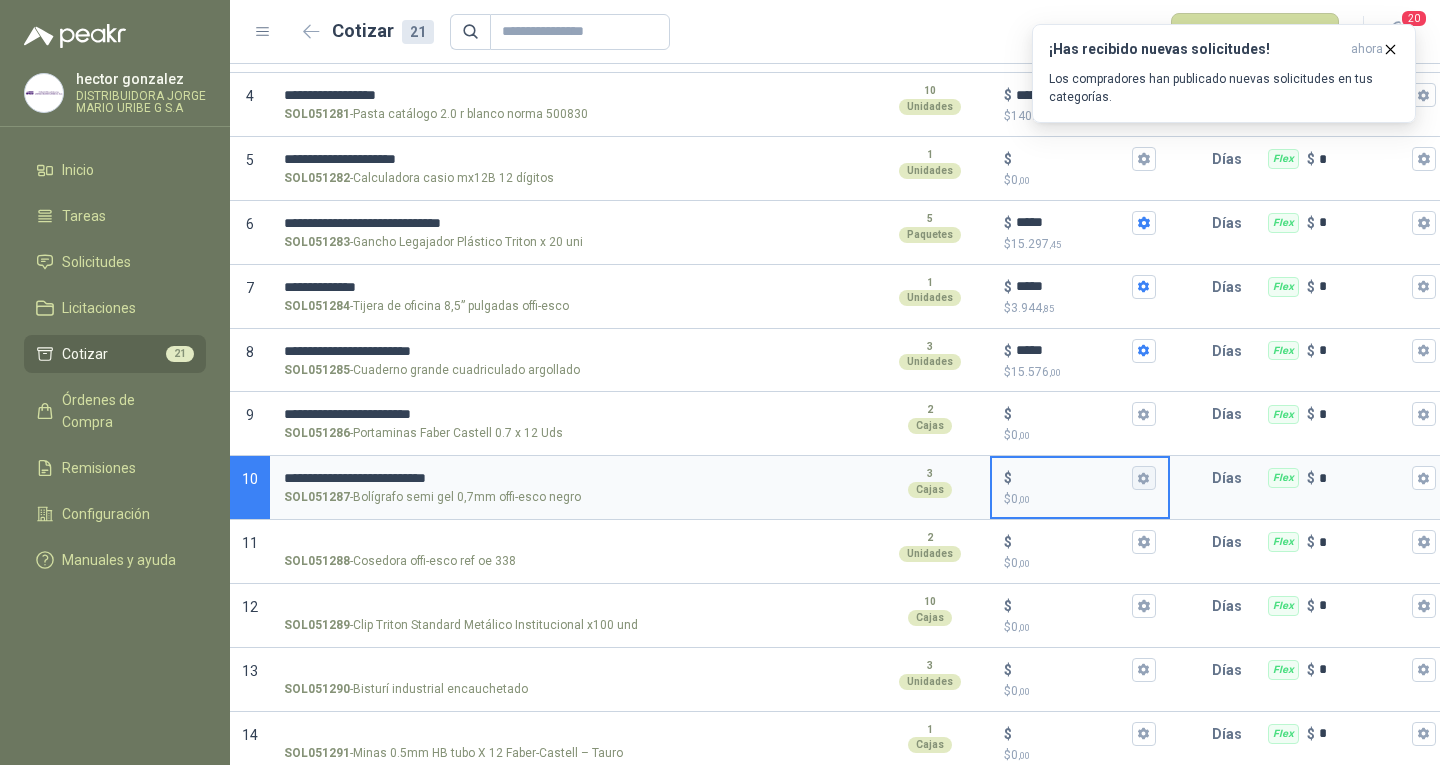 click 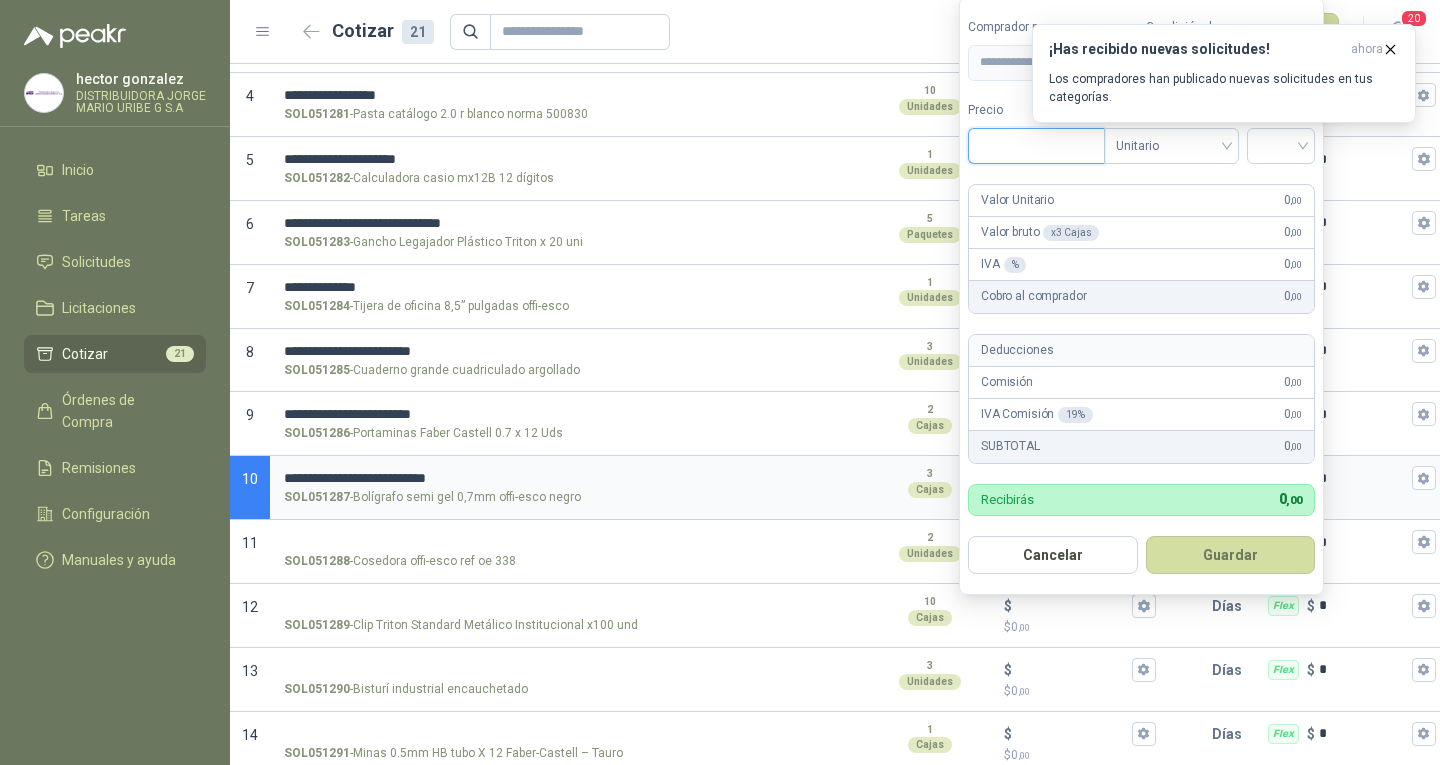 click on "Precio" at bounding box center [1036, 146] 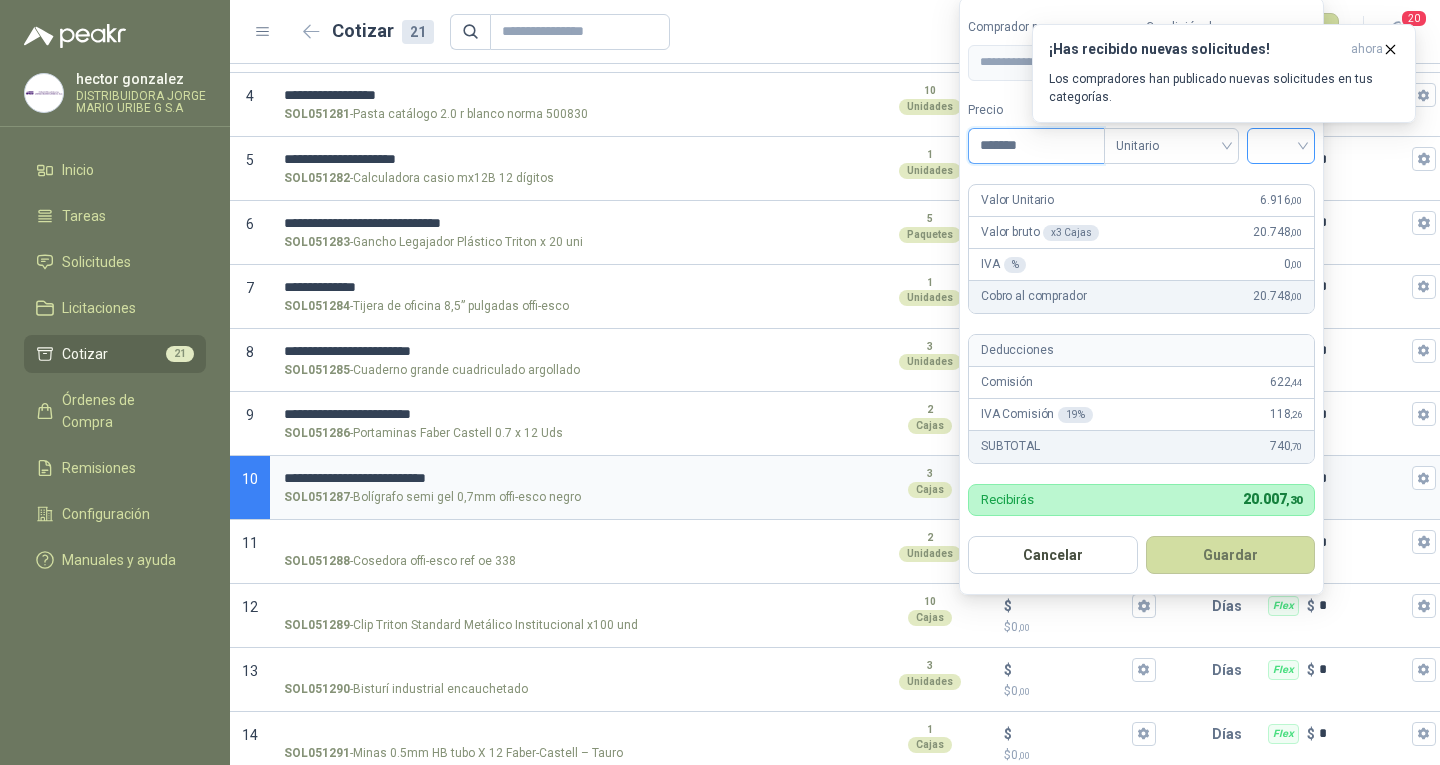 type on "*******" 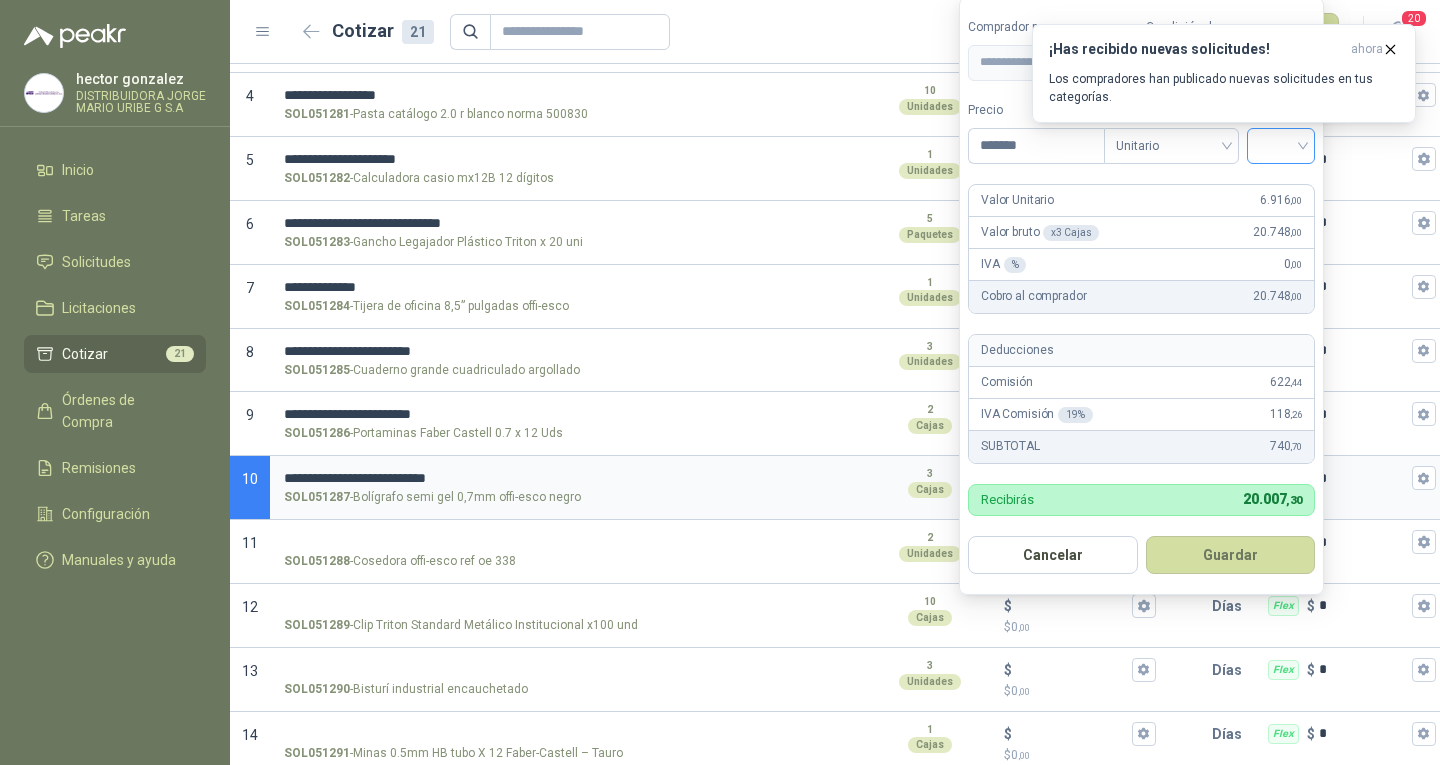 click at bounding box center [1281, 144] 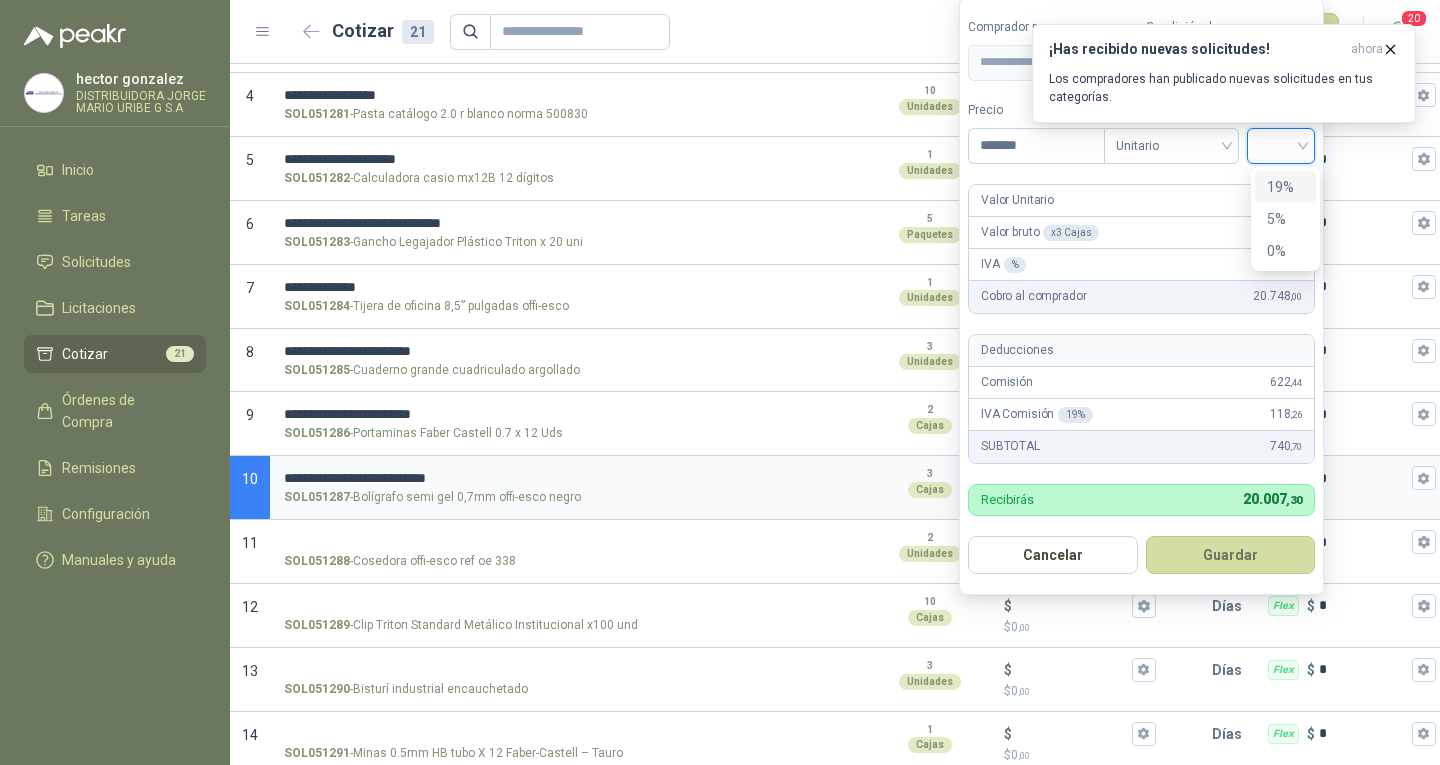 click on "19%" at bounding box center [1285, 187] 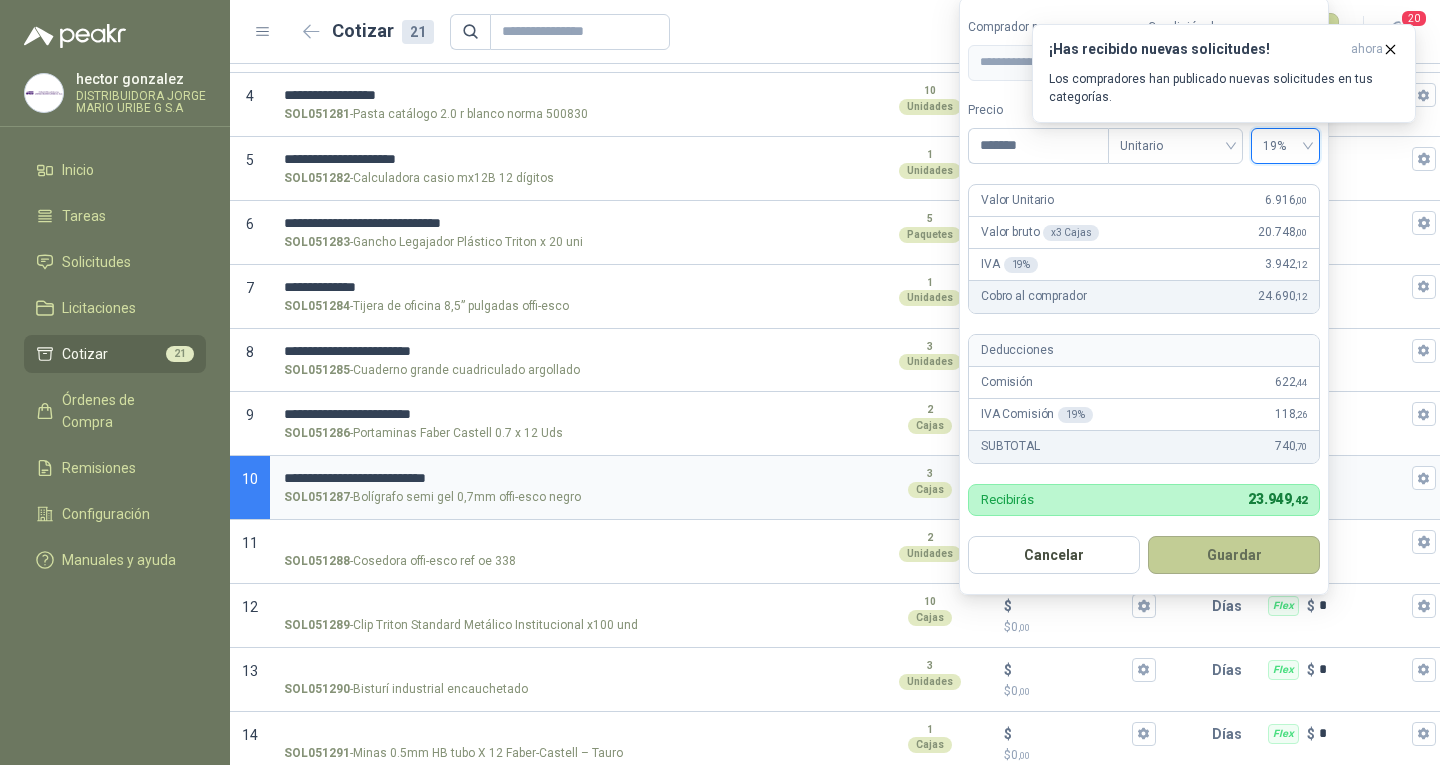 click on "Guardar" at bounding box center (1234, 555) 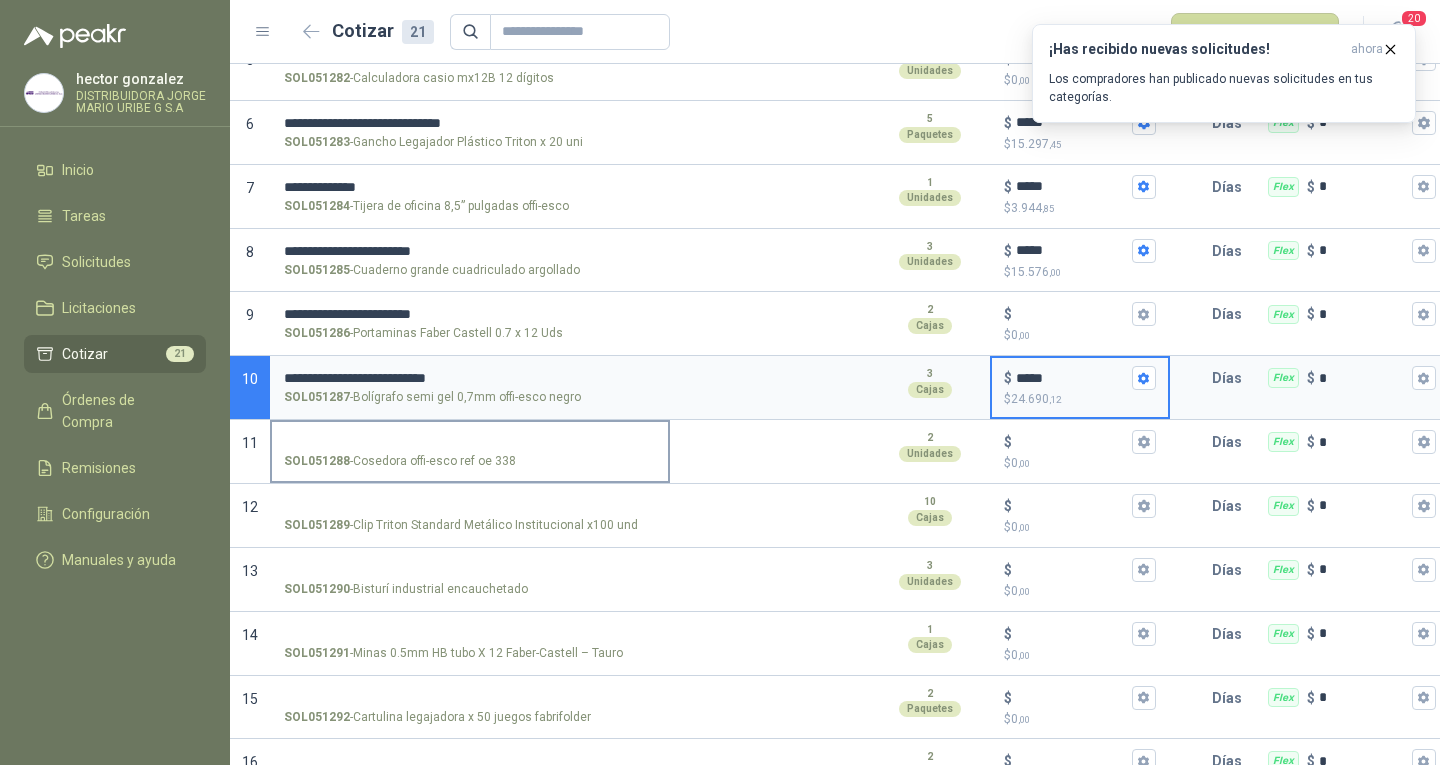 scroll, scrollTop: 600, scrollLeft: 0, axis: vertical 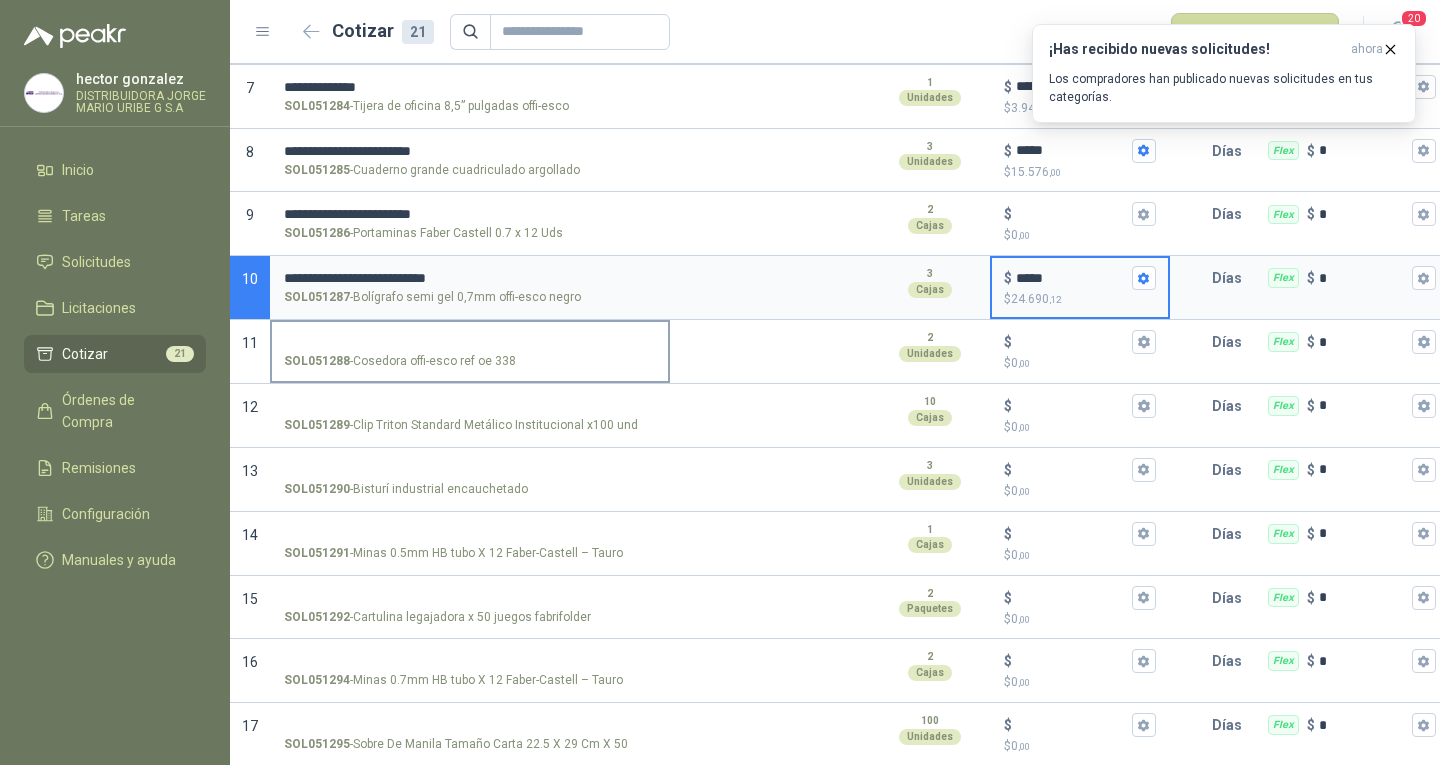 click on "SOL051288  -  Cosedora offi-esco ref oe 338" at bounding box center [470, 342] 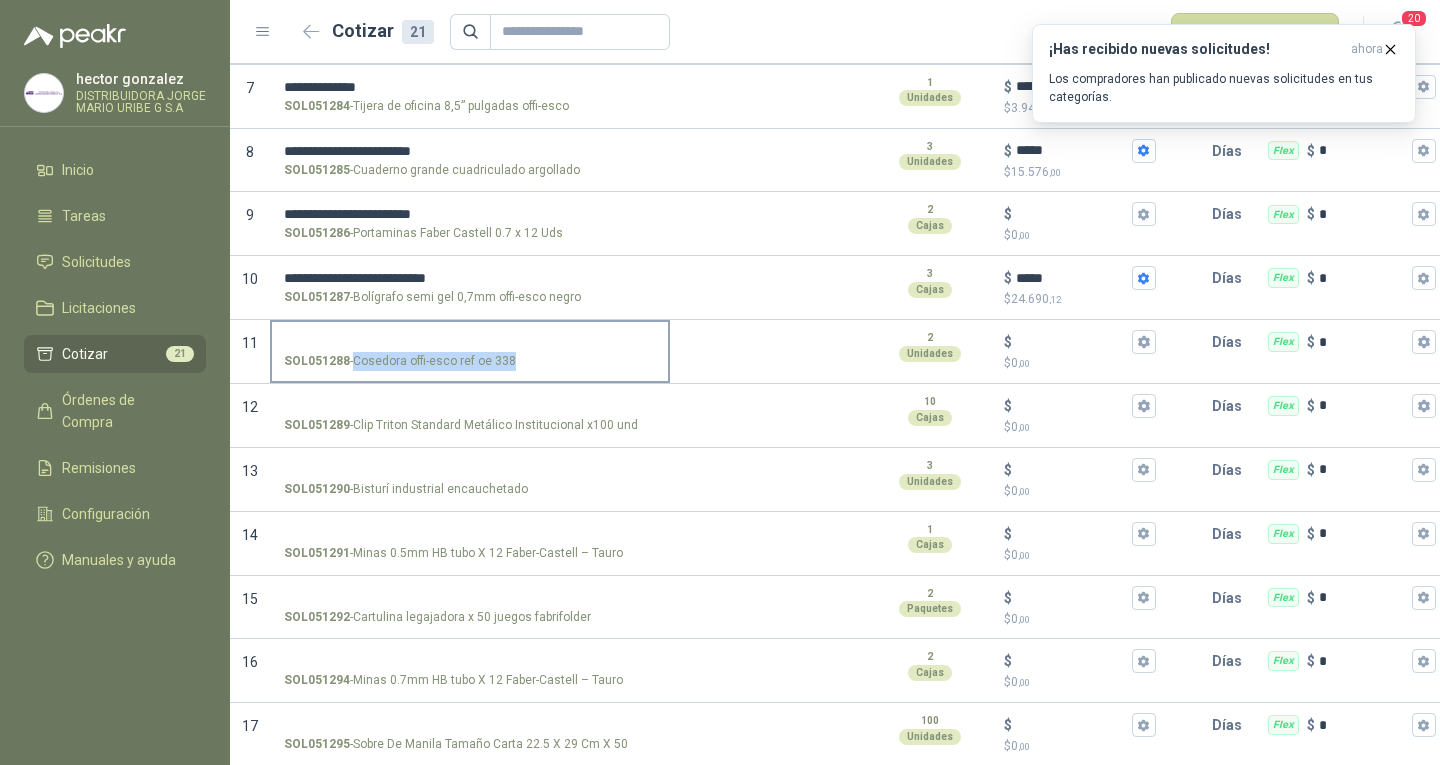 drag, startPoint x: 354, startPoint y: 359, endPoint x: 508, endPoint y: 355, distance: 154.05194 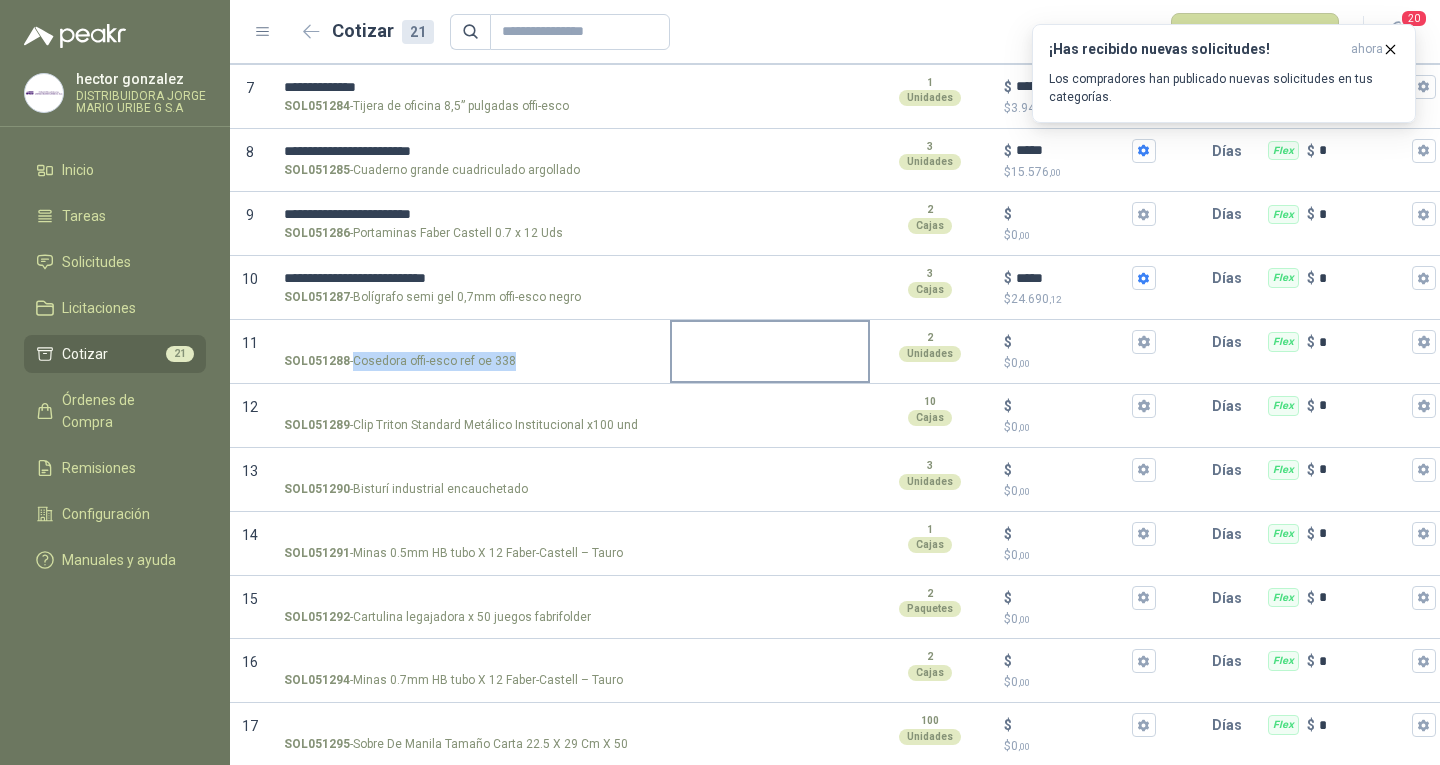 click on "SOL051288  -  Cosedora offi-esco ref oe 338" at bounding box center (470, 342) 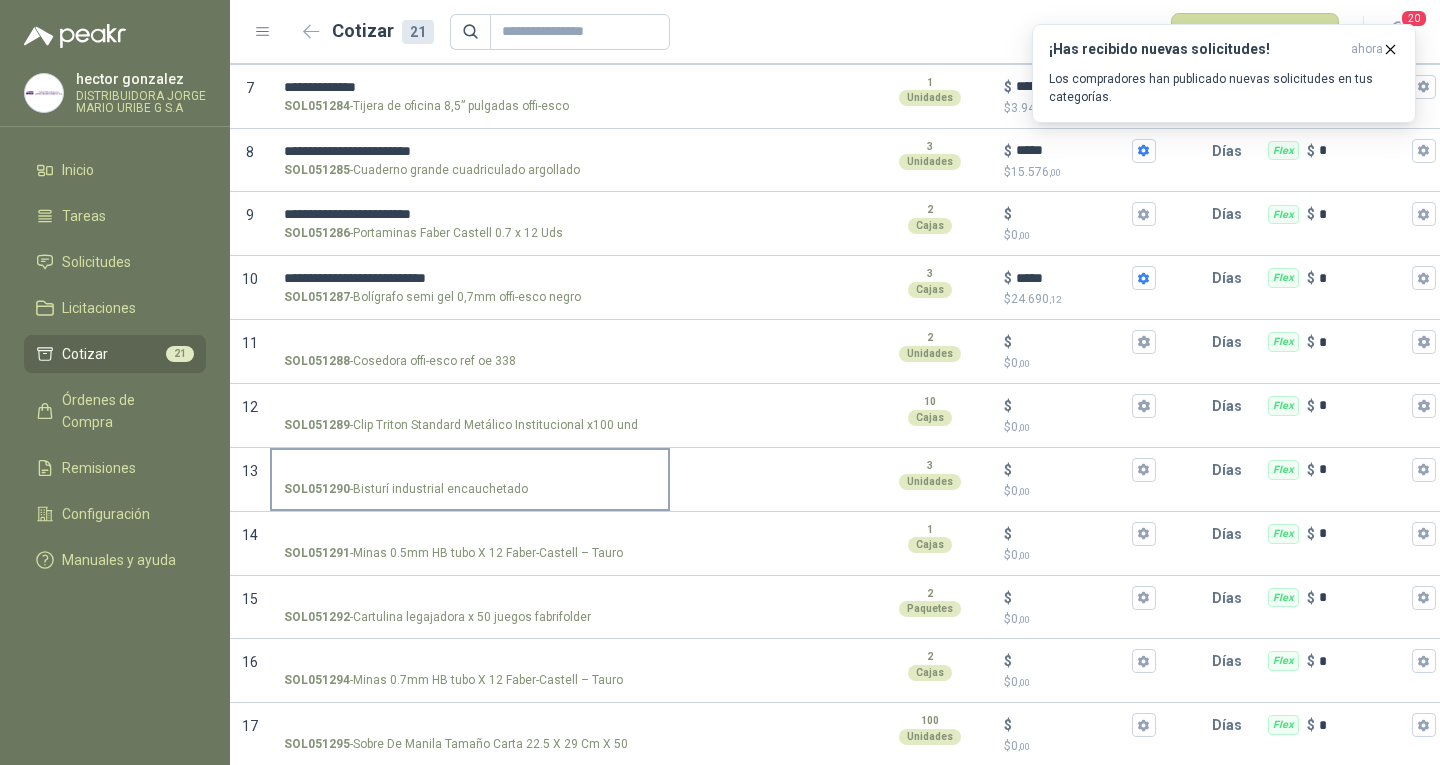 click on "SOL051289  -  Clip Triton Standard Metálico Institucional x100 und" at bounding box center [470, 406] 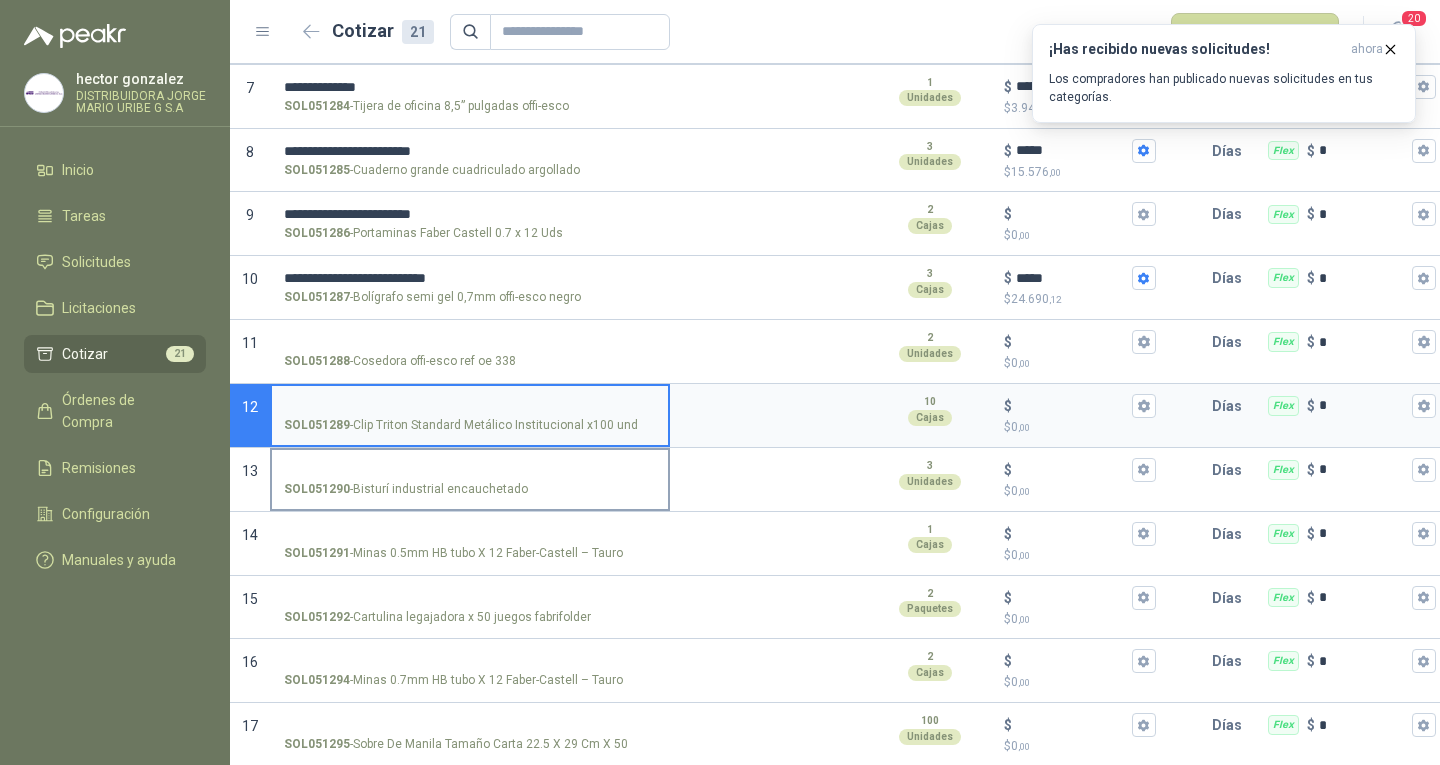 scroll, scrollTop: 700, scrollLeft: 0, axis: vertical 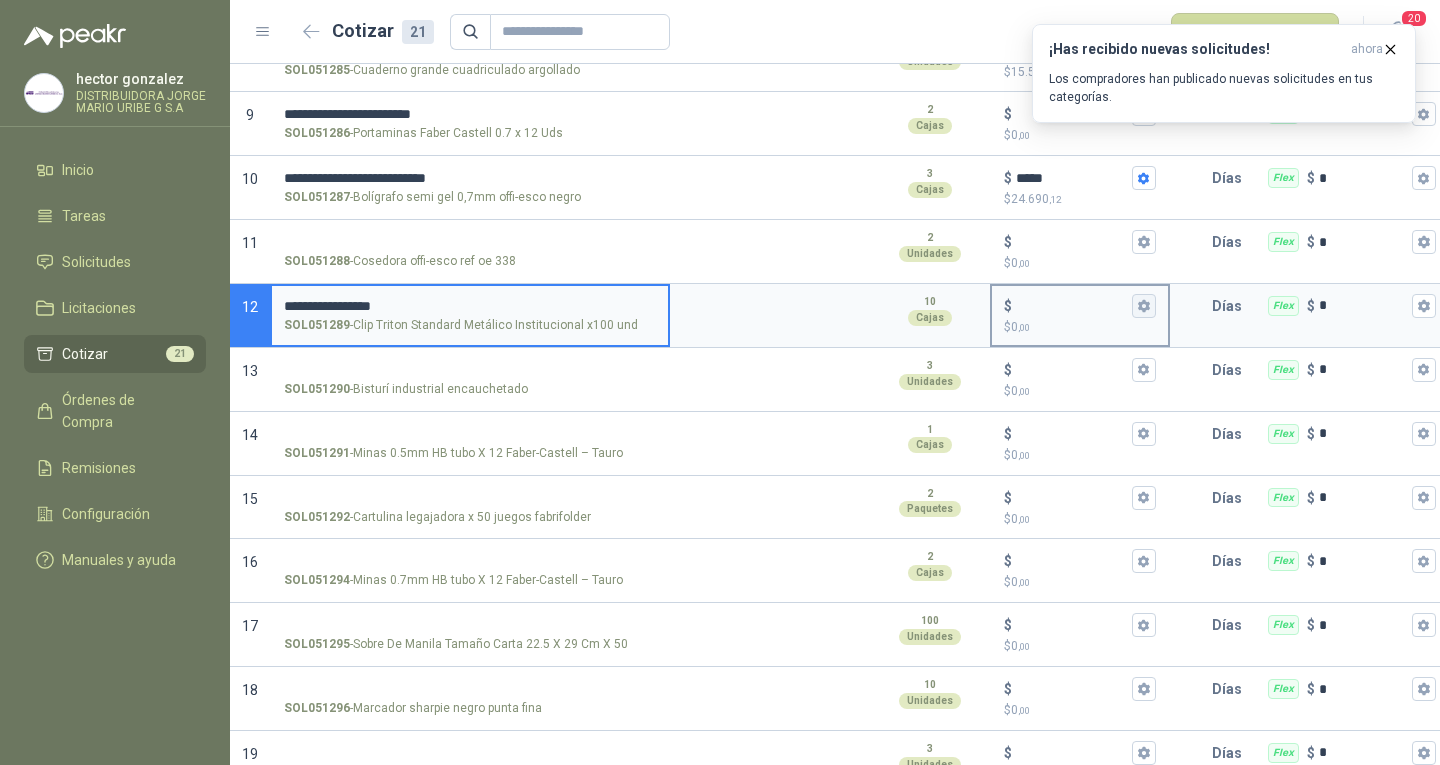 type on "**********" 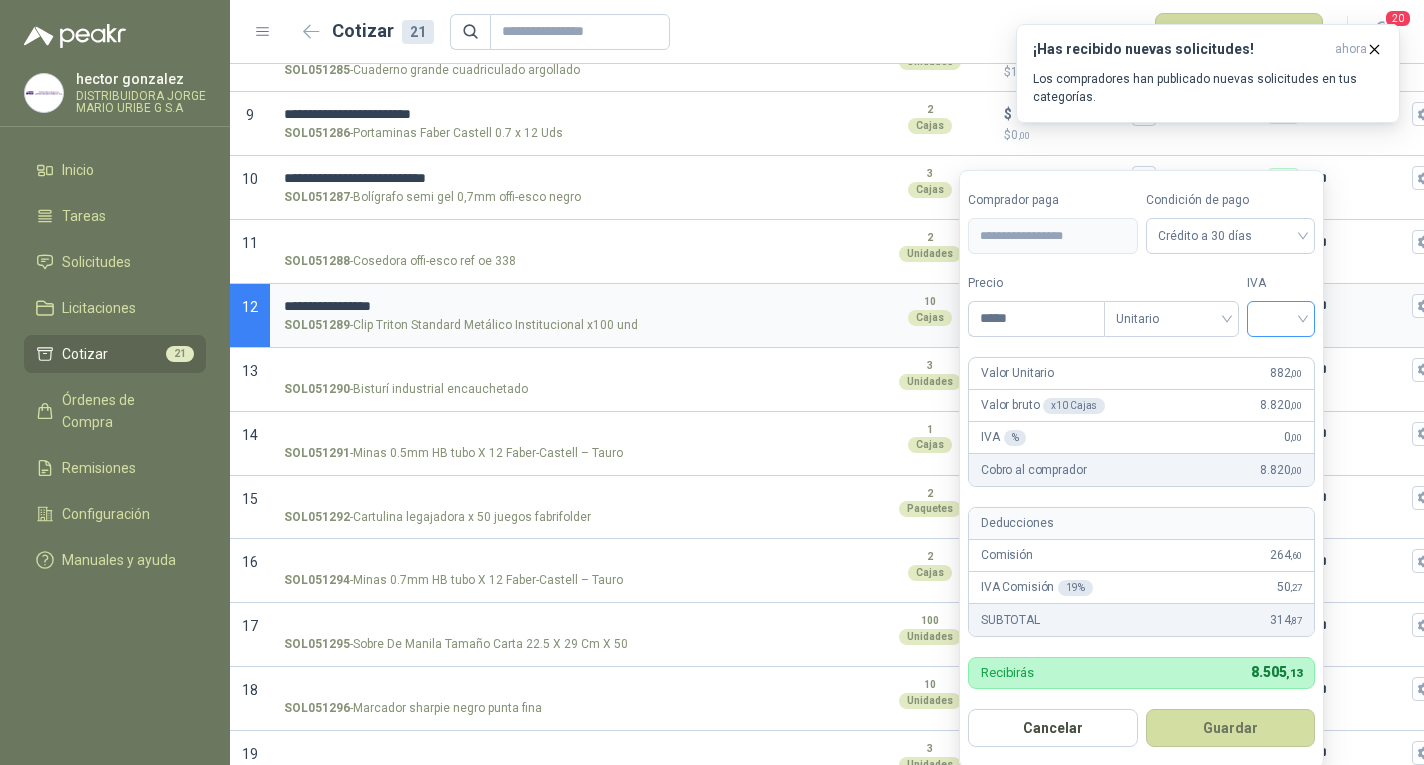 type on "*****" 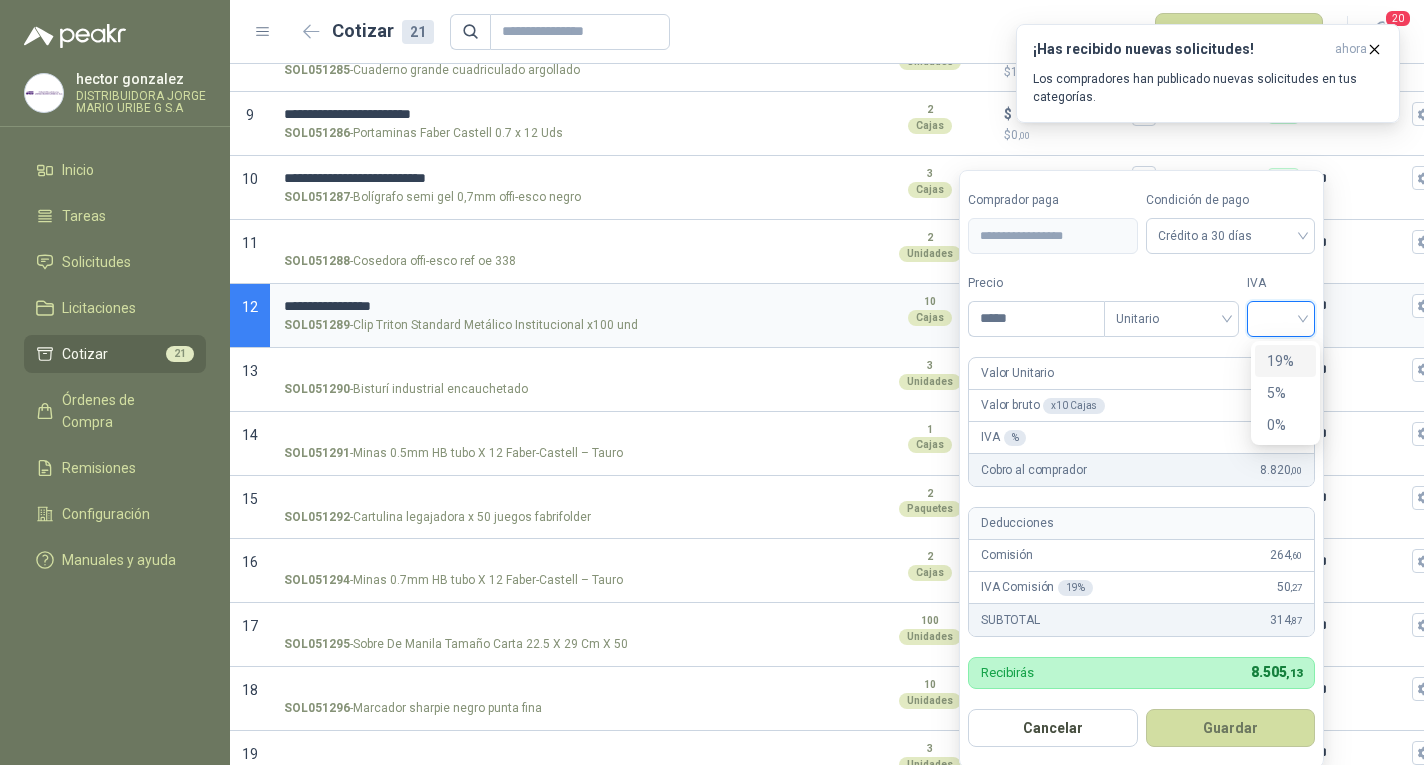 click on "19%" at bounding box center [1285, 361] 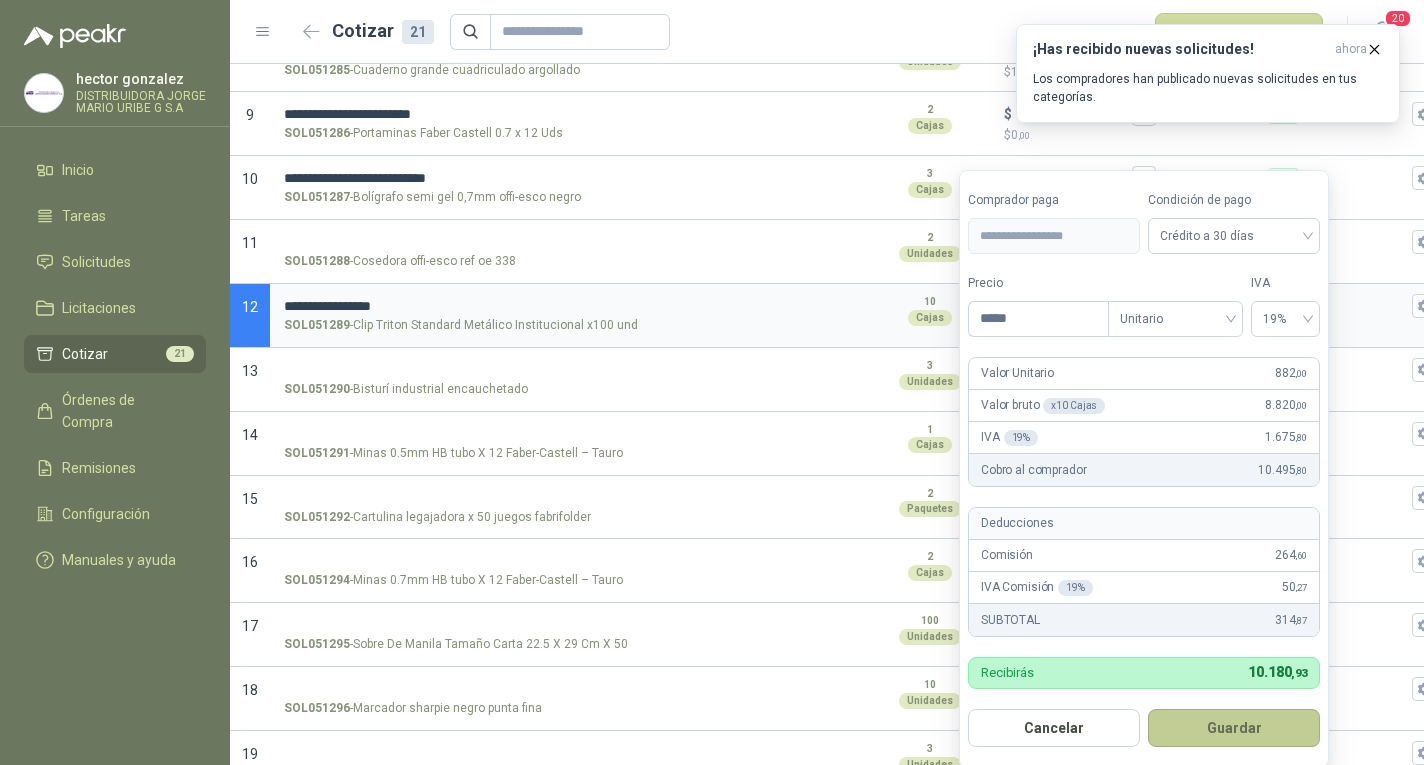 click on "Guardar" at bounding box center [1234, 728] 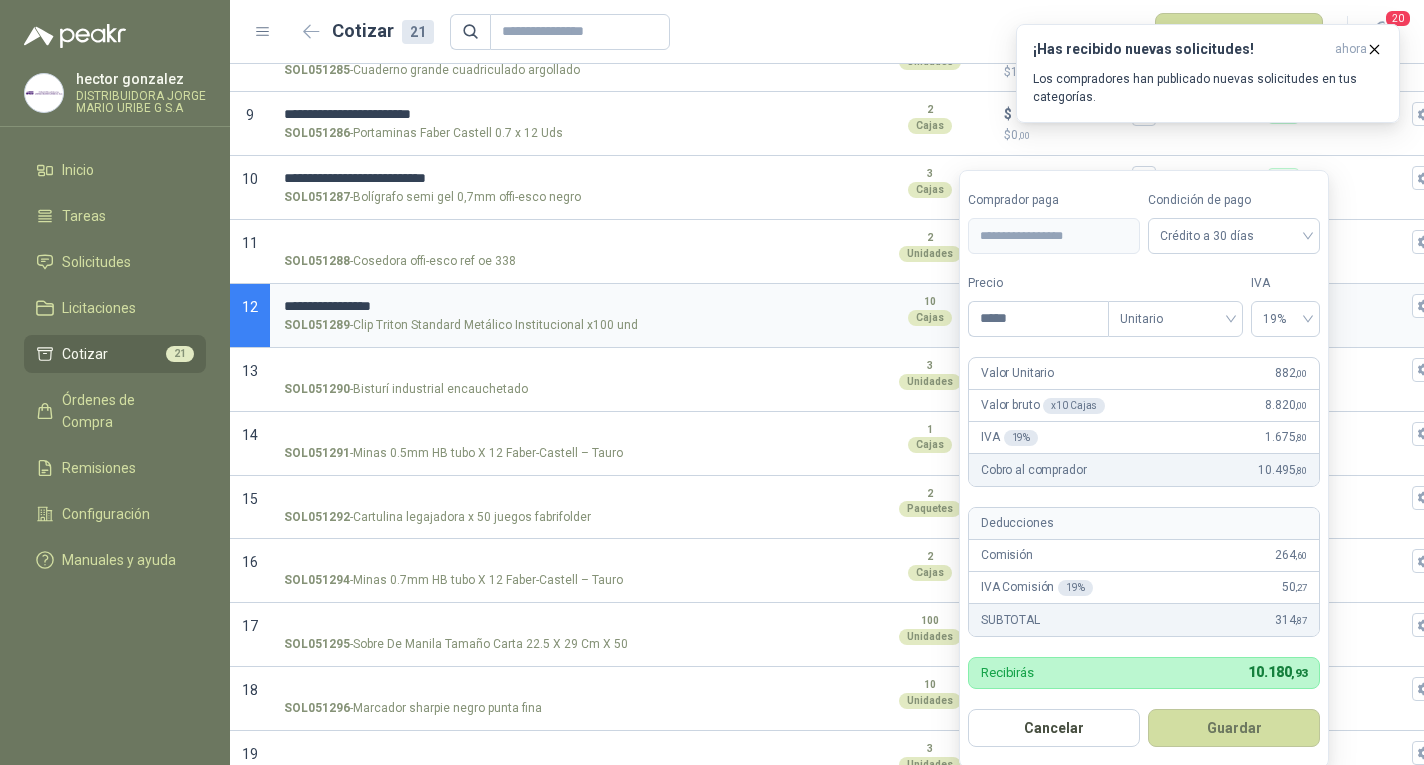 type on "***" 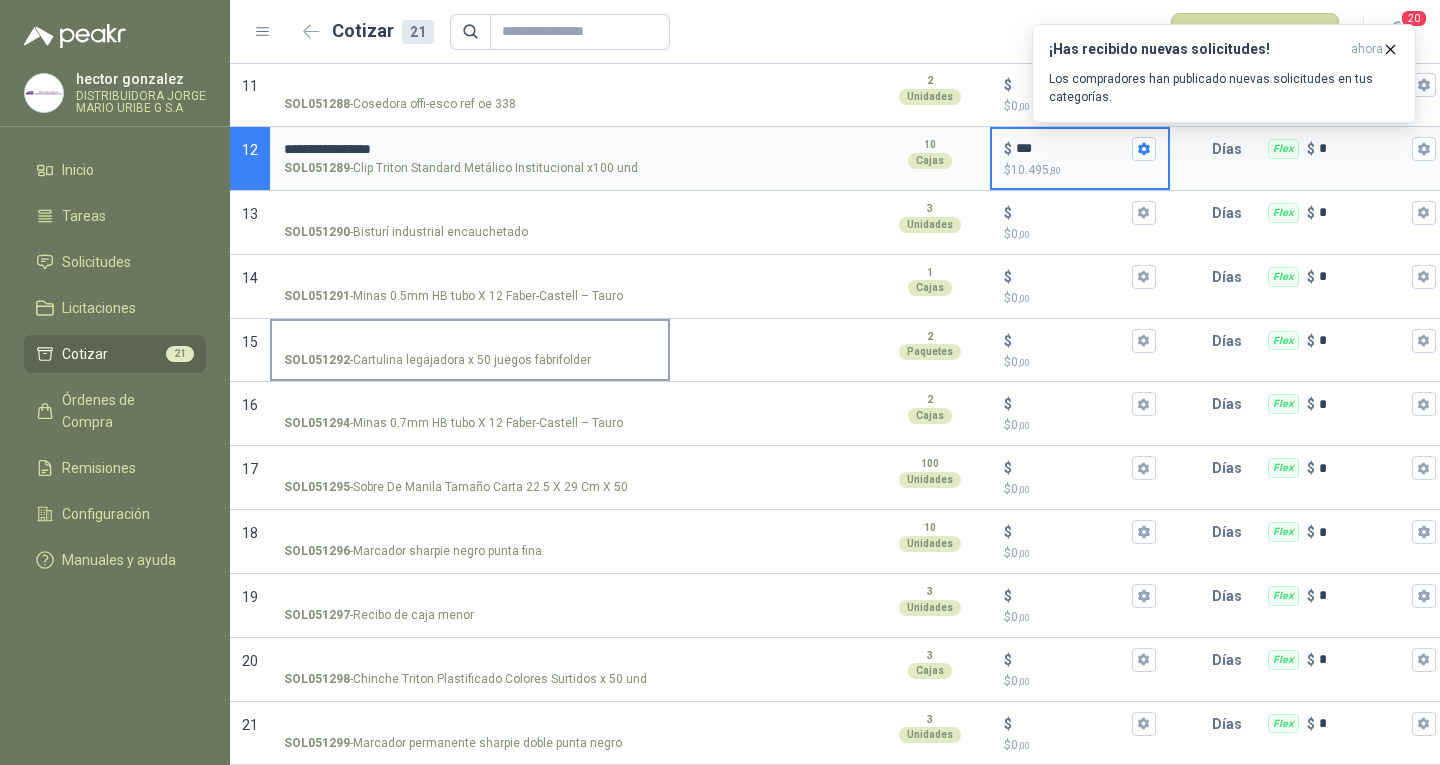 scroll, scrollTop: 673, scrollLeft: 0, axis: vertical 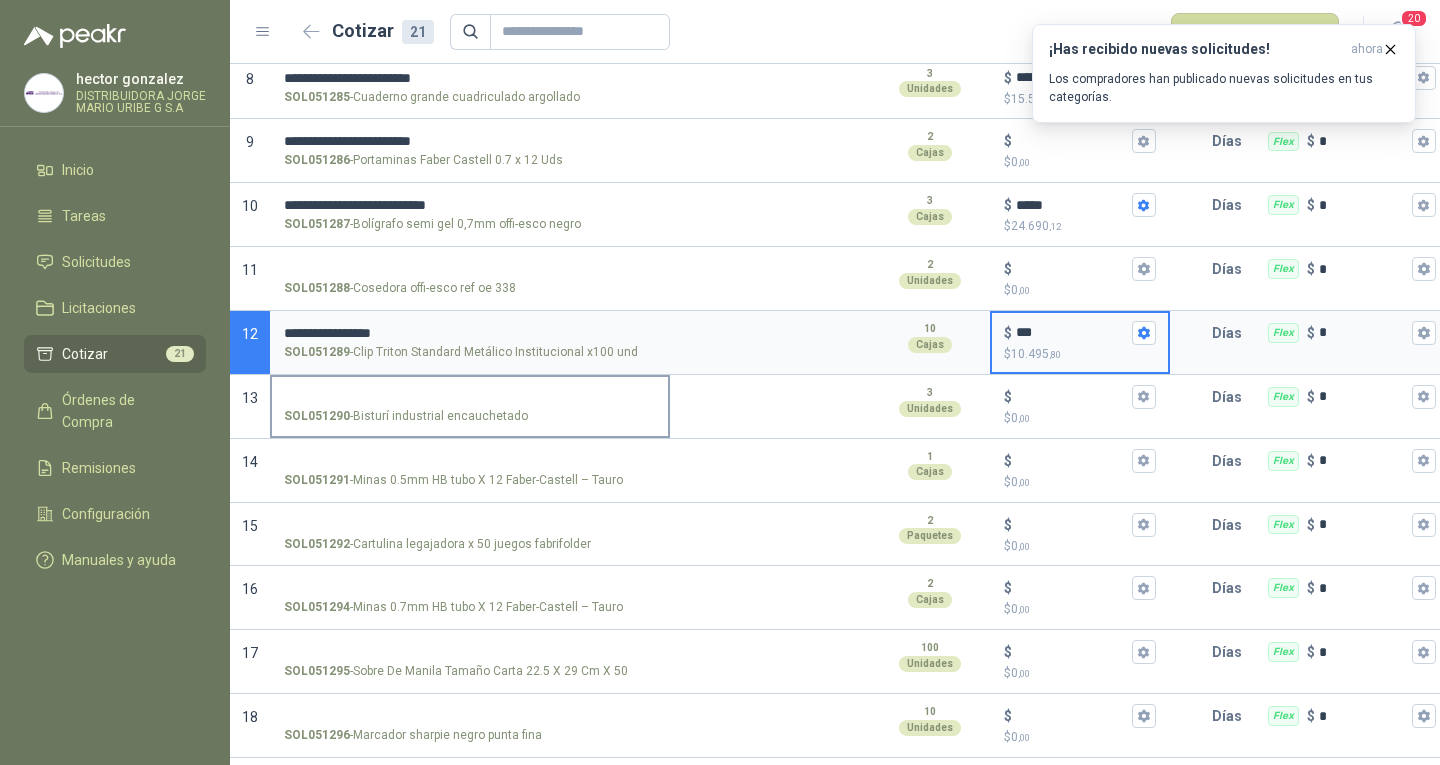 drag, startPoint x: 352, startPoint y: 412, endPoint x: 518, endPoint y: 418, distance: 166.1084 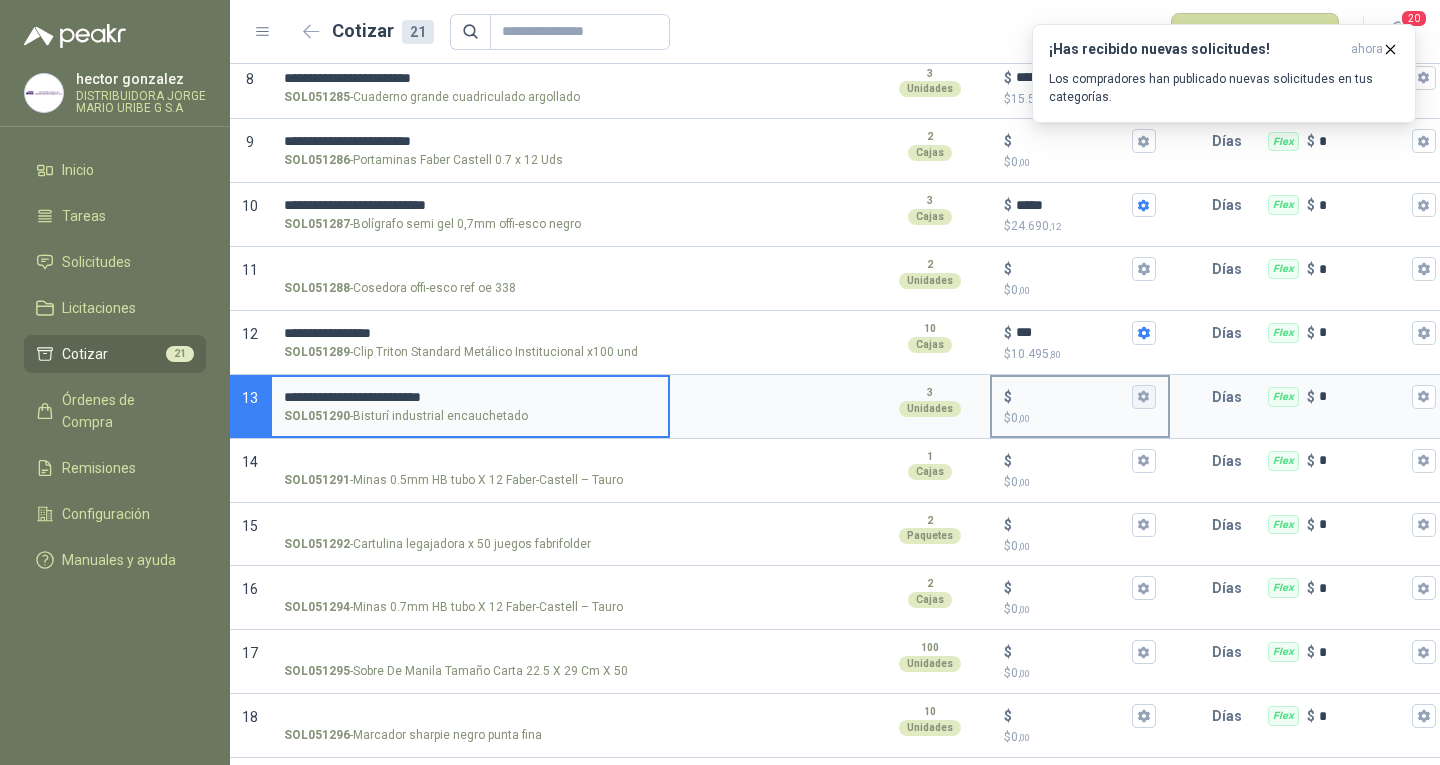 type on "**********" 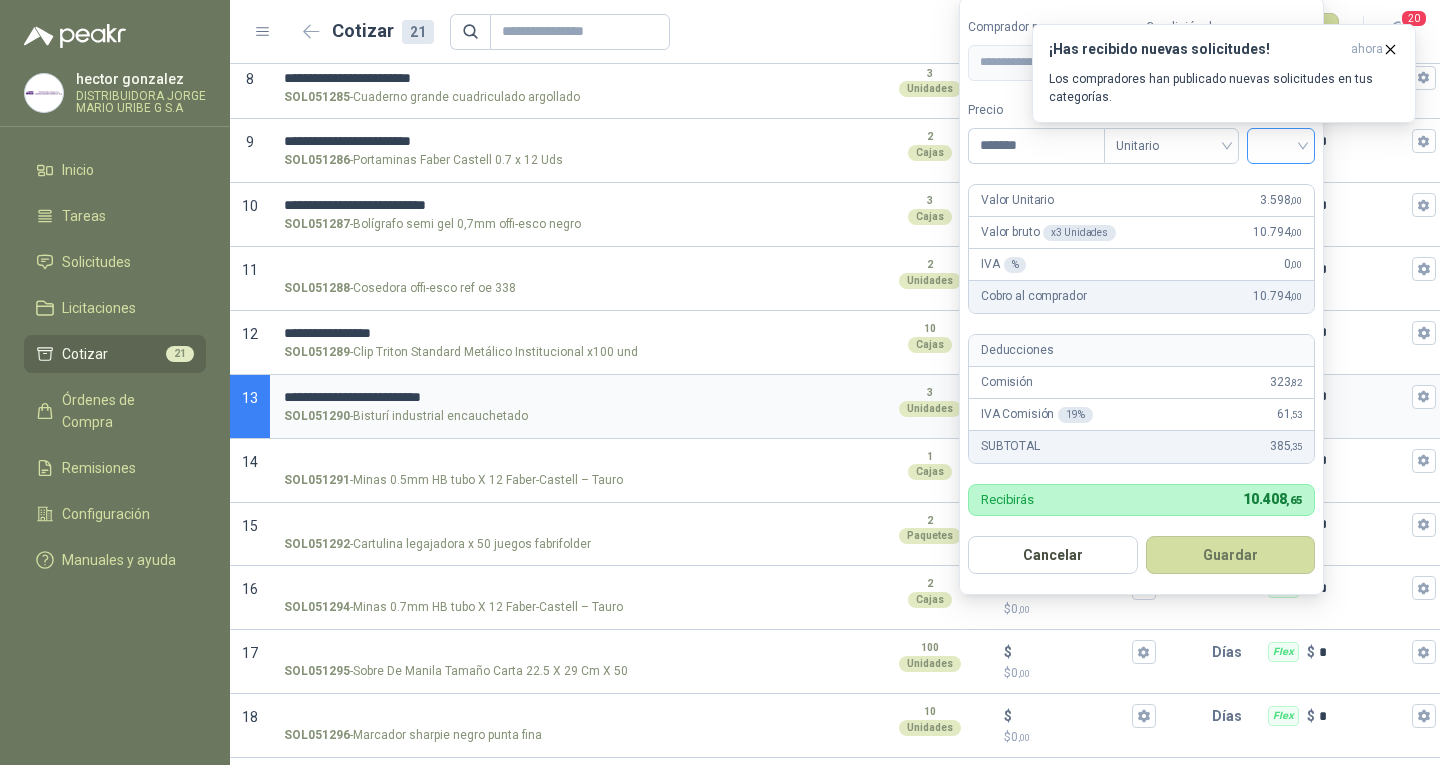 type on "*******" 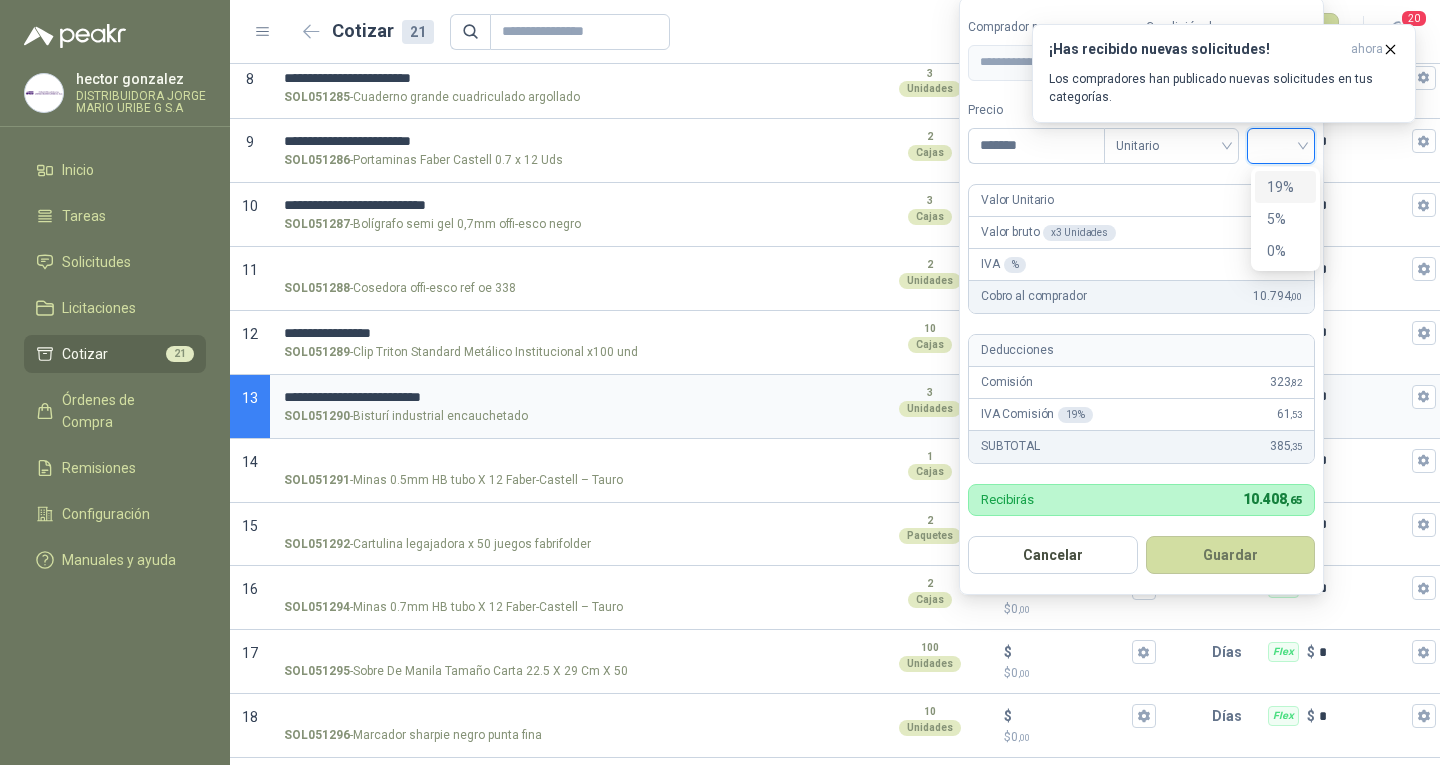click on "19%" at bounding box center (1285, 187) 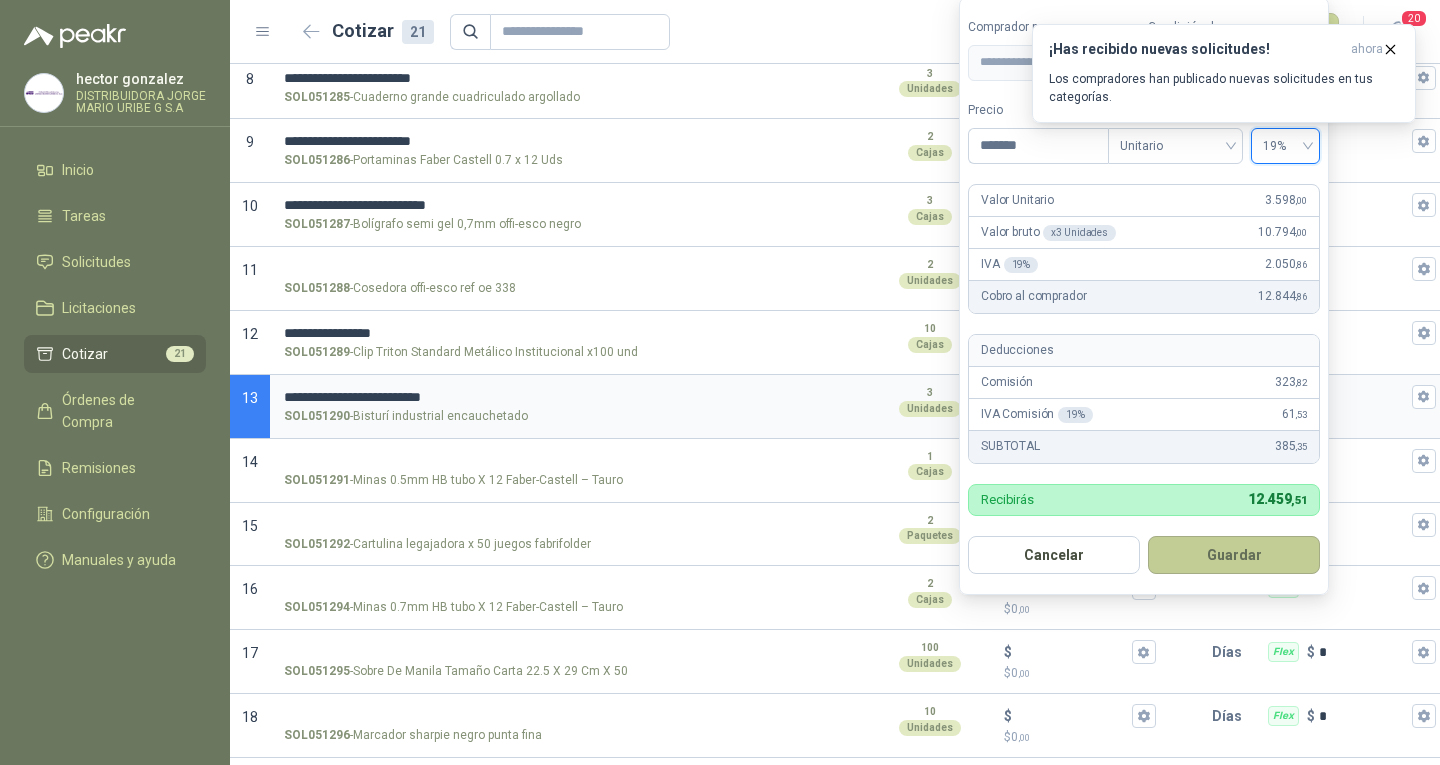 click on "Guardar" at bounding box center [1234, 555] 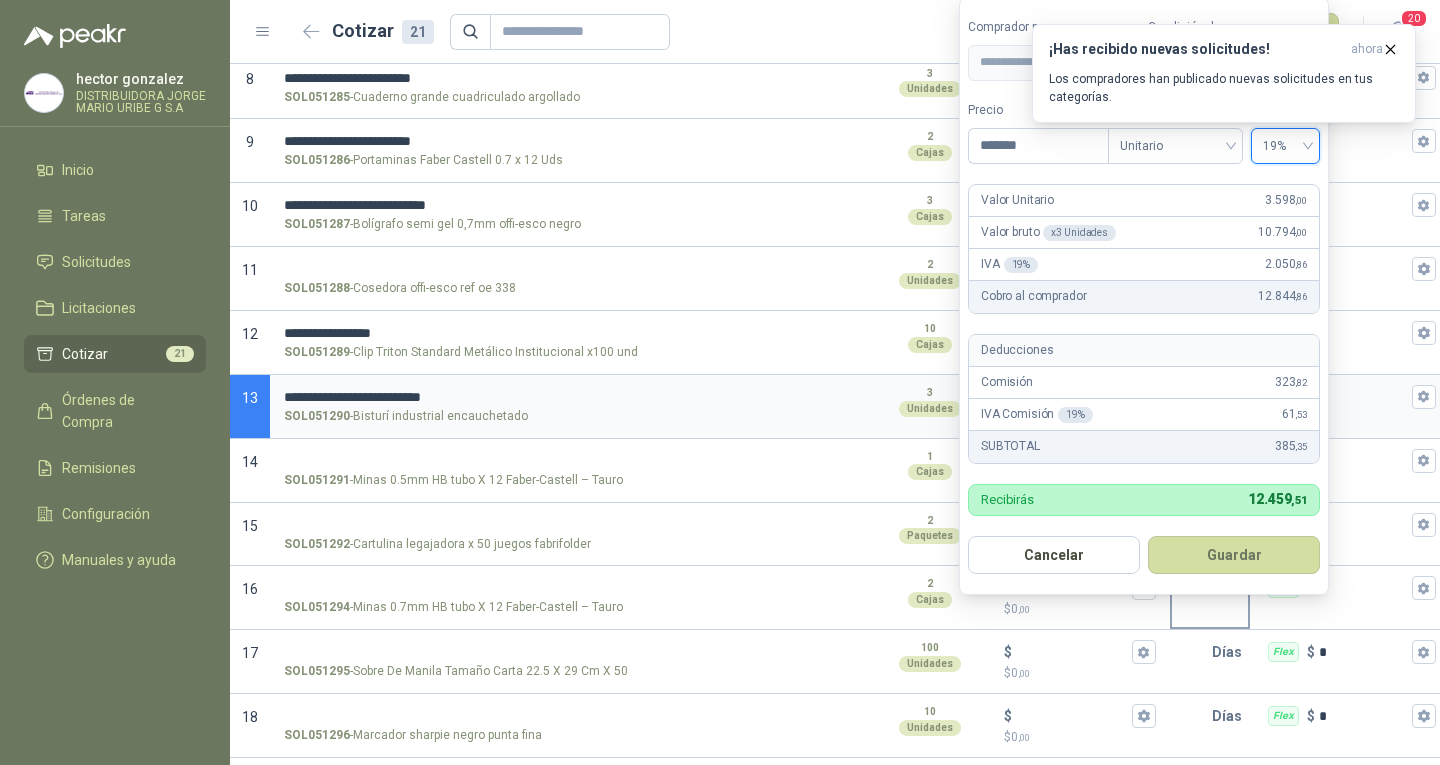 type on "*****" 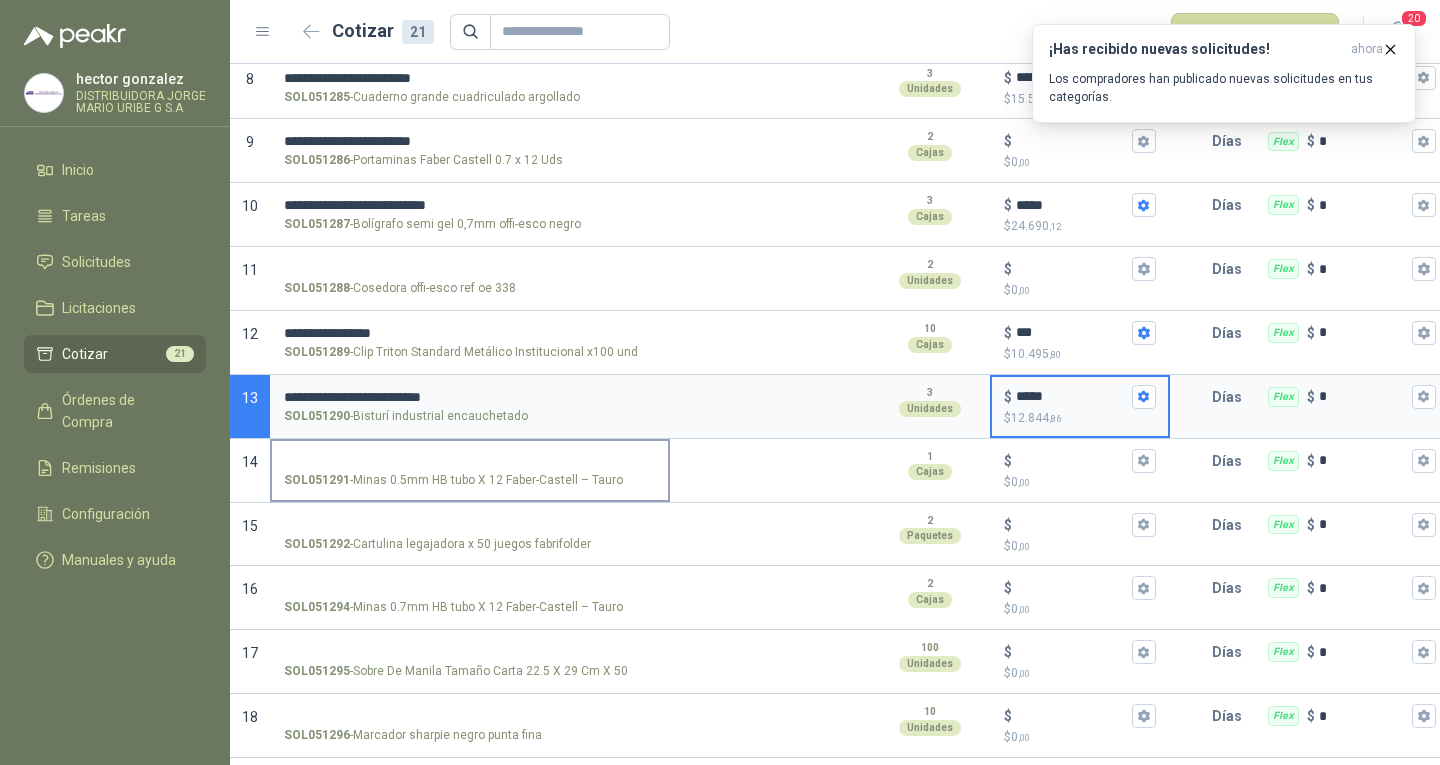 click on "SOL051291  -  Minas 0.5mm HB tubo X 12 Faber-Castell – Tauro" at bounding box center (453, 480) 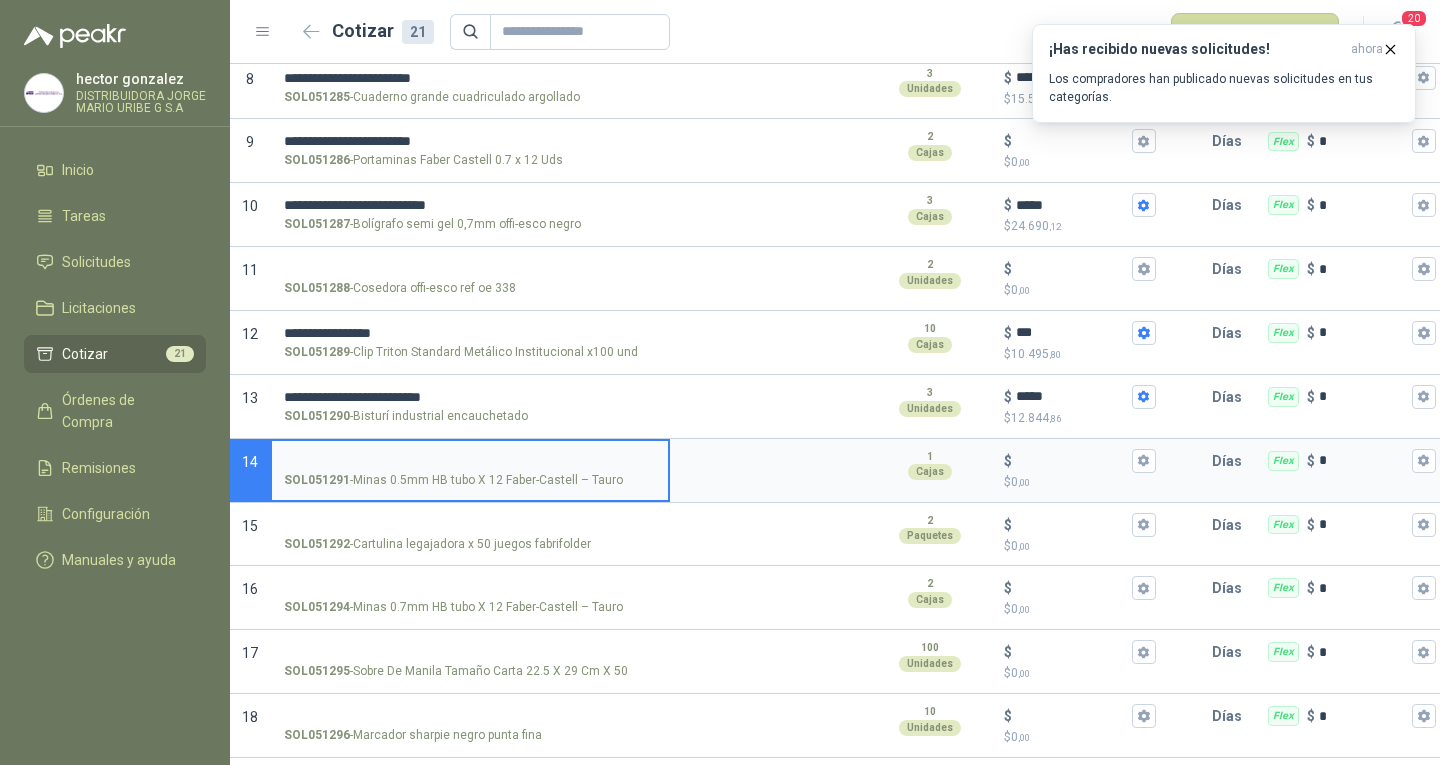 scroll, scrollTop: 873, scrollLeft: 0, axis: vertical 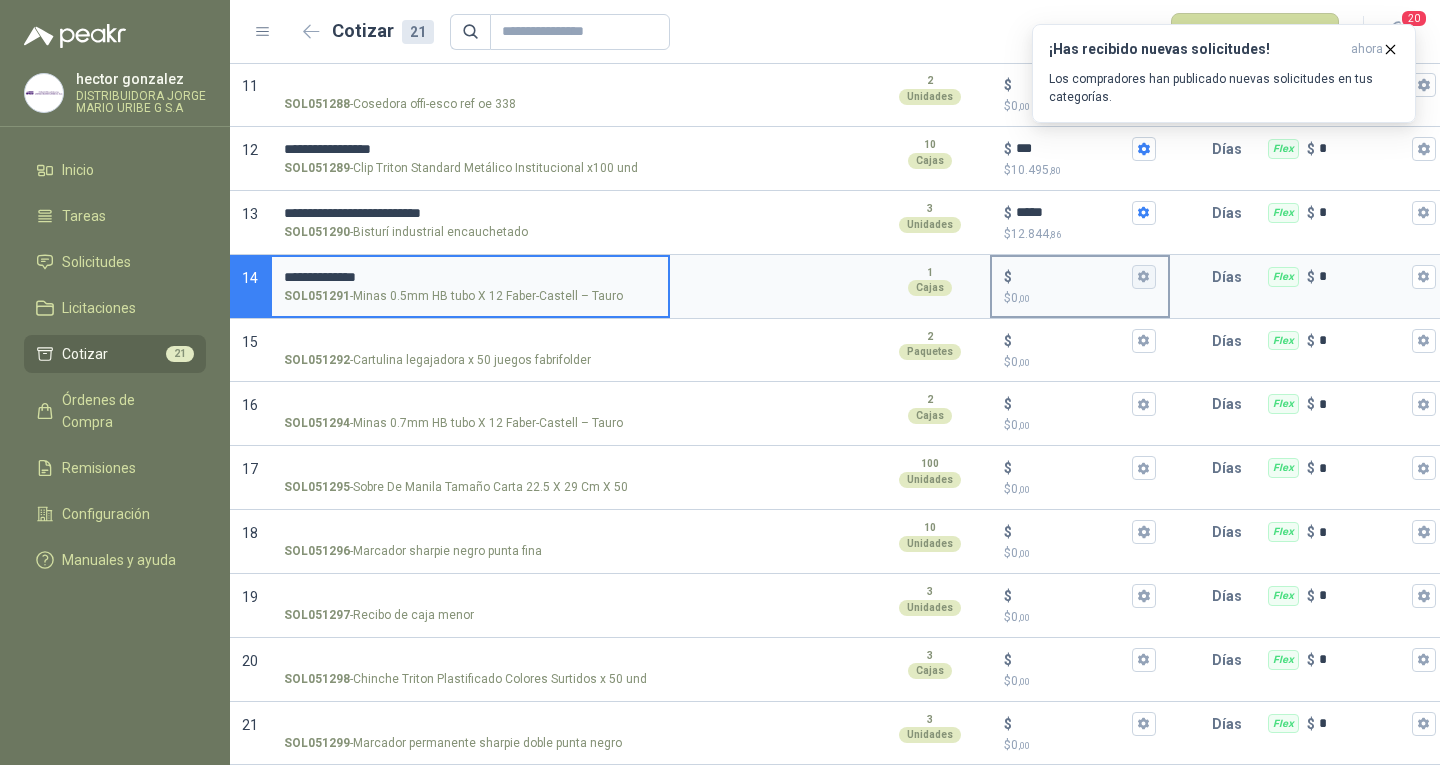 type on "**********" 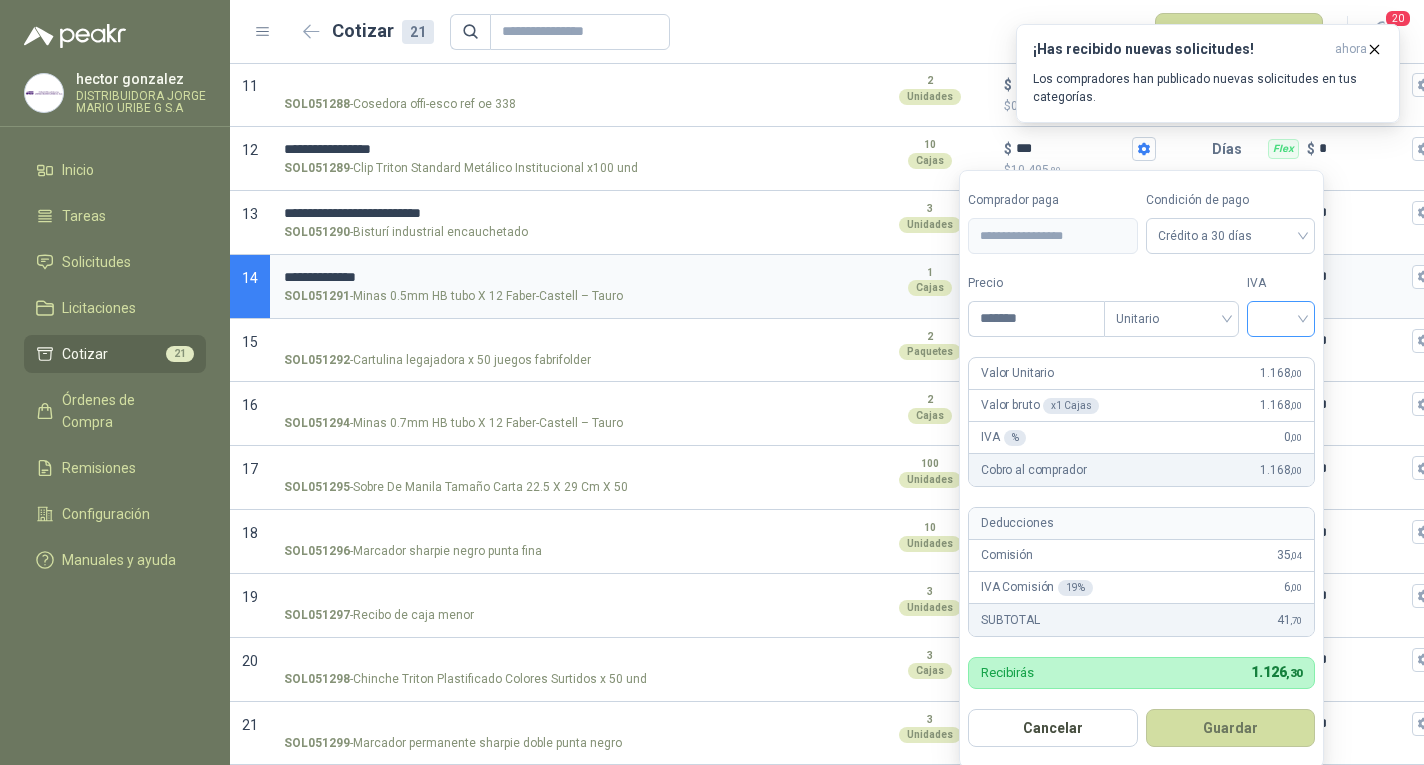 type on "*******" 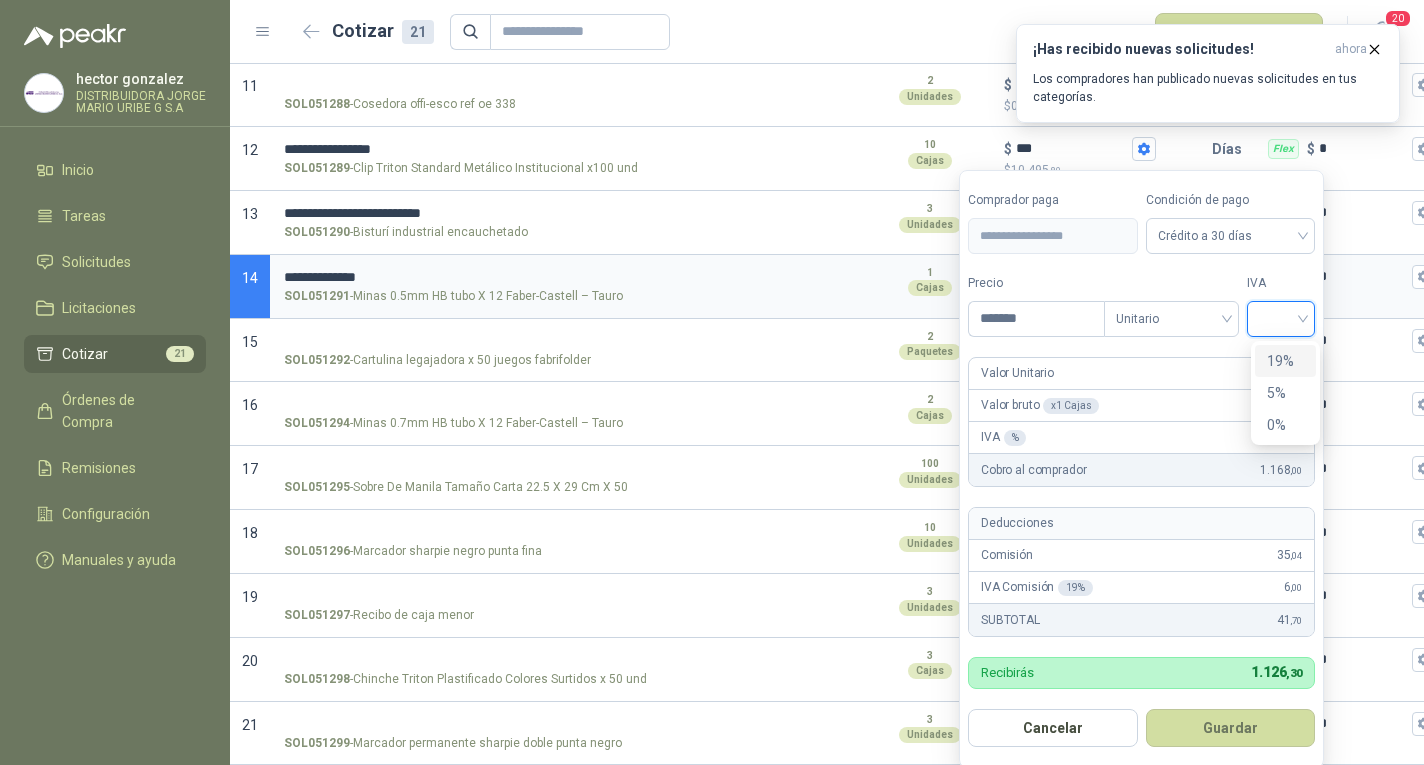 click on "19%" at bounding box center [1285, 361] 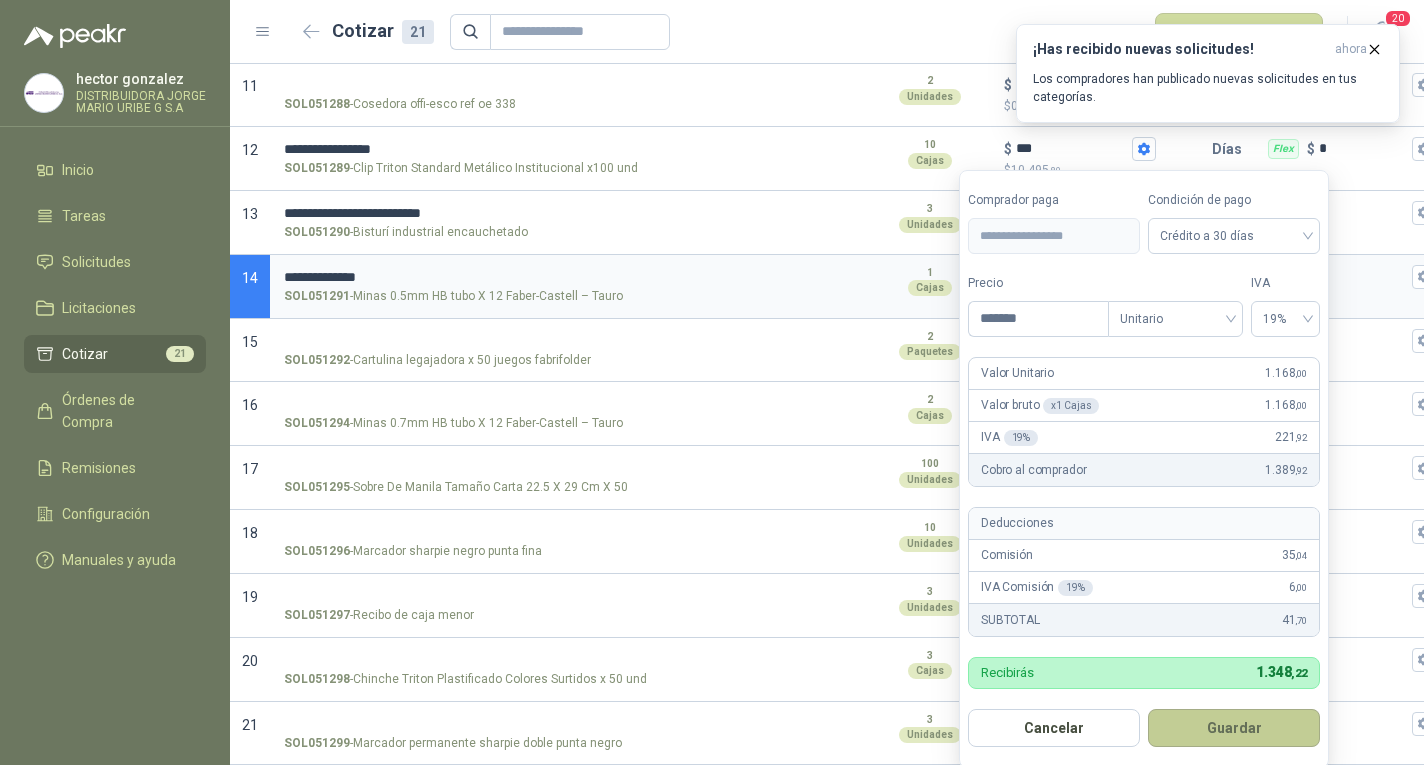 click on "Guardar" at bounding box center (1234, 728) 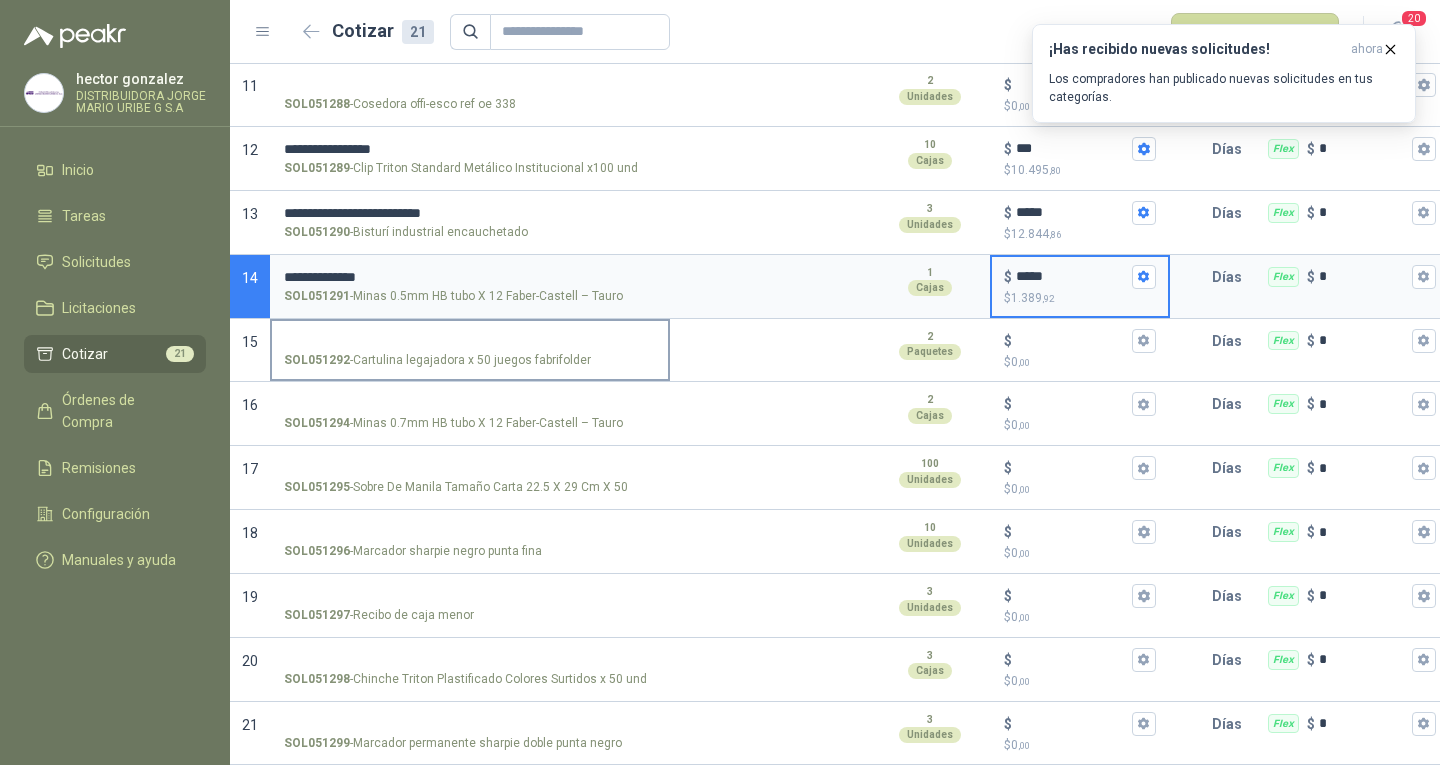 click on "SOL051292  -  Cartulina legajadora x 50 juegos  fabrifolder" at bounding box center (437, 360) 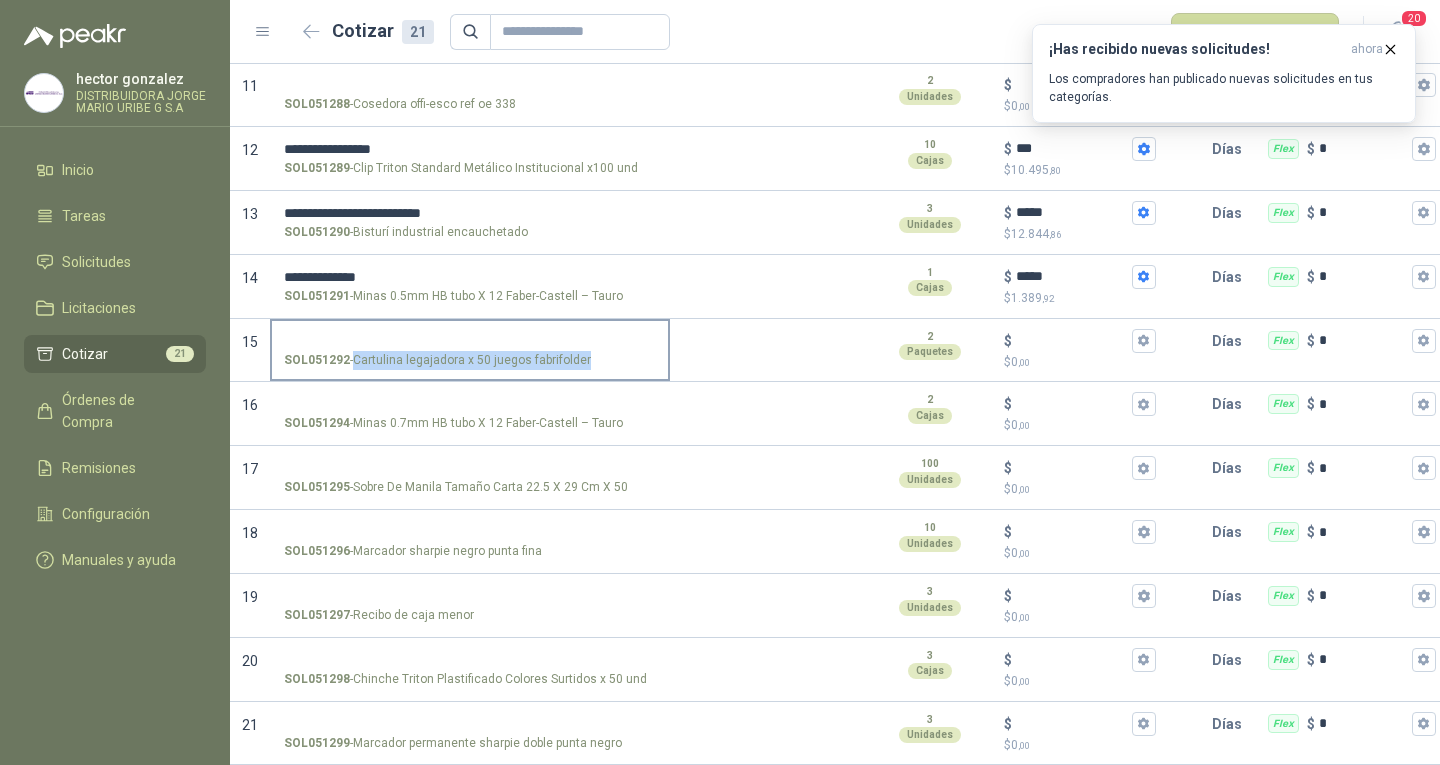 drag, startPoint x: 356, startPoint y: 343, endPoint x: 582, endPoint y: 347, distance: 226.0354 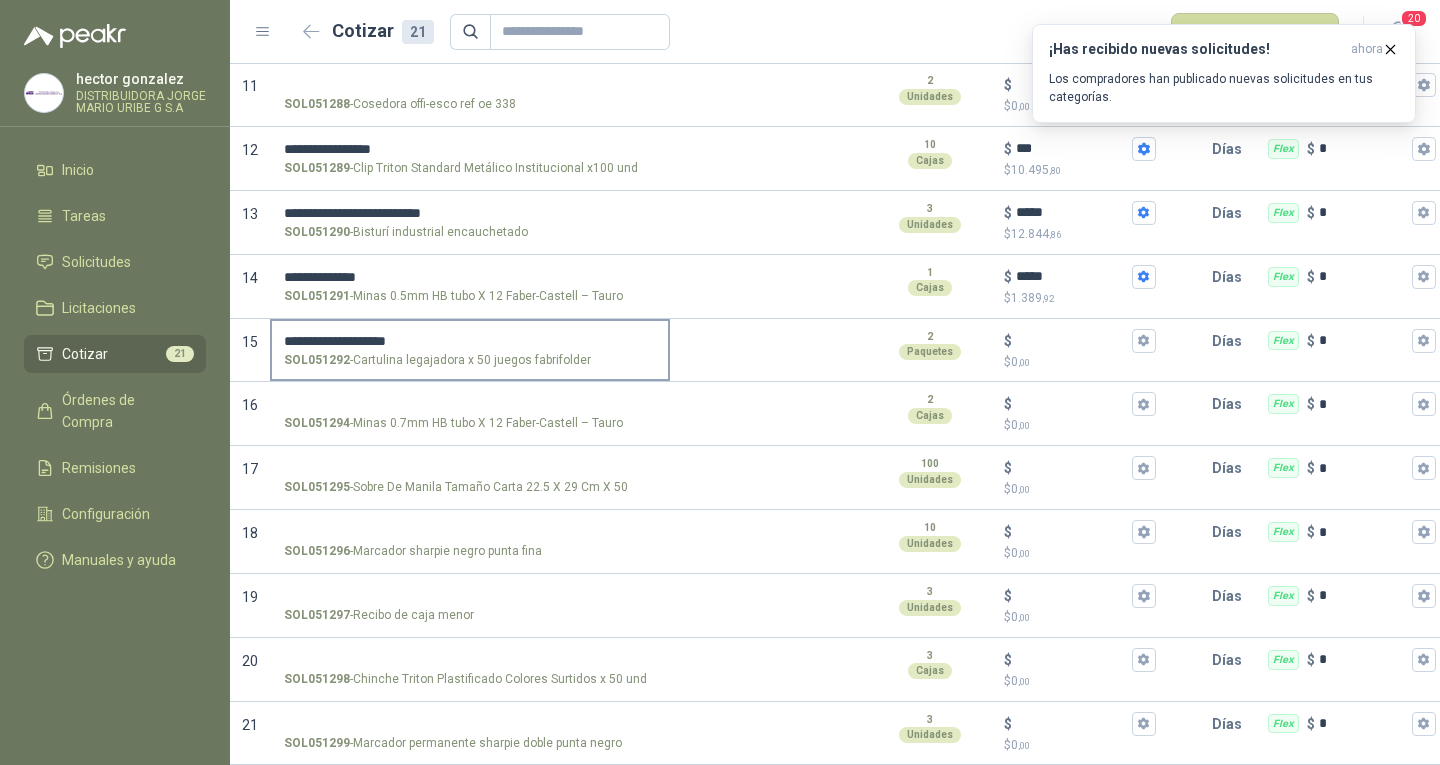 click on "**********" at bounding box center [470, 341] 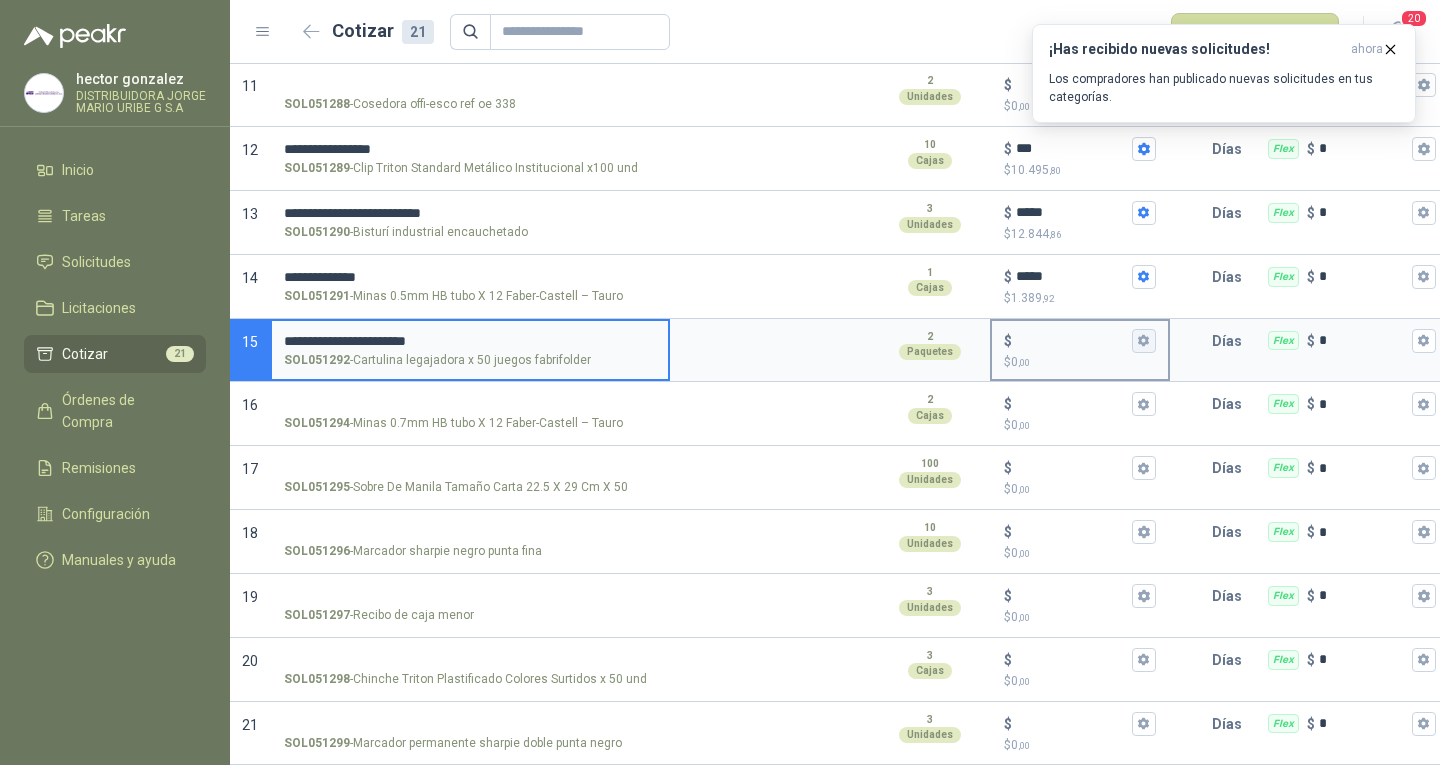 type on "**********" 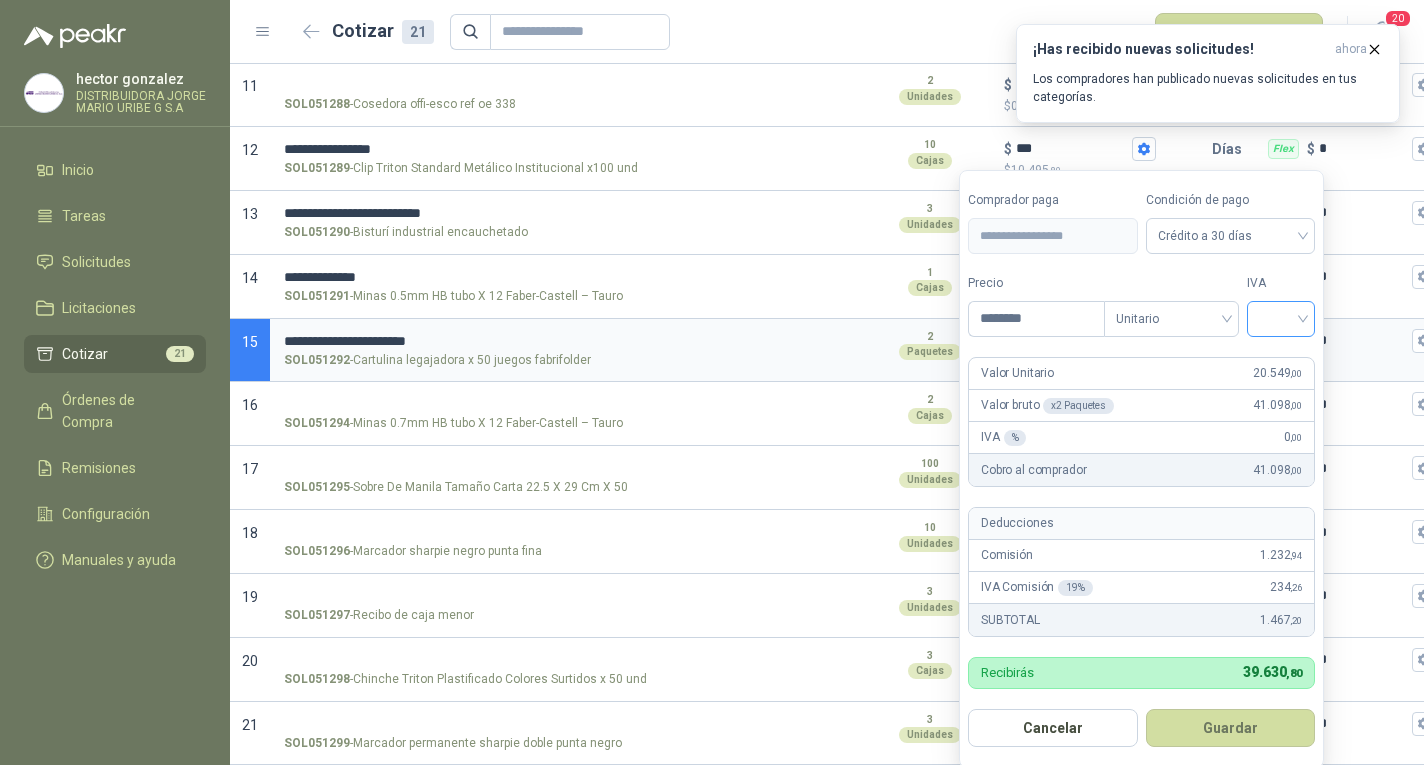type on "********" 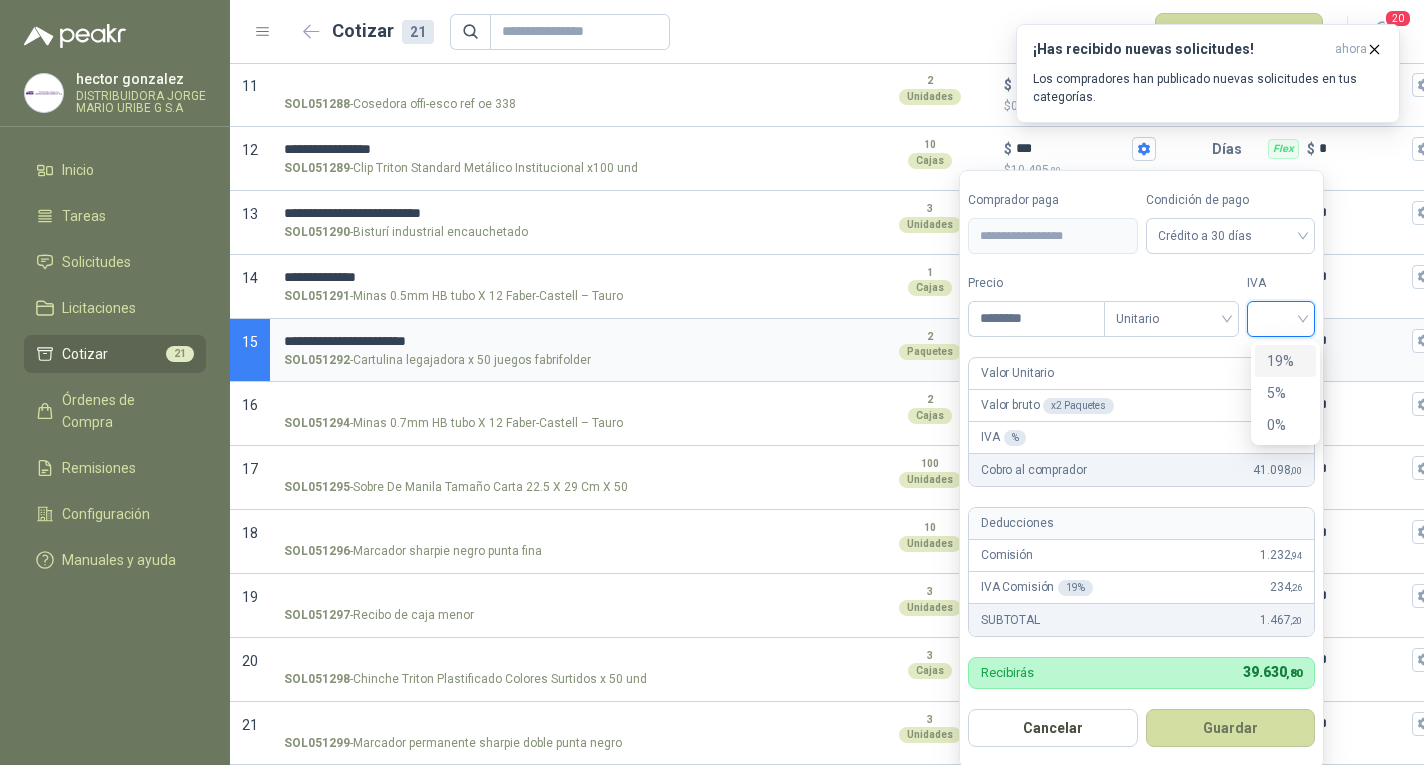 click on "19%" at bounding box center [1285, 361] 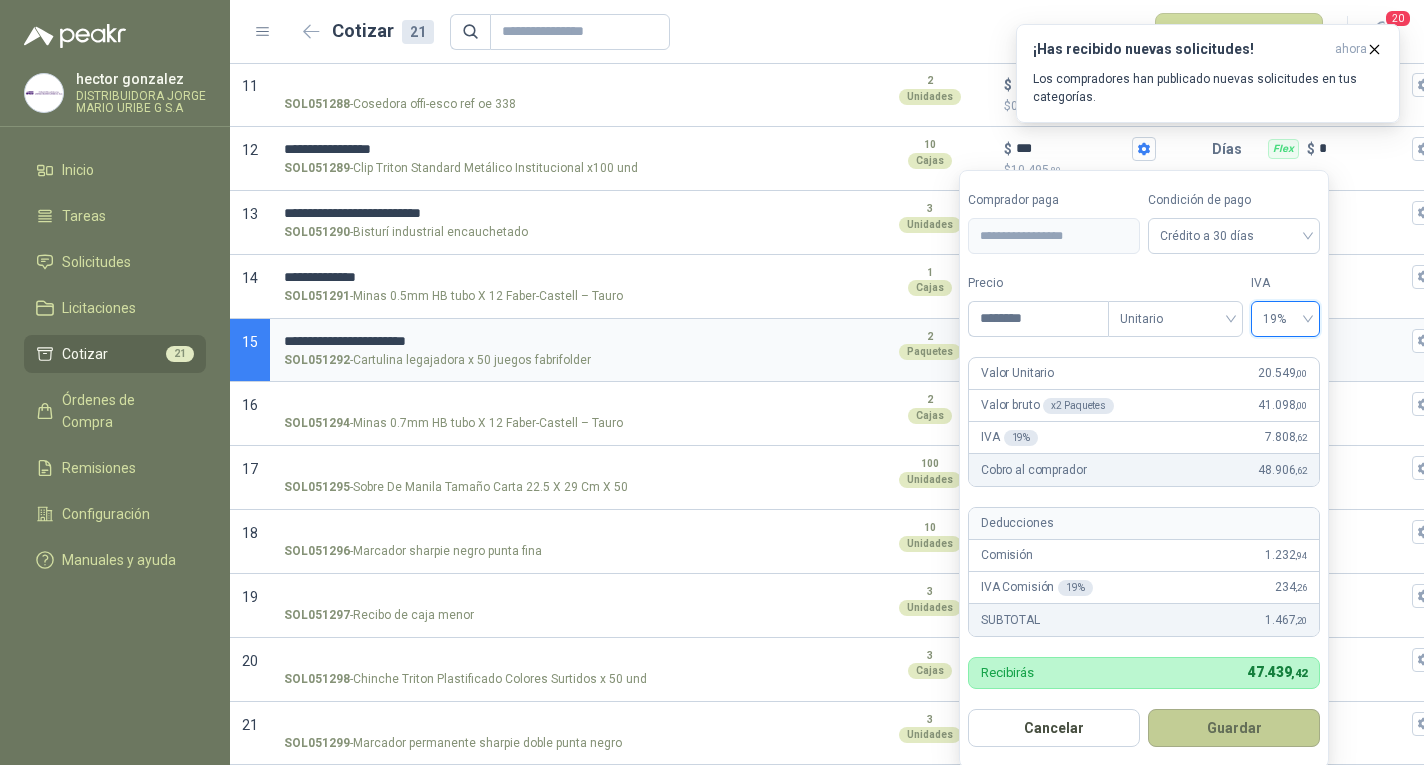 click on "Guardar" at bounding box center [1234, 728] 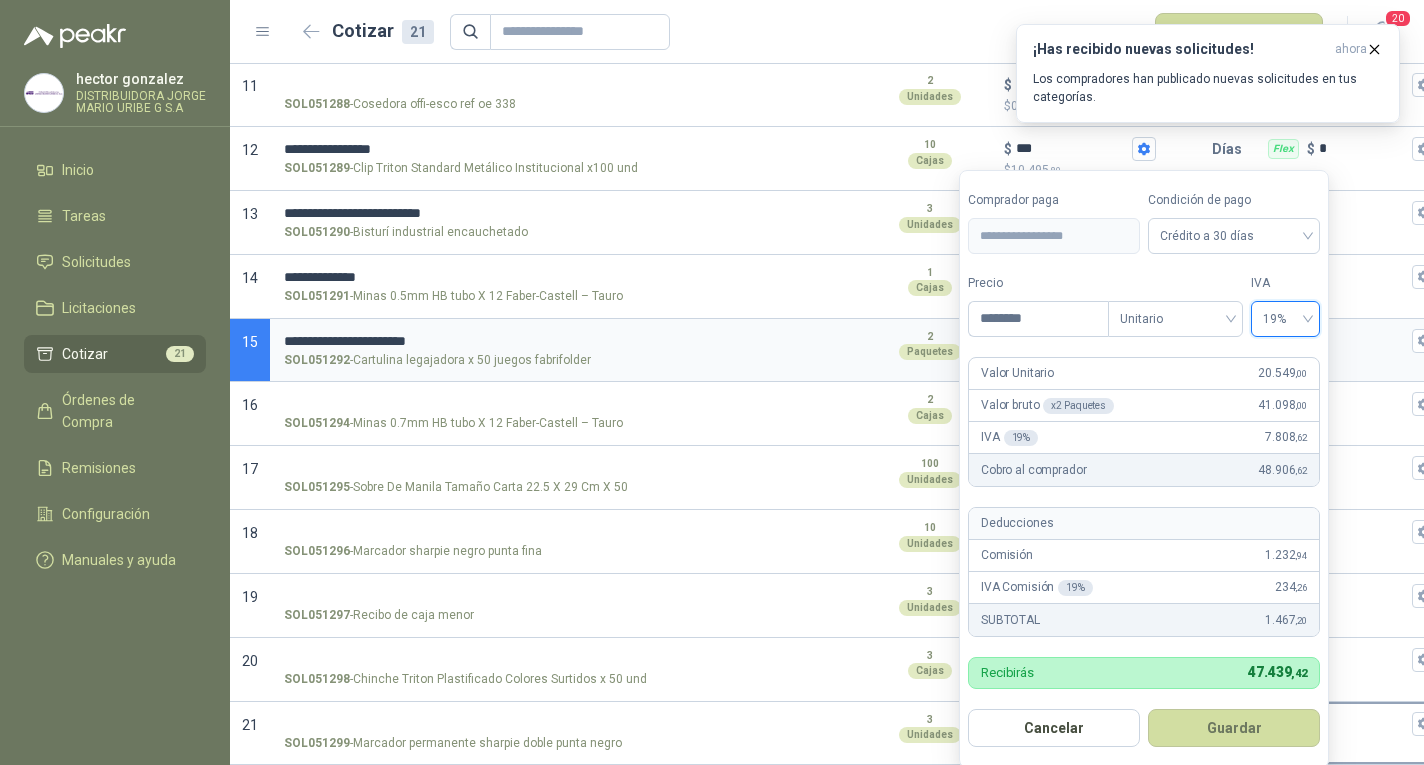type on "******" 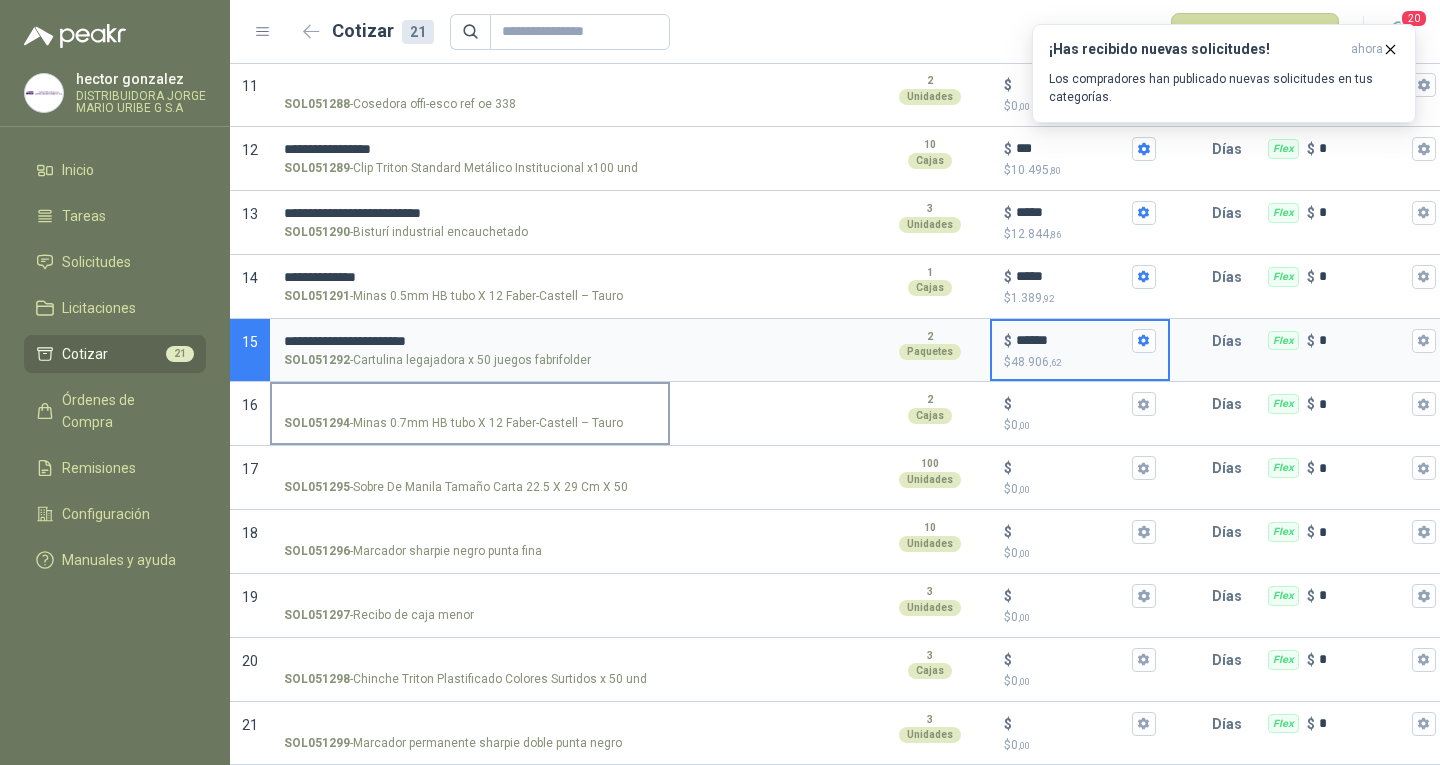 click on "SOL051294  -  Minas 0.7mm HB tubo X 12 Faber-Castell – Tauro" at bounding box center [470, 404] 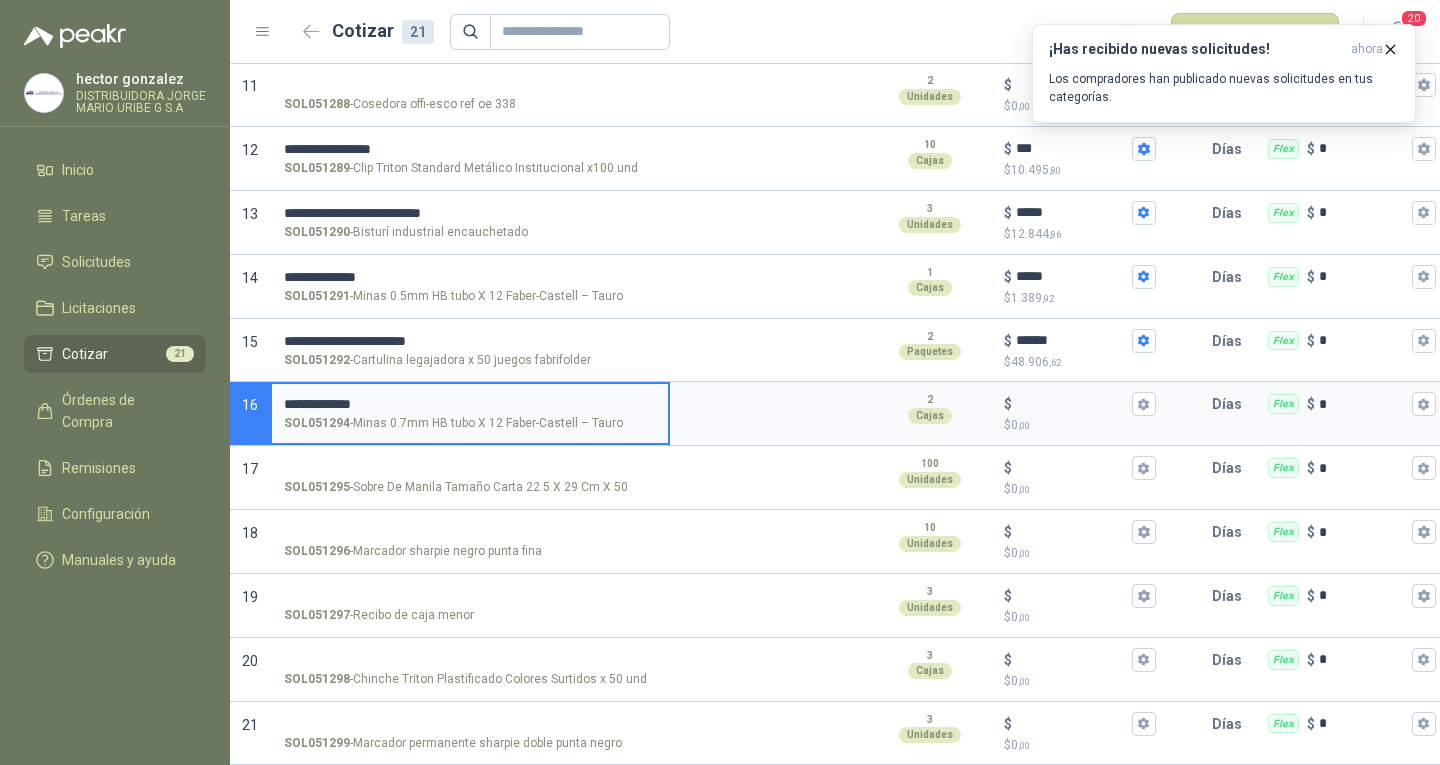 type on "**********" 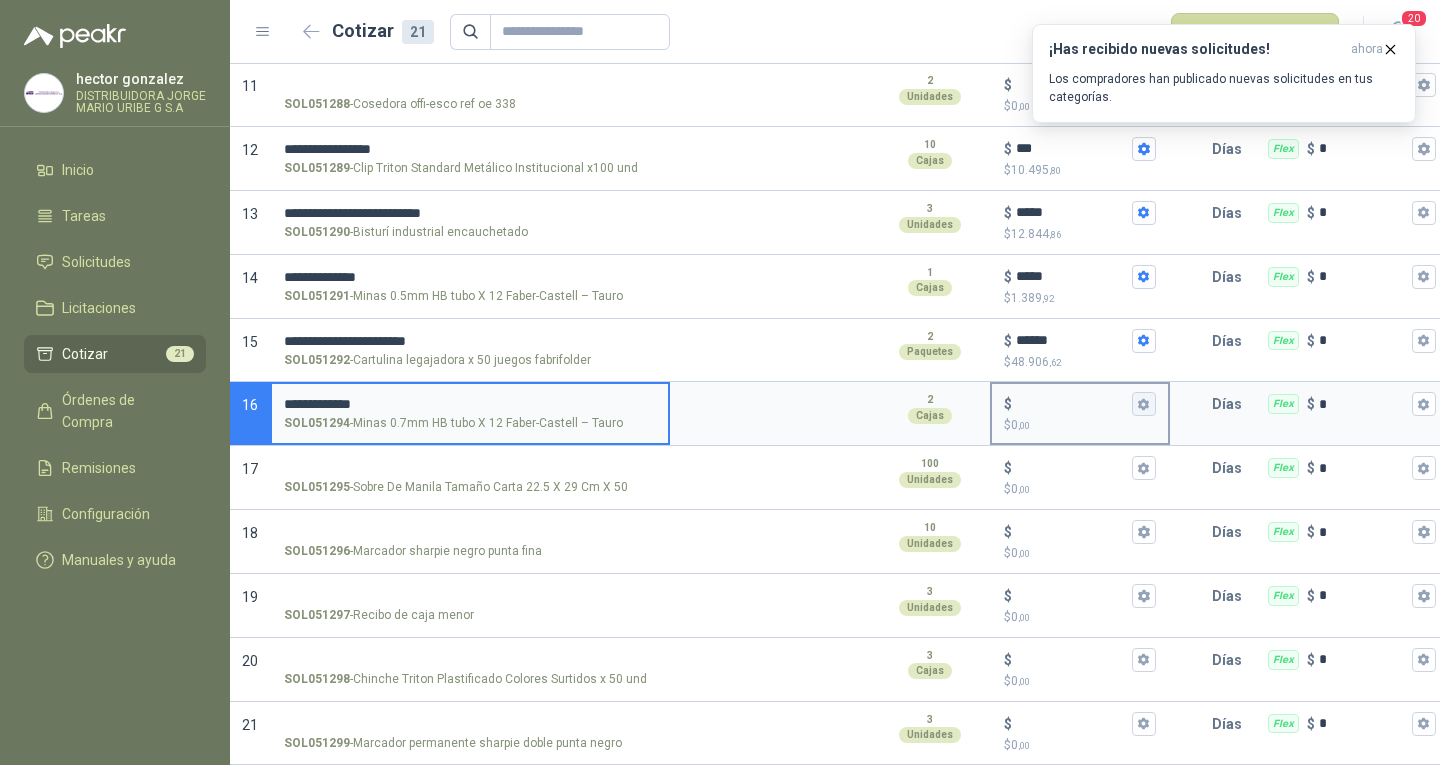 click 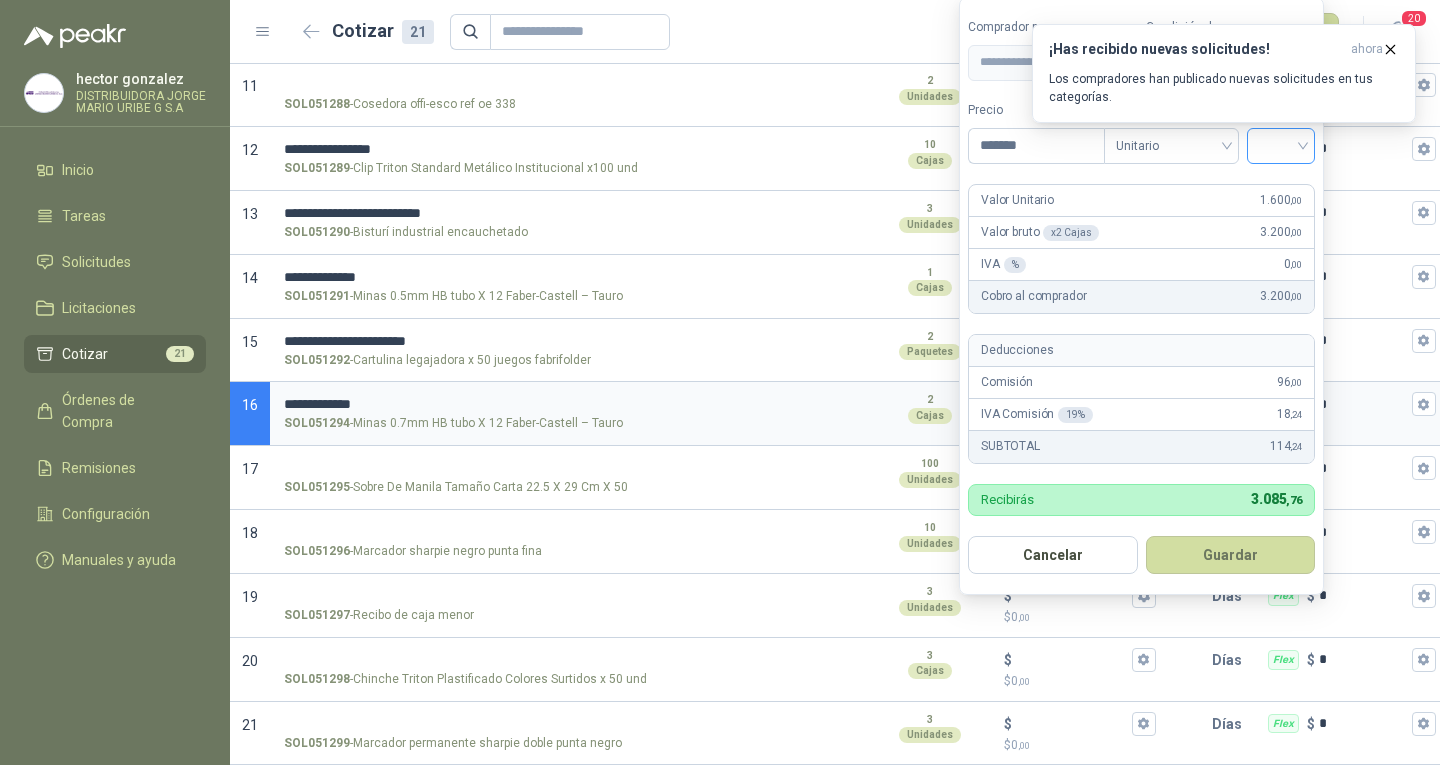 type on "*******" 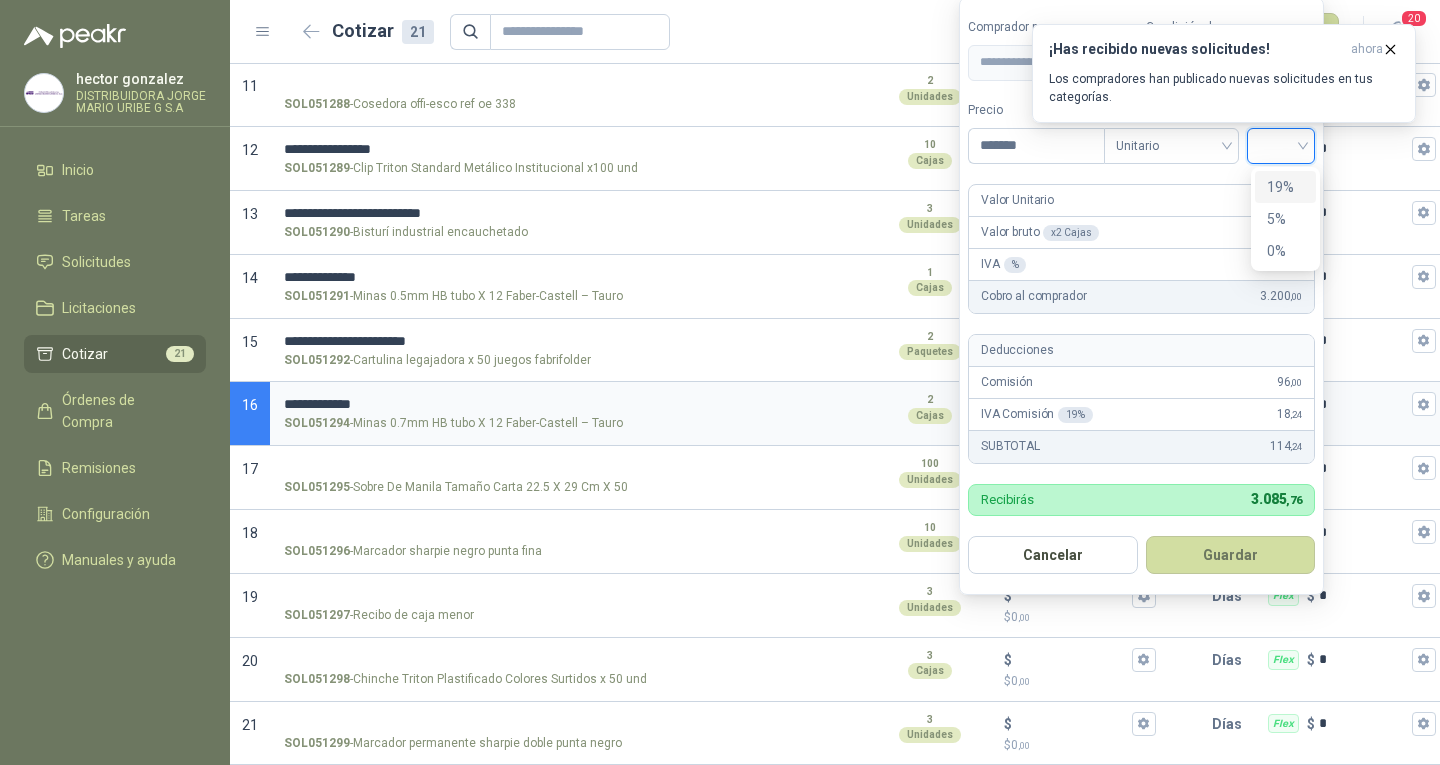 click on "19%" at bounding box center (1285, 187) 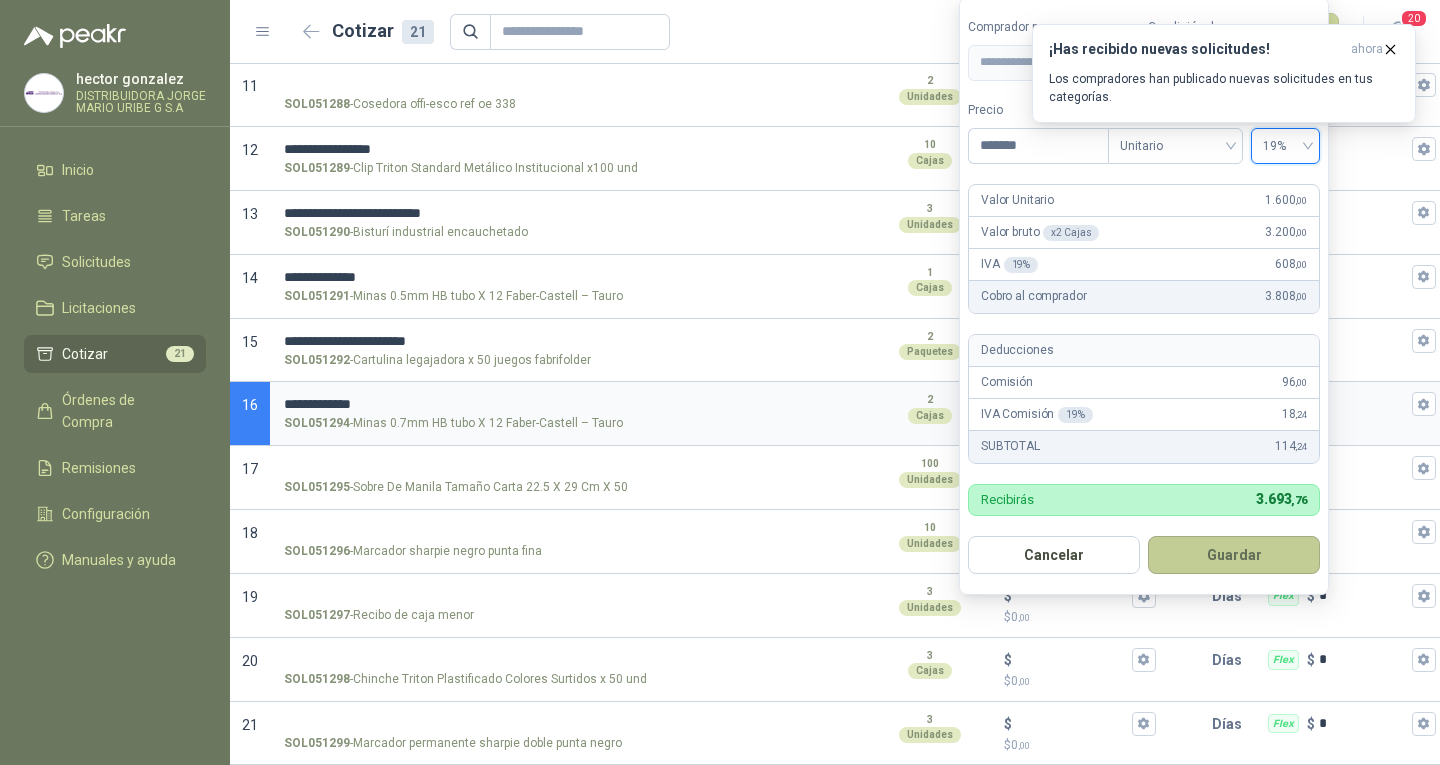click on "Guardar" at bounding box center (1234, 555) 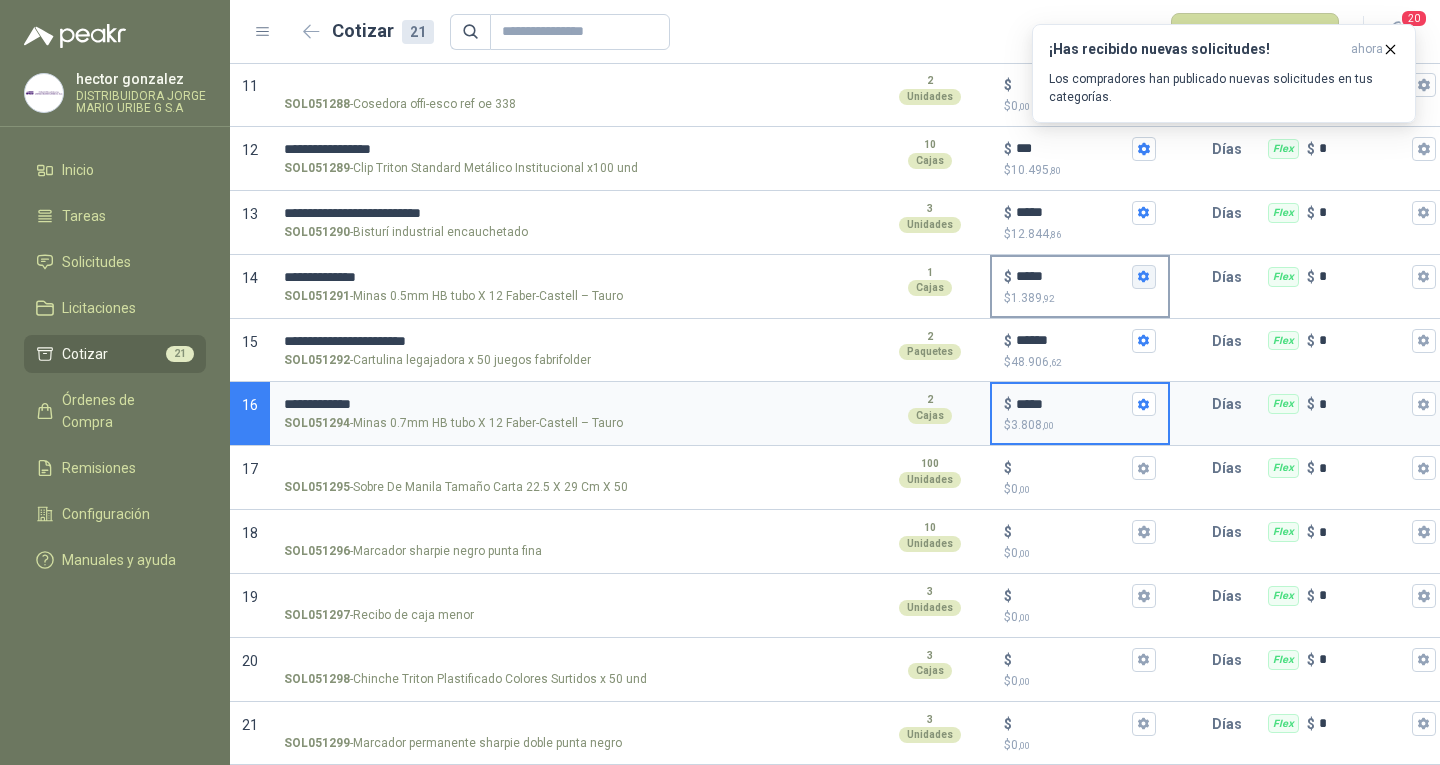 click 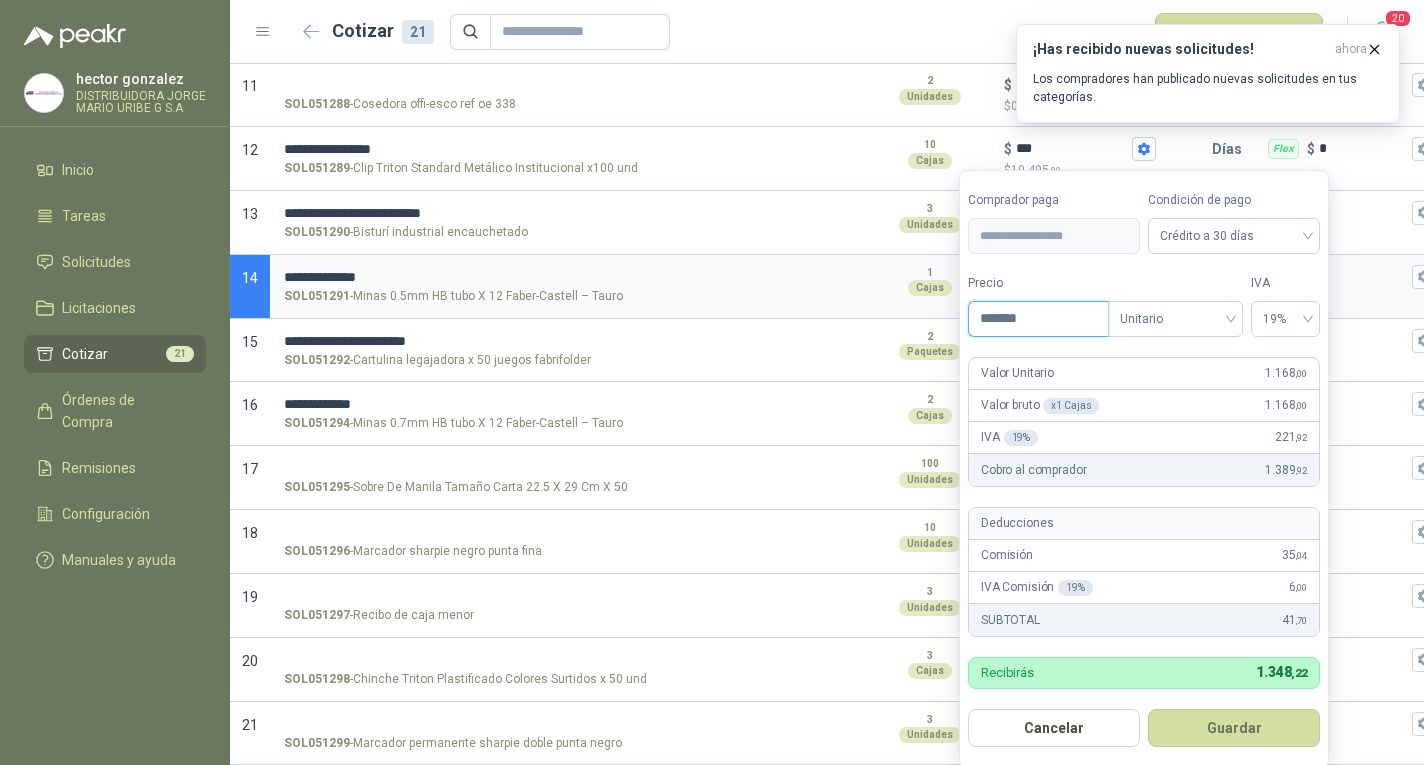 click on "*******" at bounding box center [1038, 319] 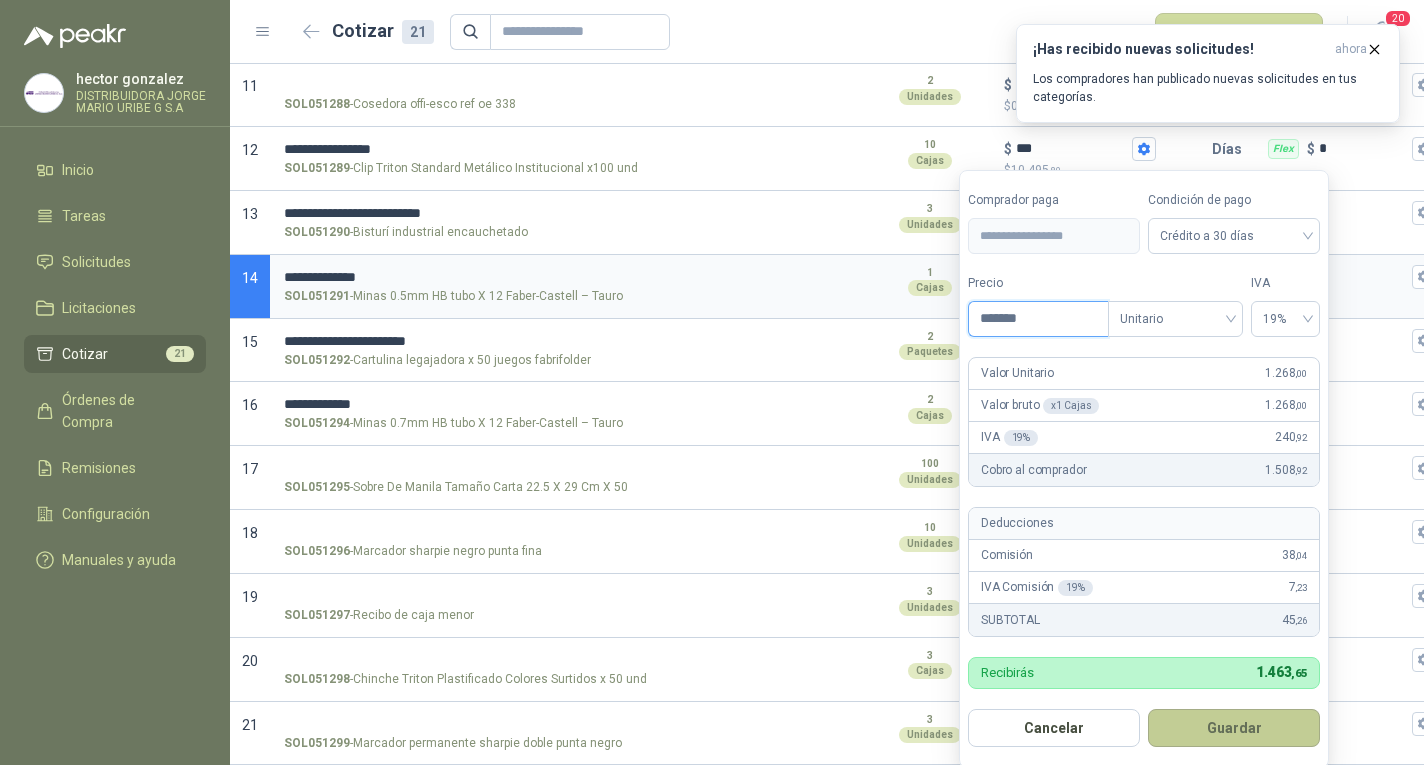 type on "*******" 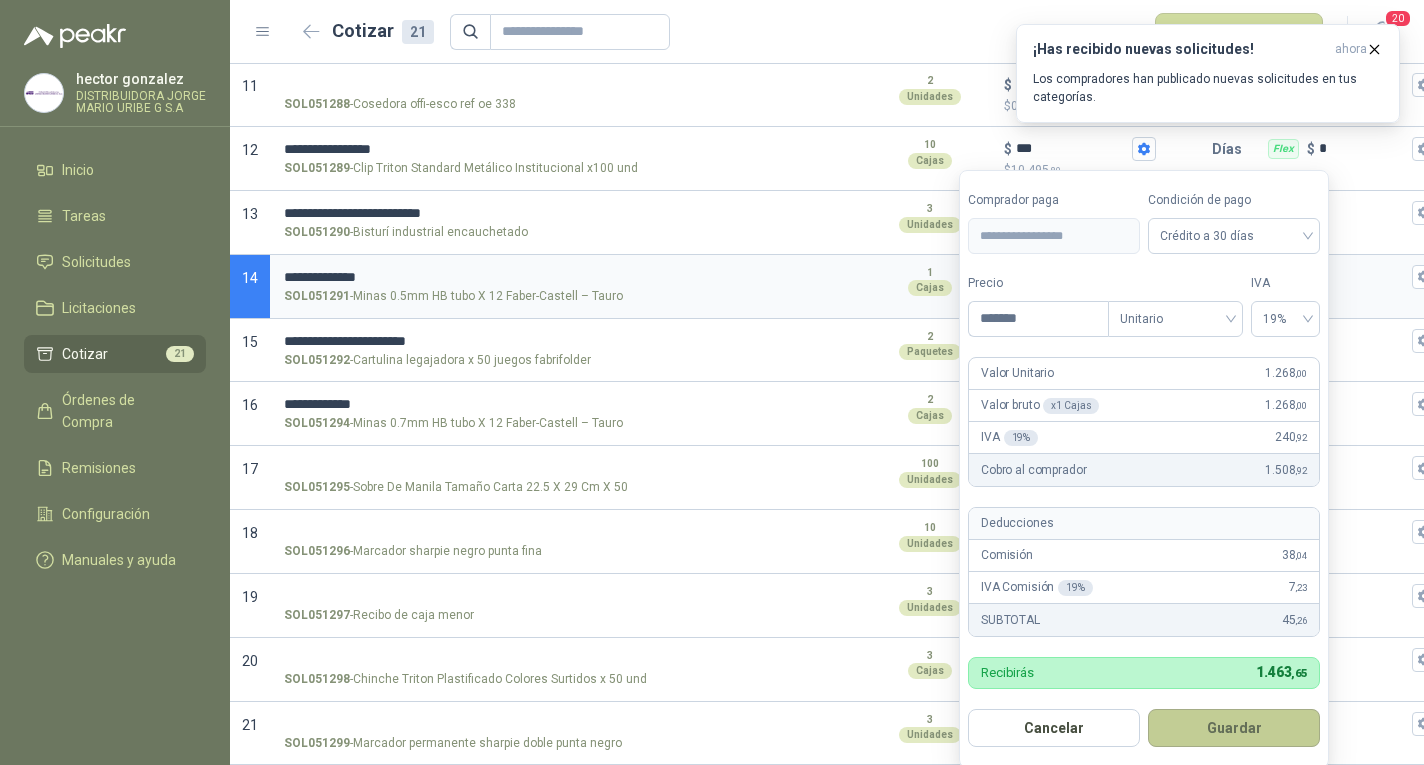 click on "Guardar" at bounding box center [1234, 728] 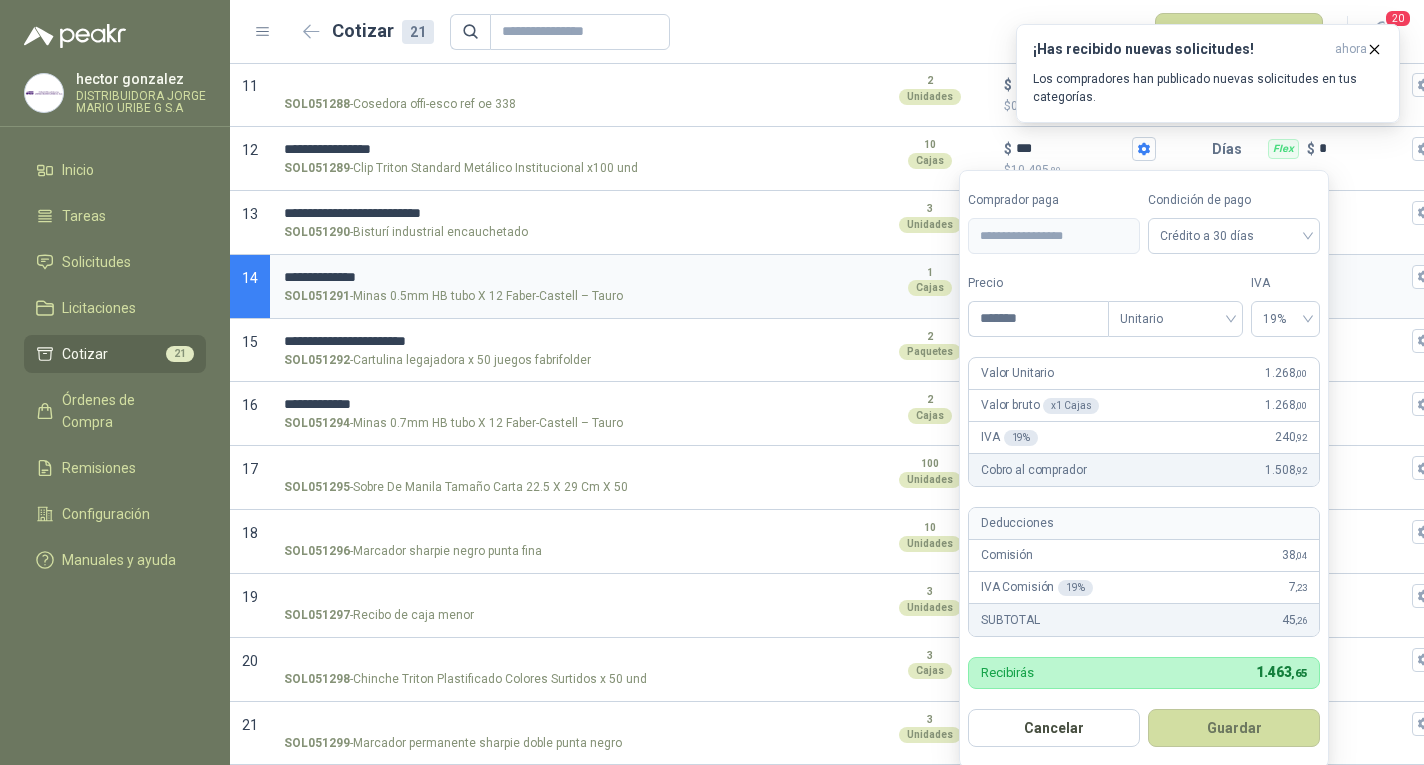 type on "*****" 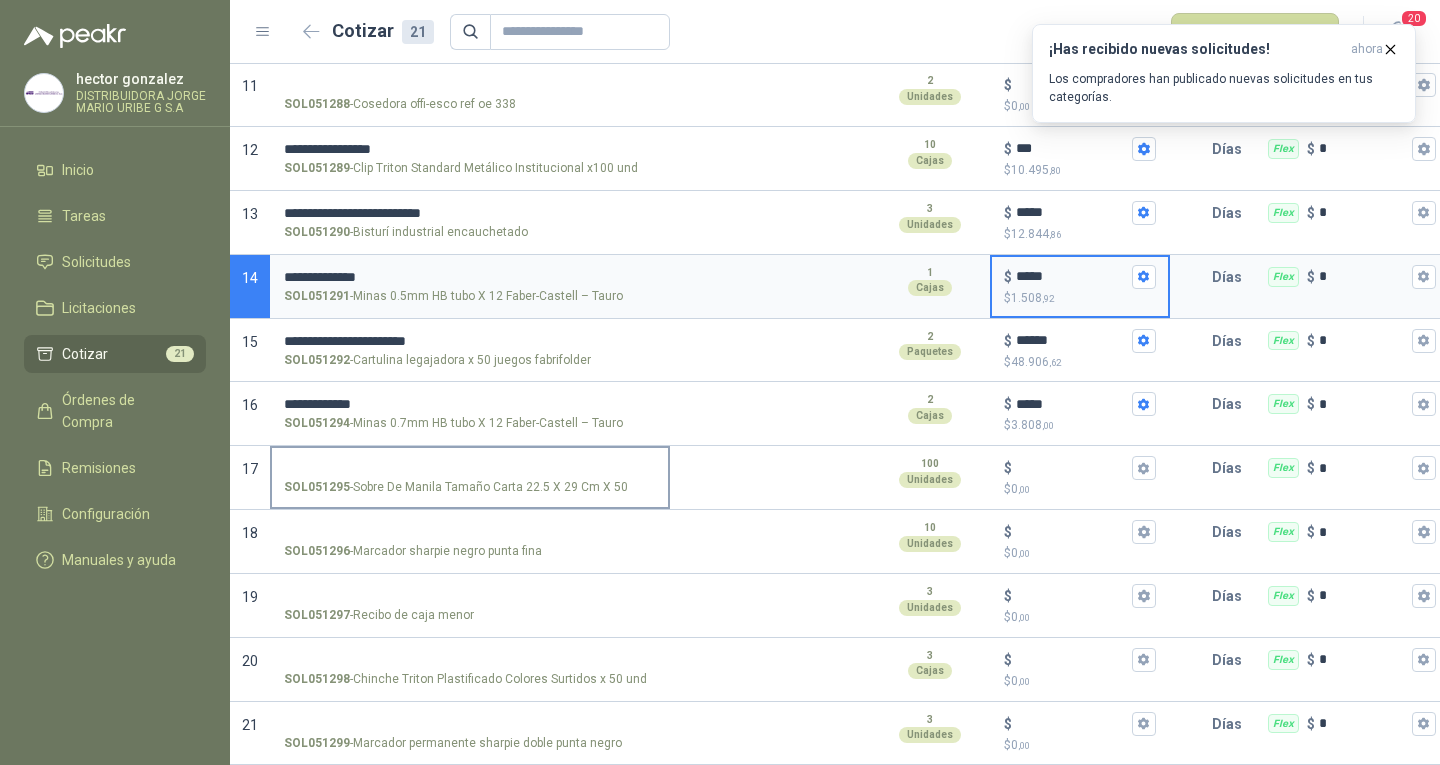 click on "SOL051295  -  Sobre De Manila Tamaño Carta 22.5 X 29 Cm X 50" at bounding box center [456, 487] 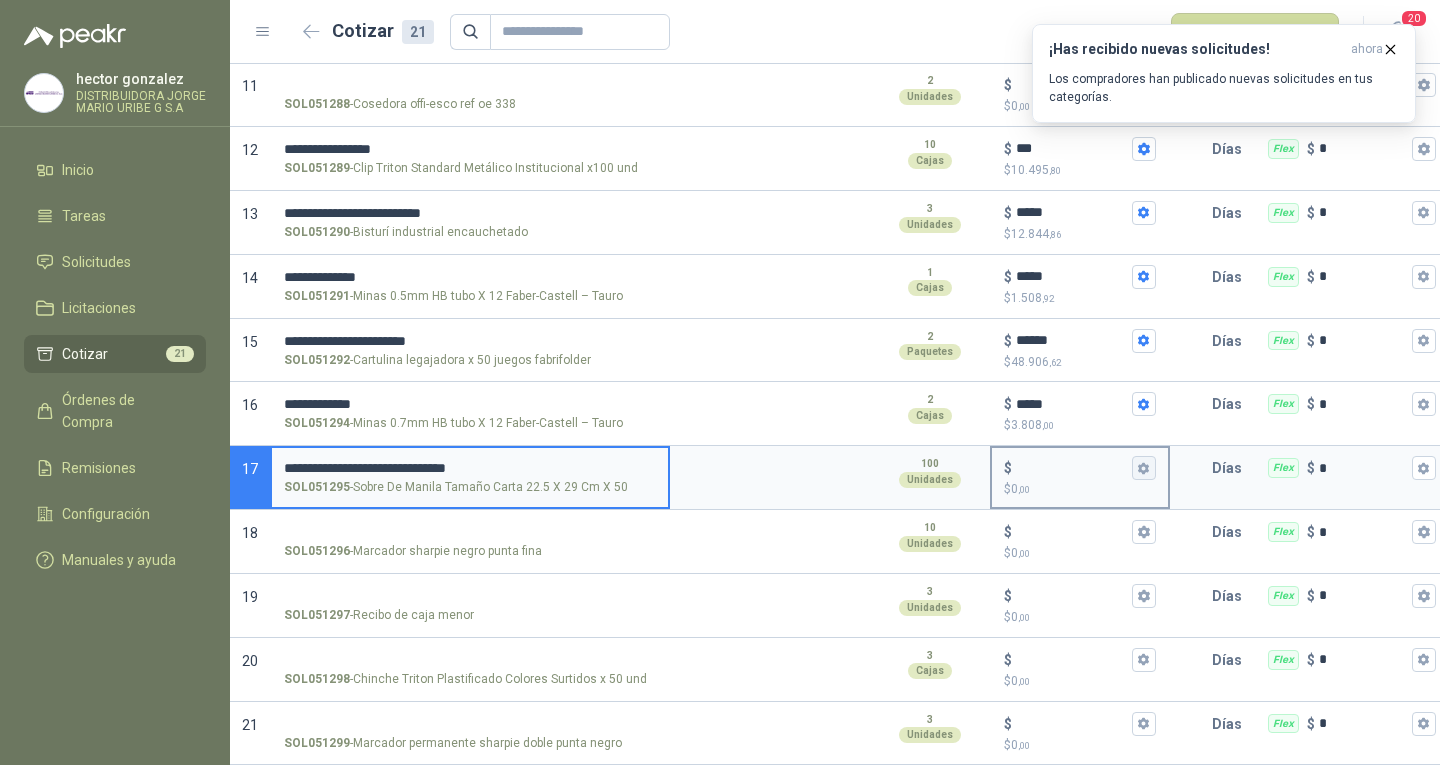 type on "**********" 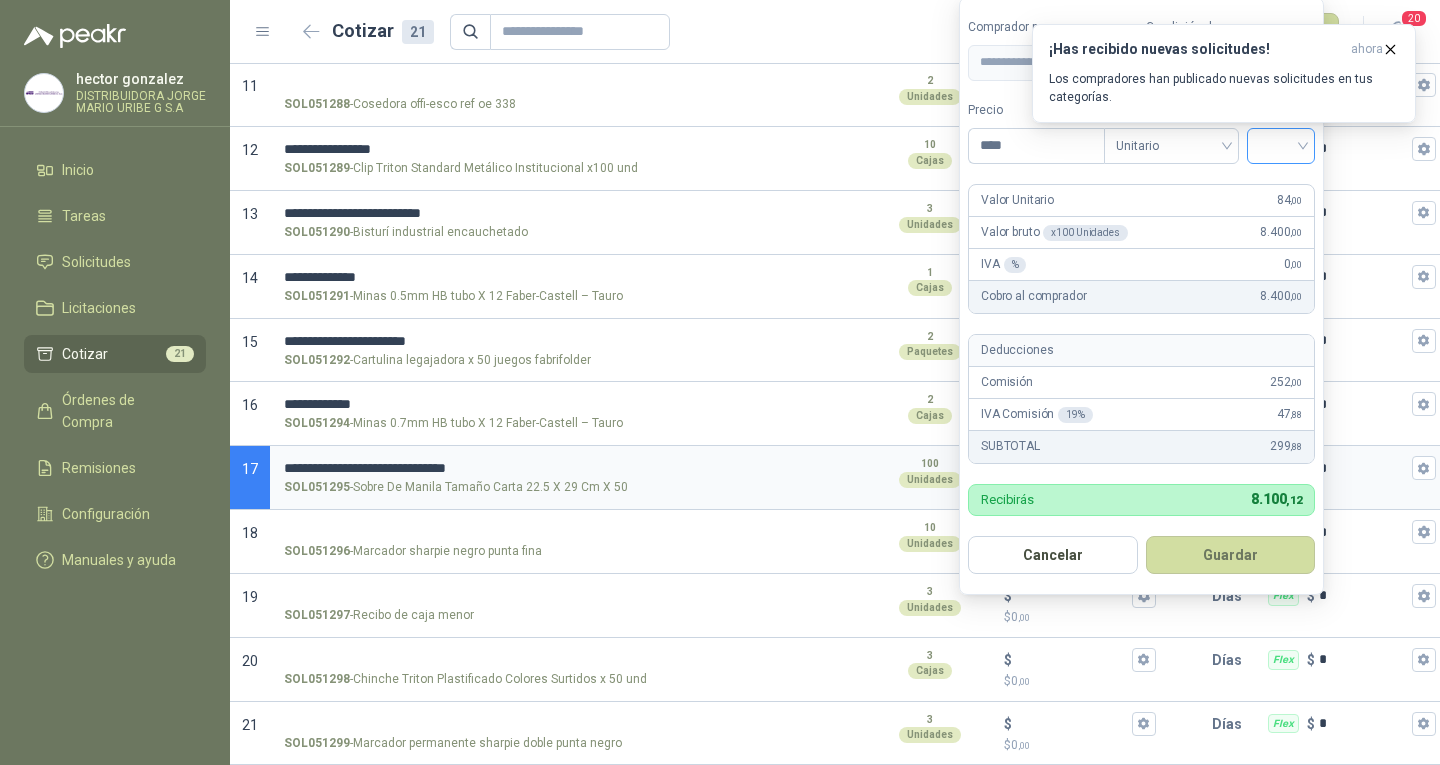 type on "****" 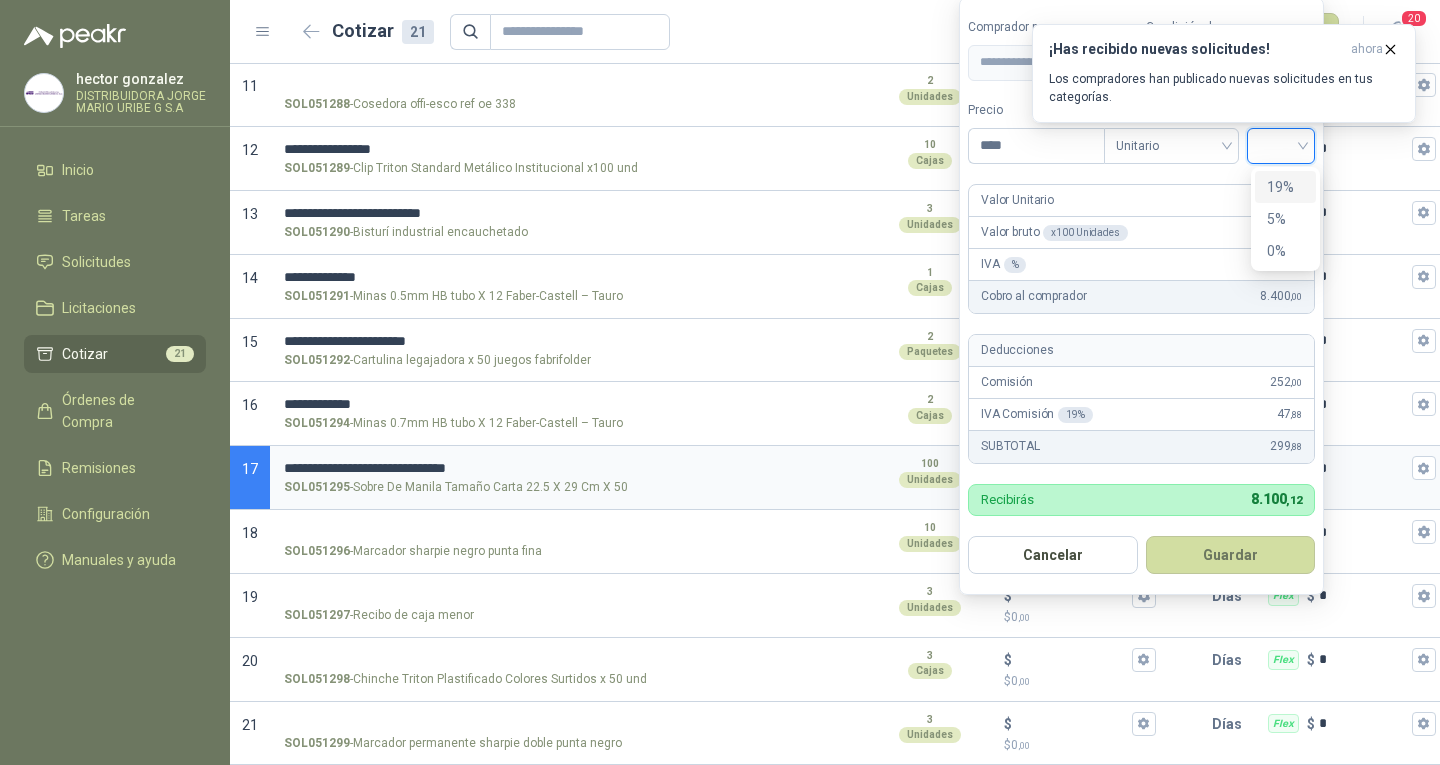 click on "19%" at bounding box center [1285, 187] 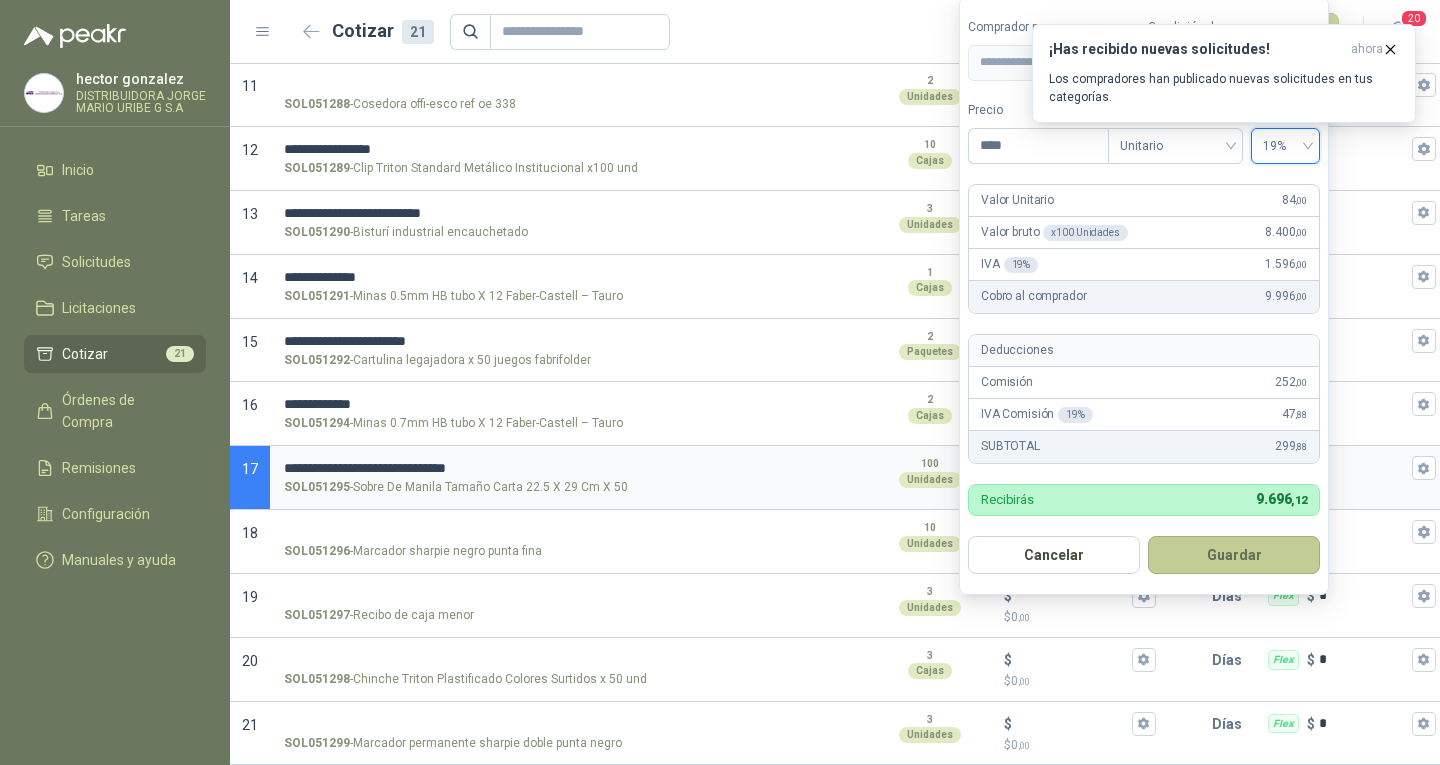 click on "Guardar" at bounding box center [1234, 555] 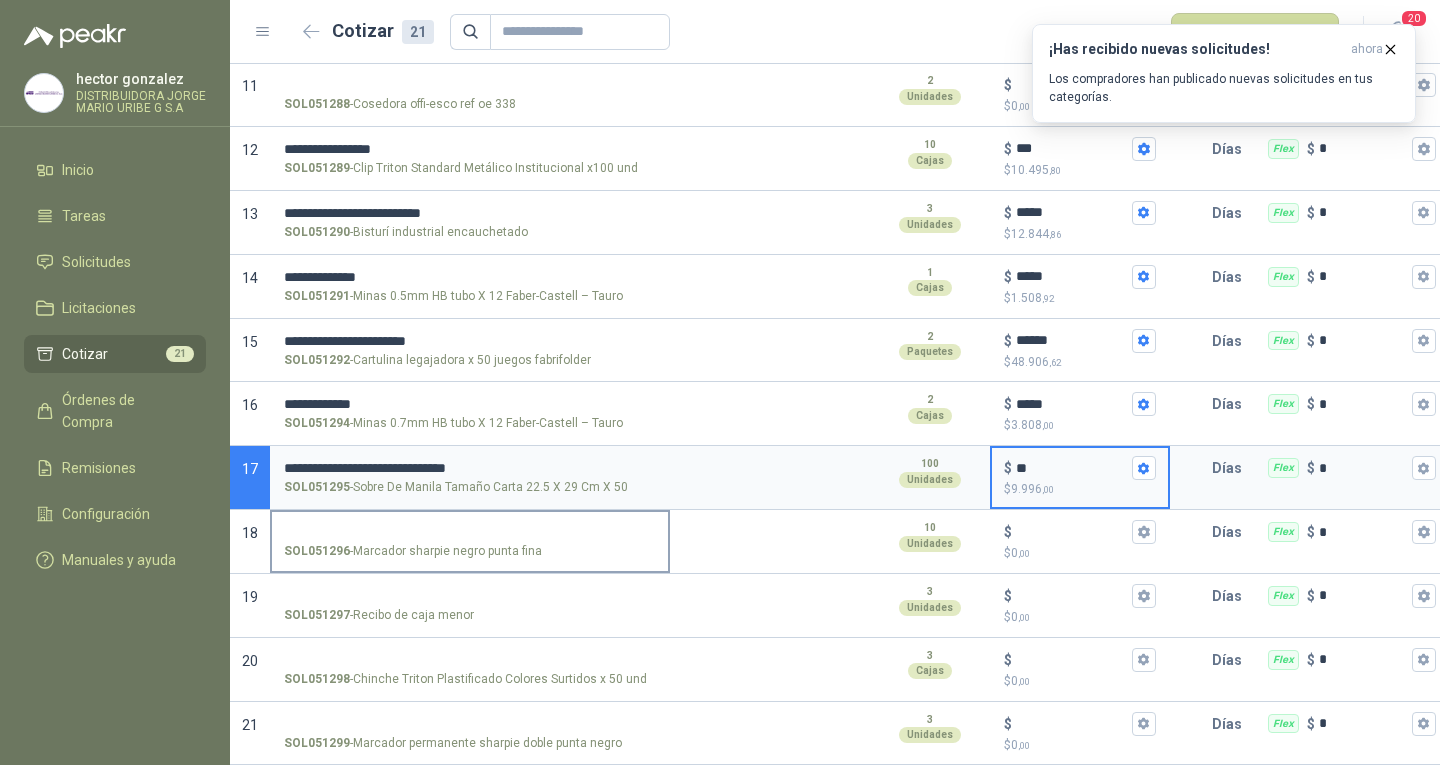 click on "SOL051296  -  Marcador sharpie negro punta fina" at bounding box center (470, 532) 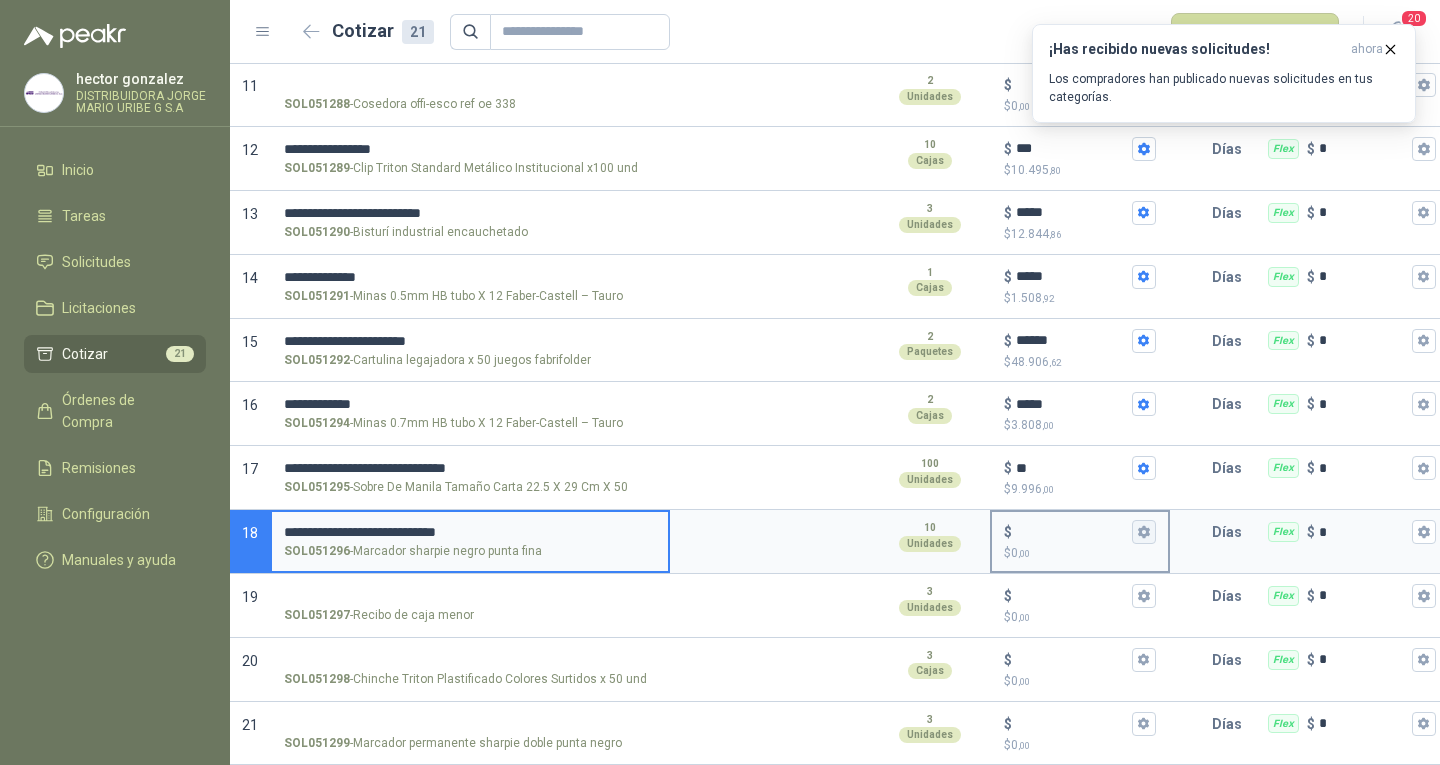 type on "**********" 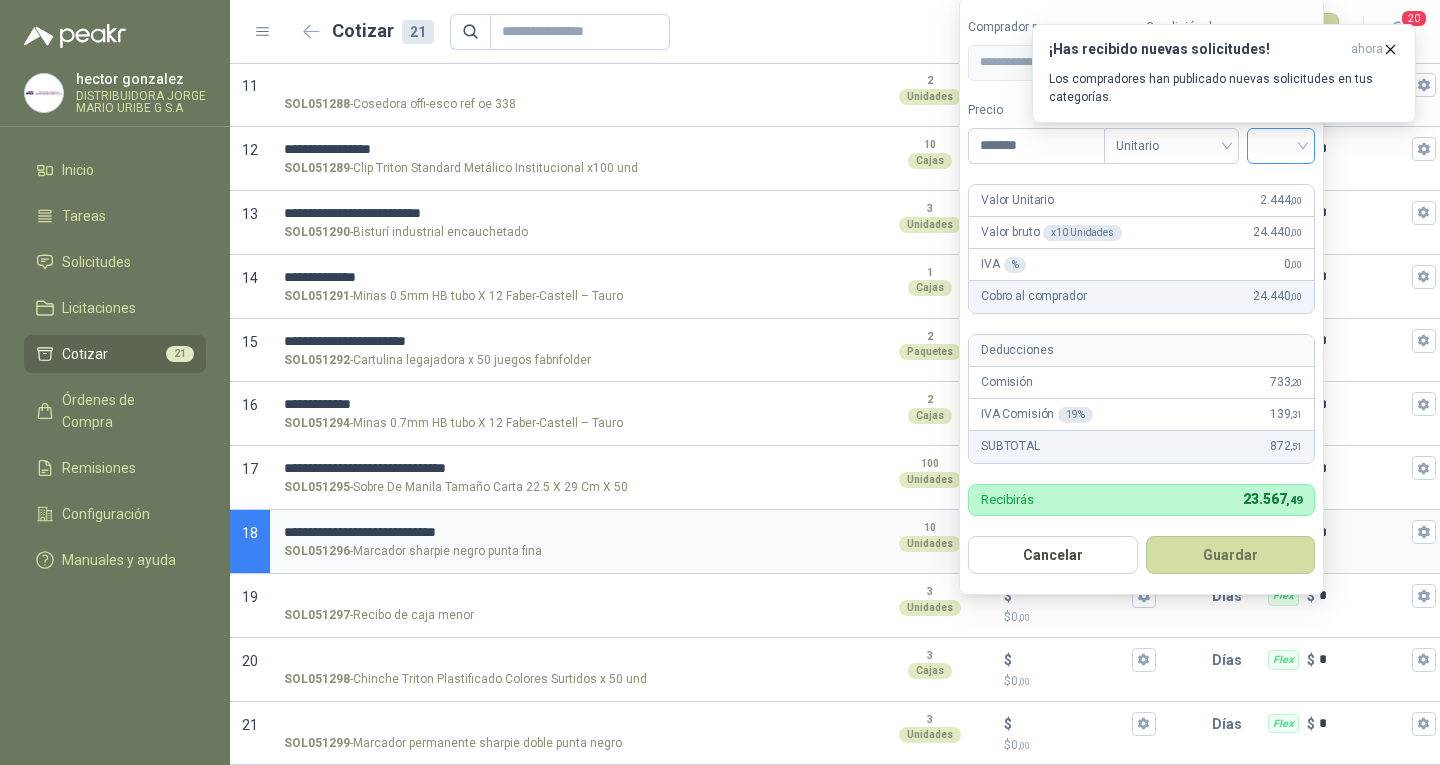 type on "*******" 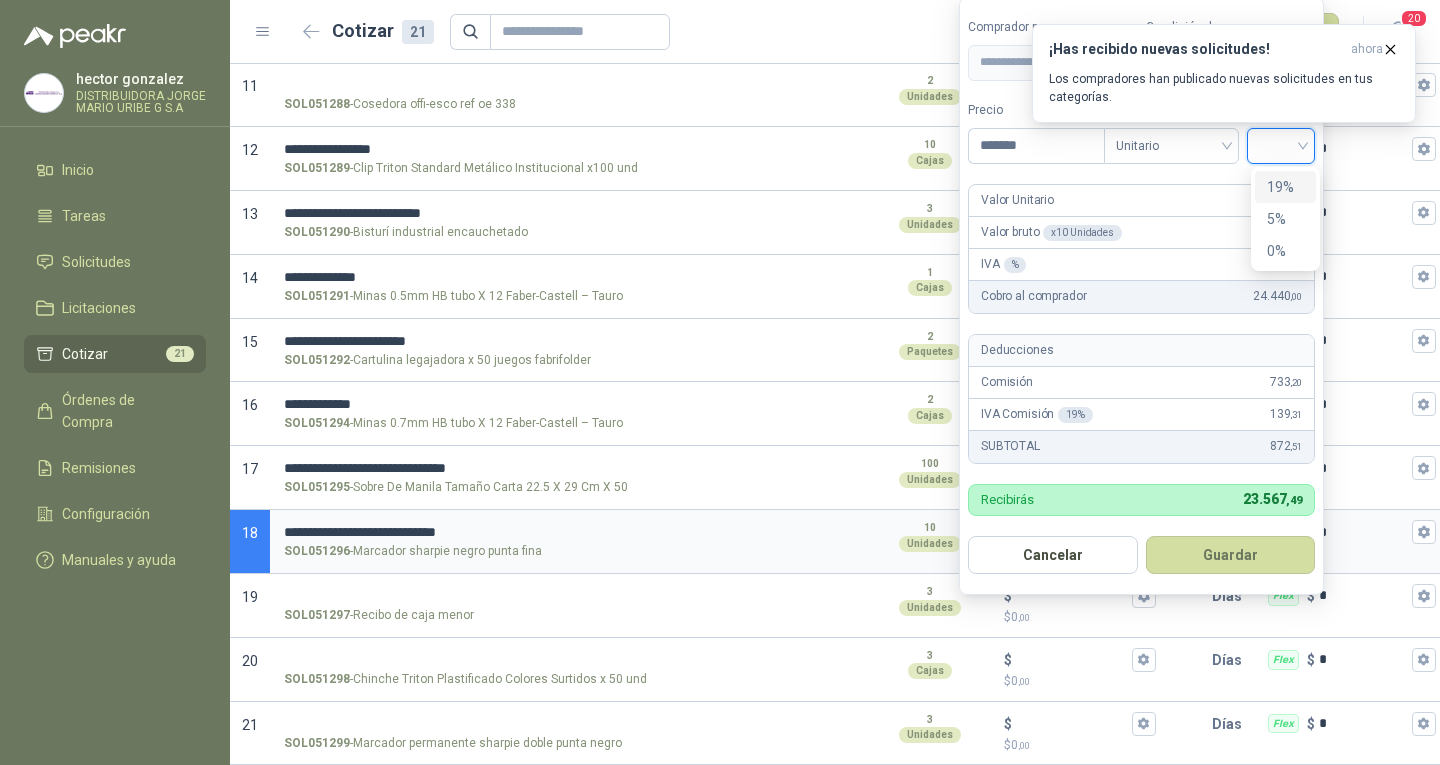 click on "19%" at bounding box center [1285, 187] 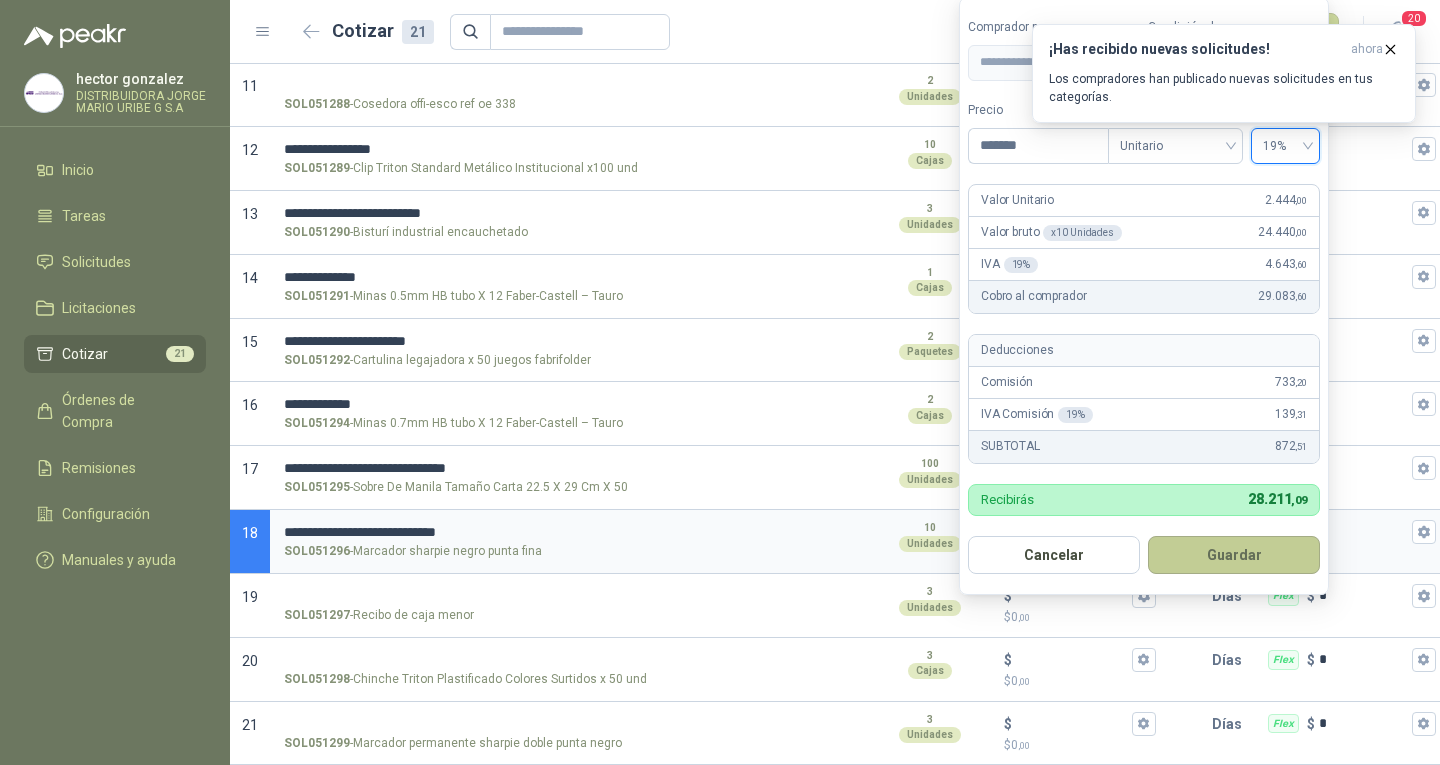 click on "Guardar" at bounding box center [1234, 555] 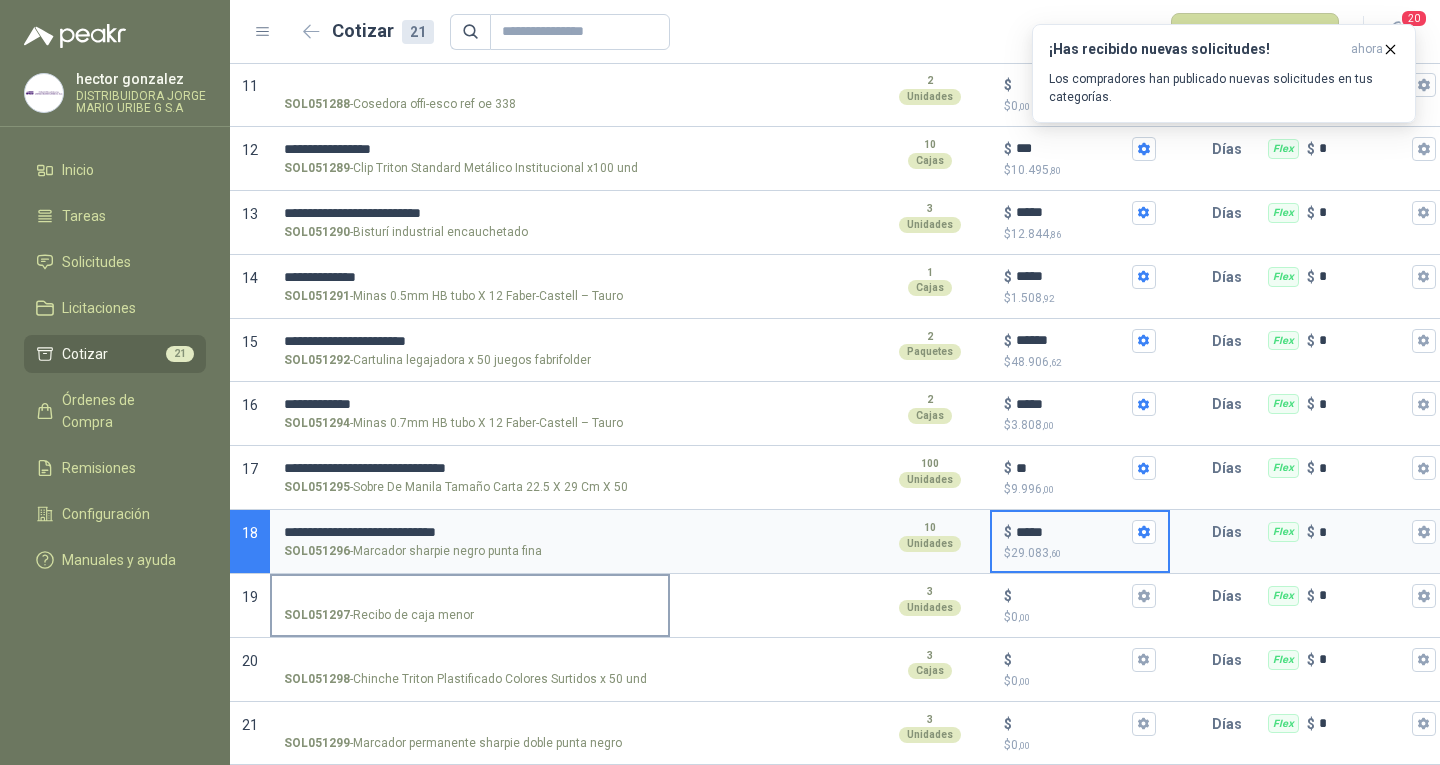 click on "SOL051297  -  Recibo de caja menor" at bounding box center (470, 596) 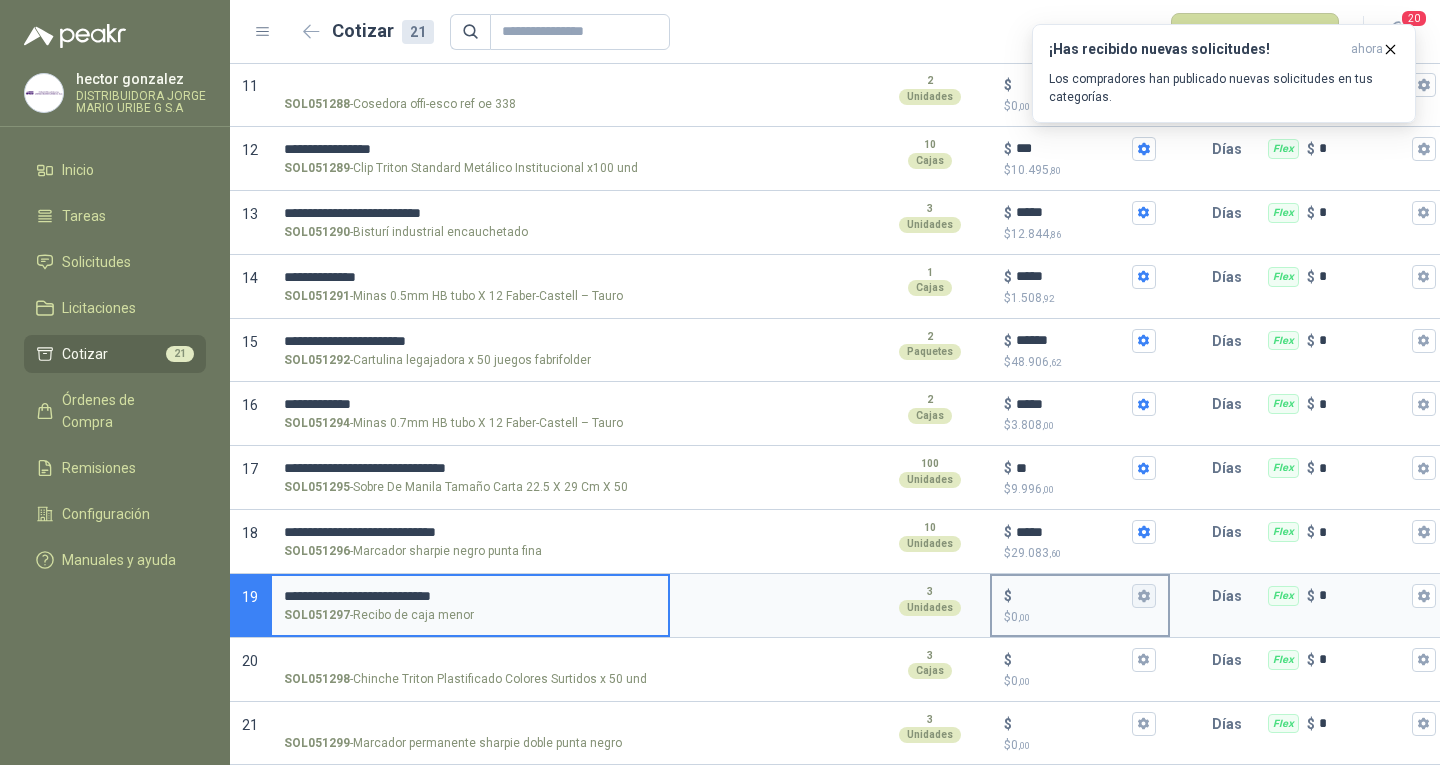 type on "**********" 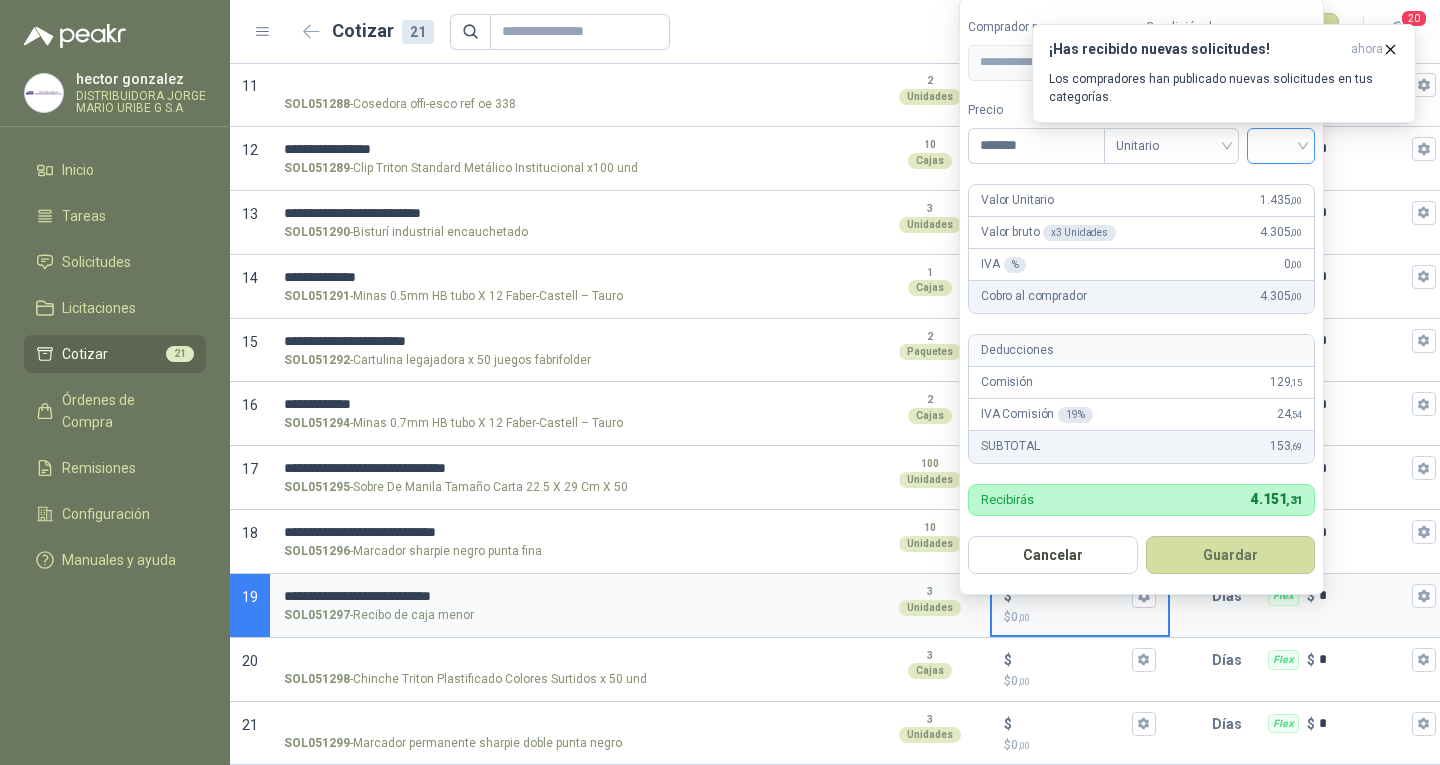type on "*******" 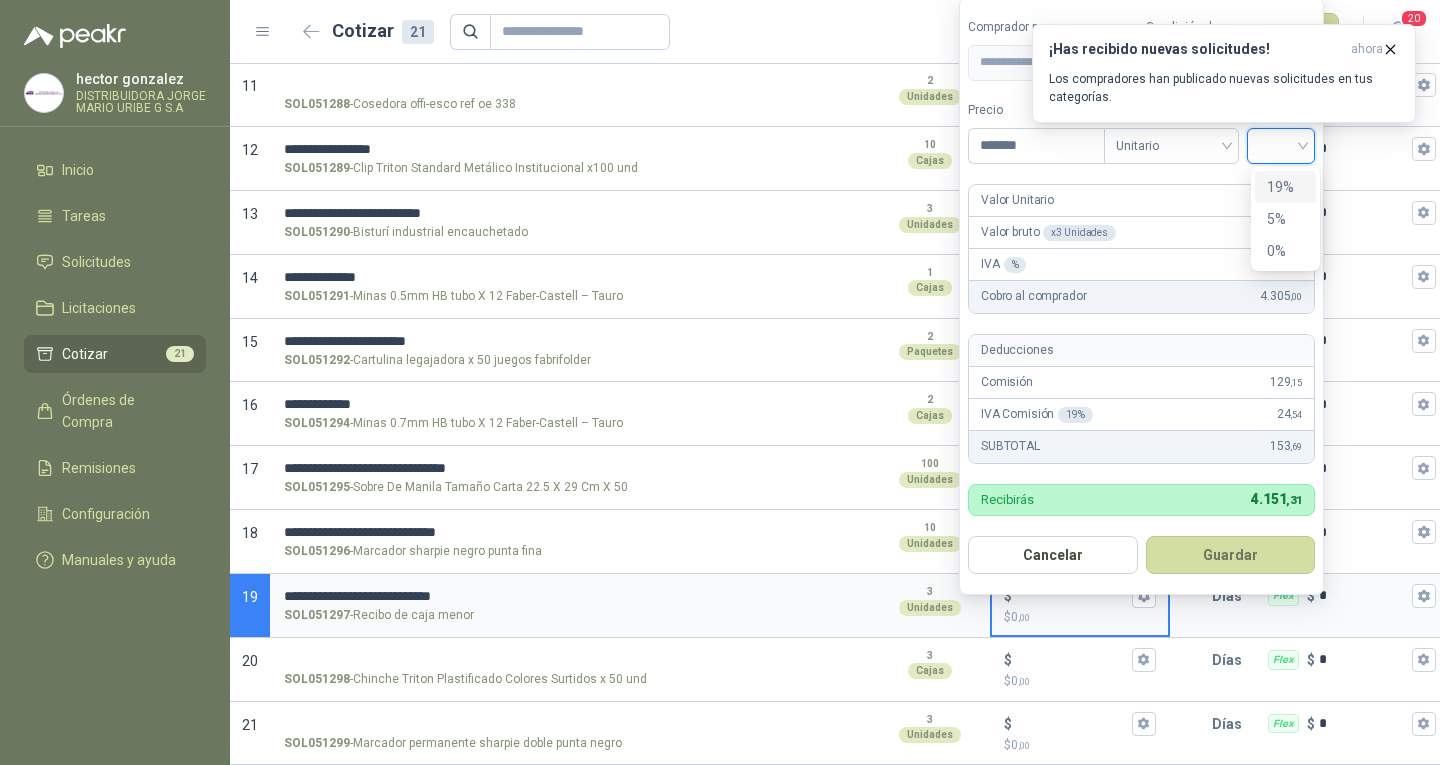 click on "19%" at bounding box center (1285, 187) 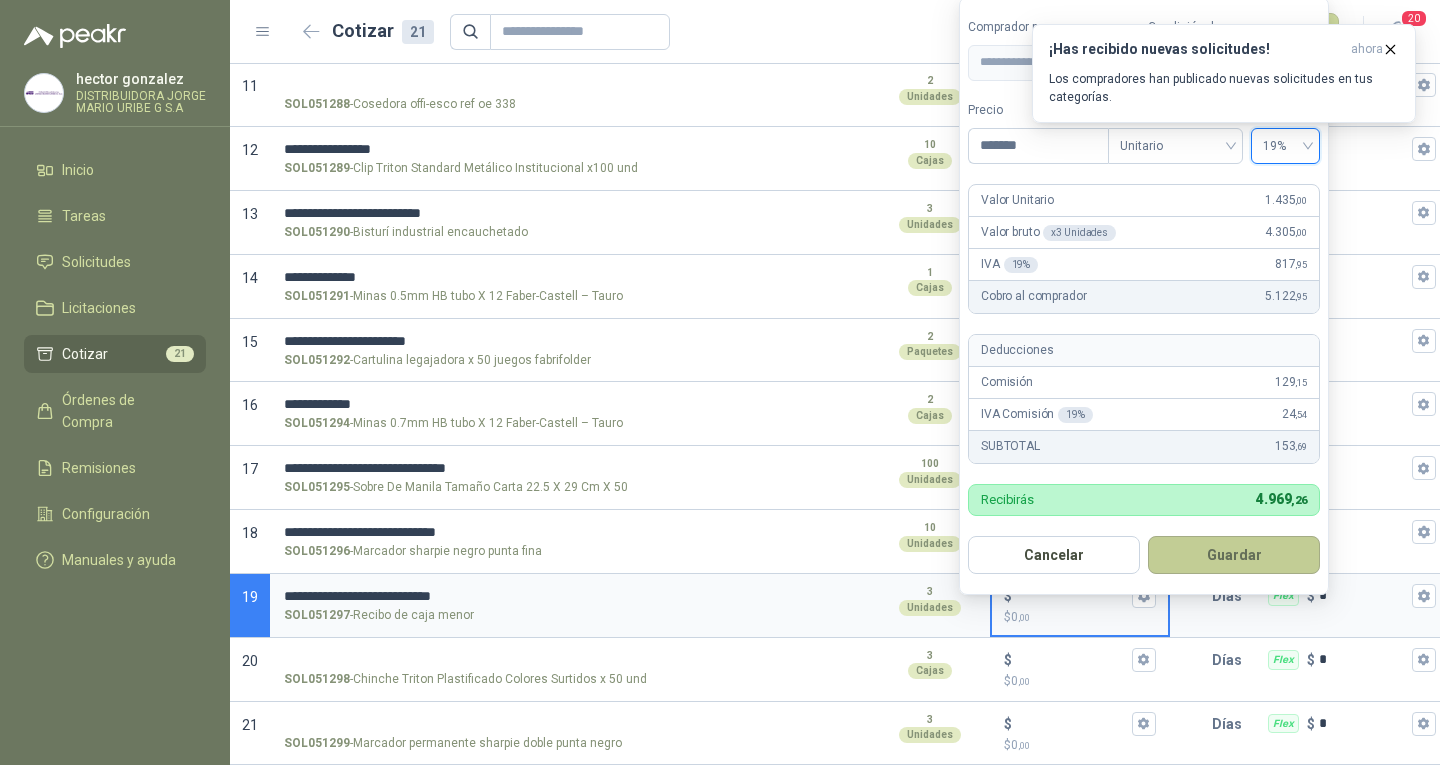 click on "Guardar" at bounding box center [1234, 555] 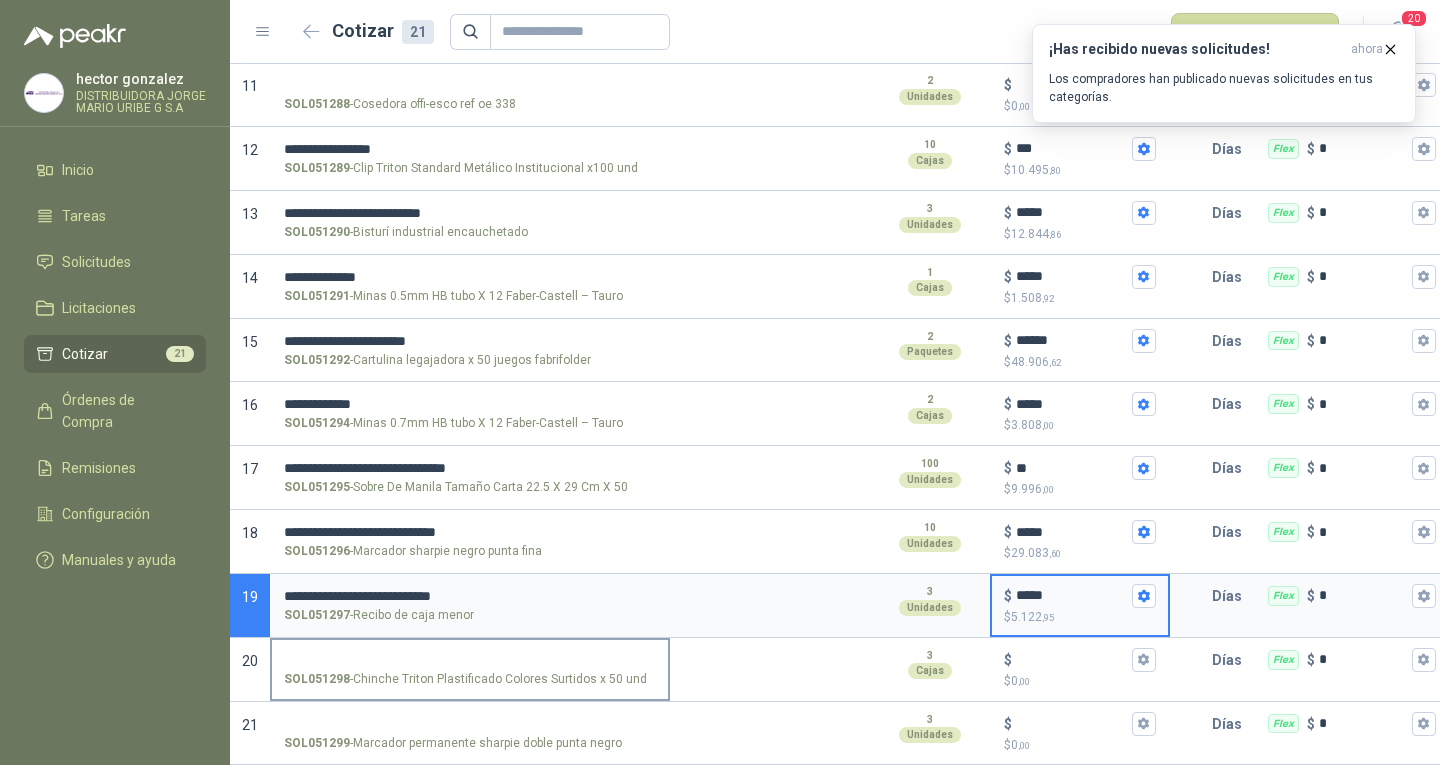 click on "SOL051298  -  Chinche Triton Plastificado Colores Surtidos x 50 und" at bounding box center [465, 679] 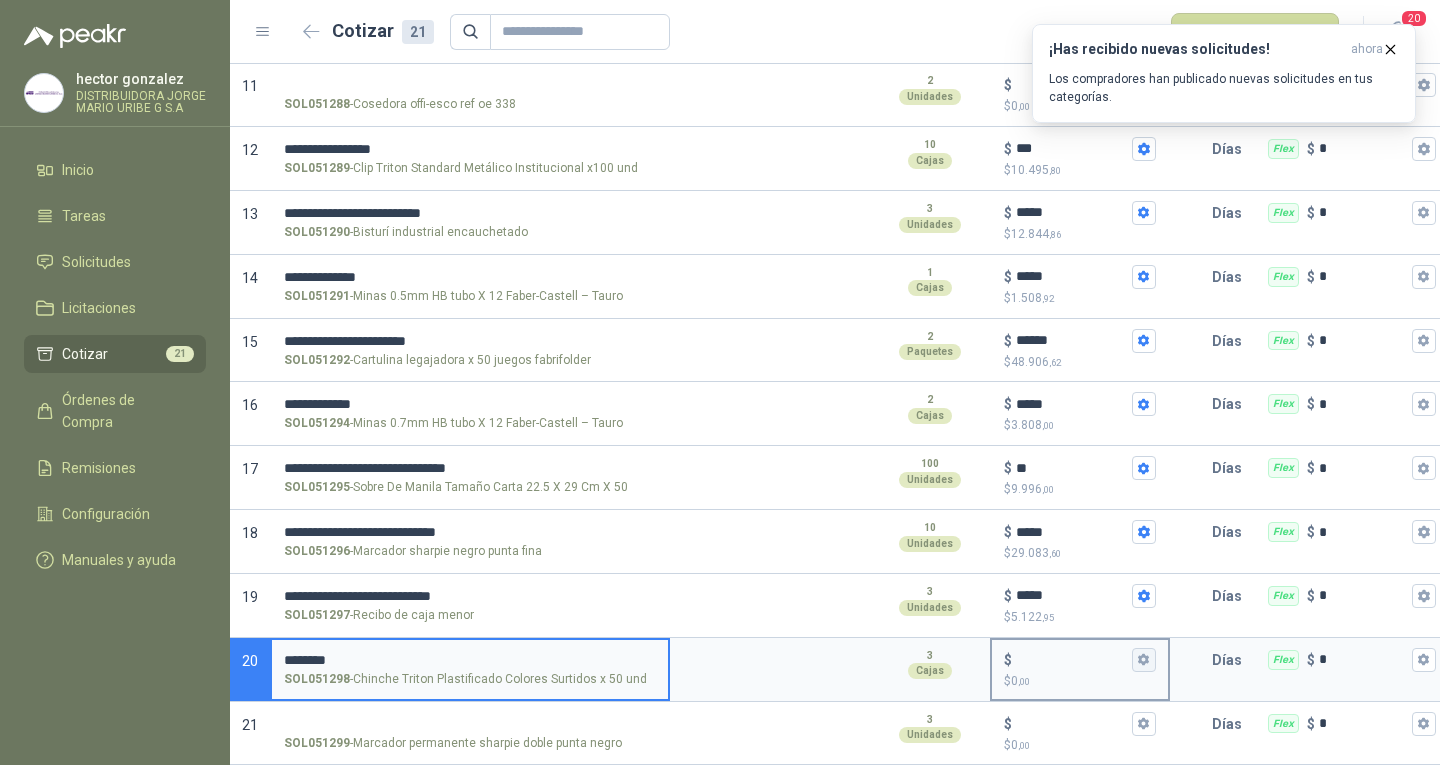 type on "********" 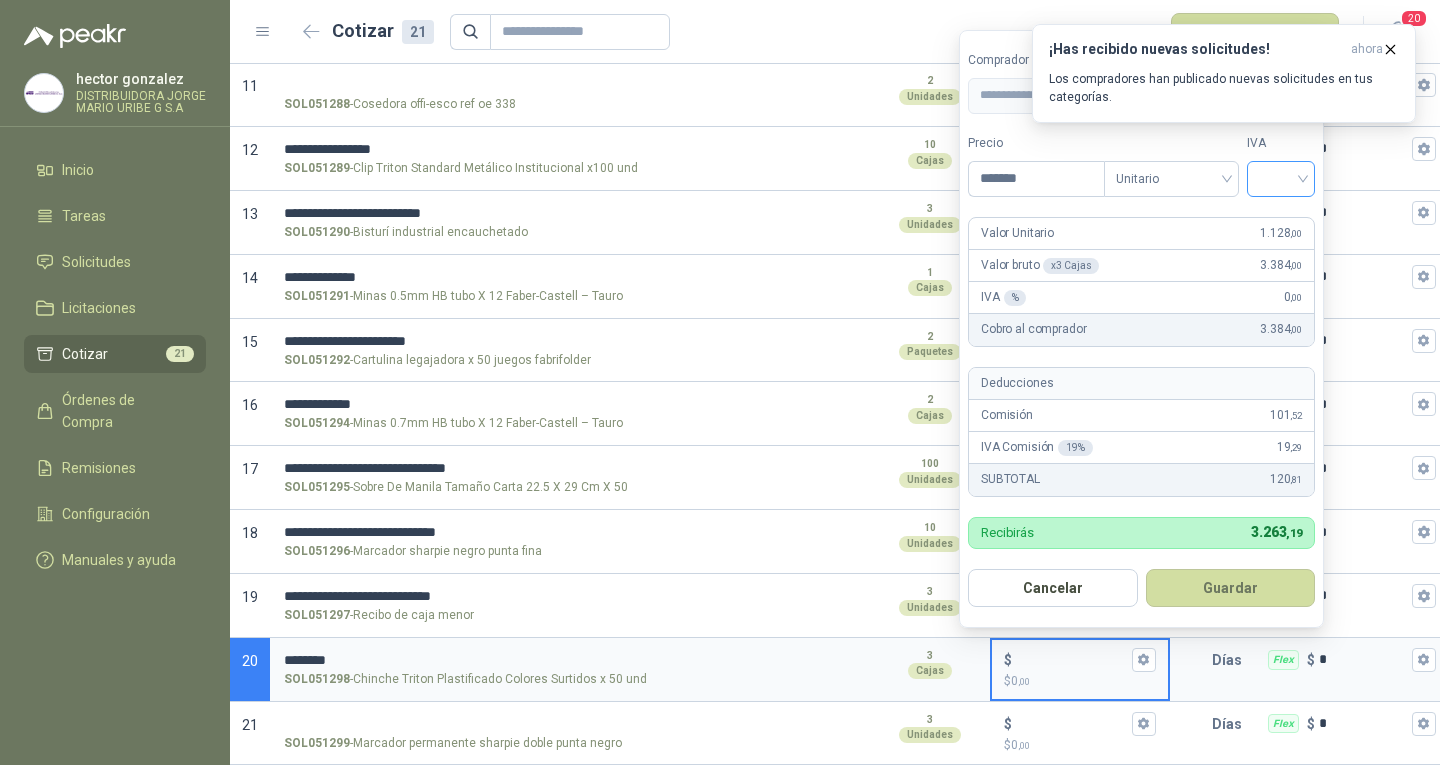 type on "*******" 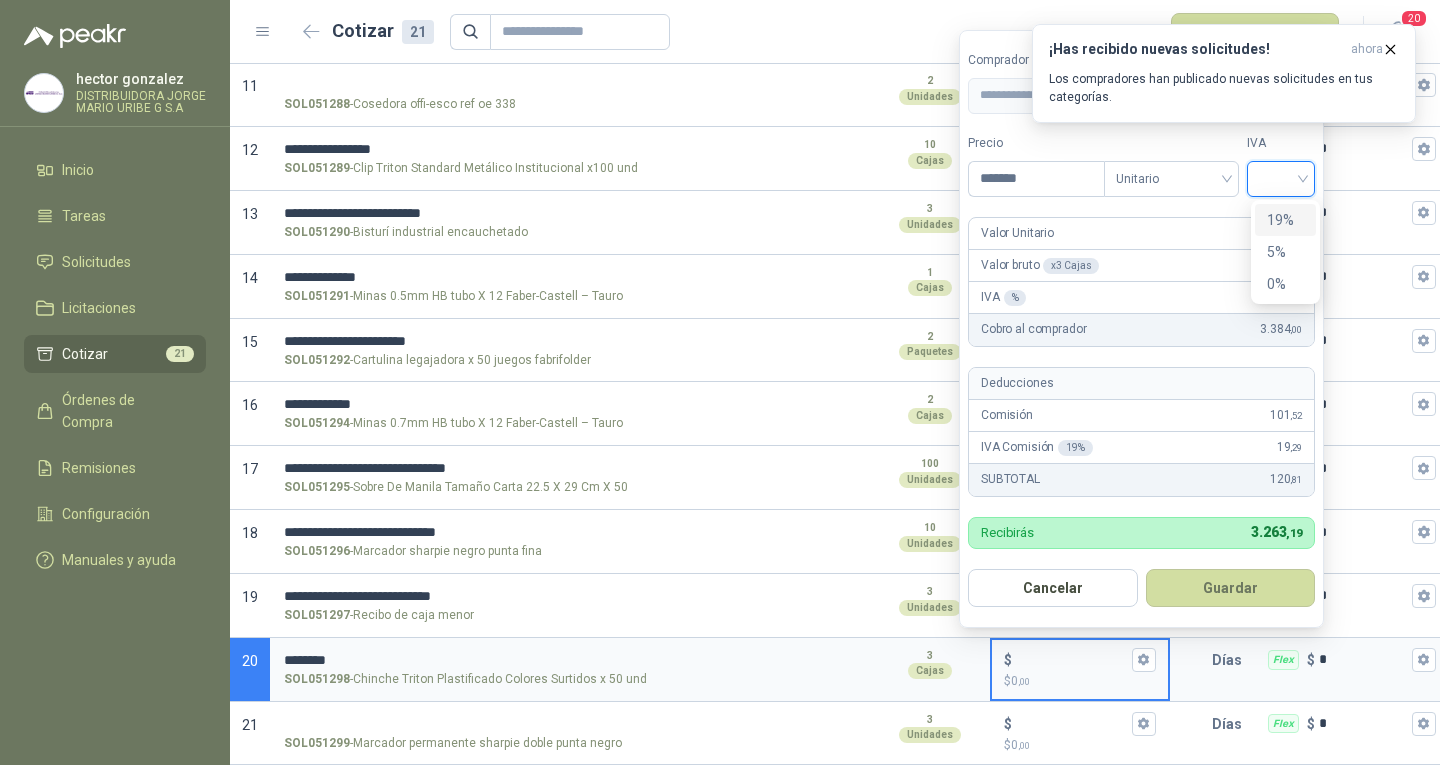 click on "19%" at bounding box center (1285, 220) 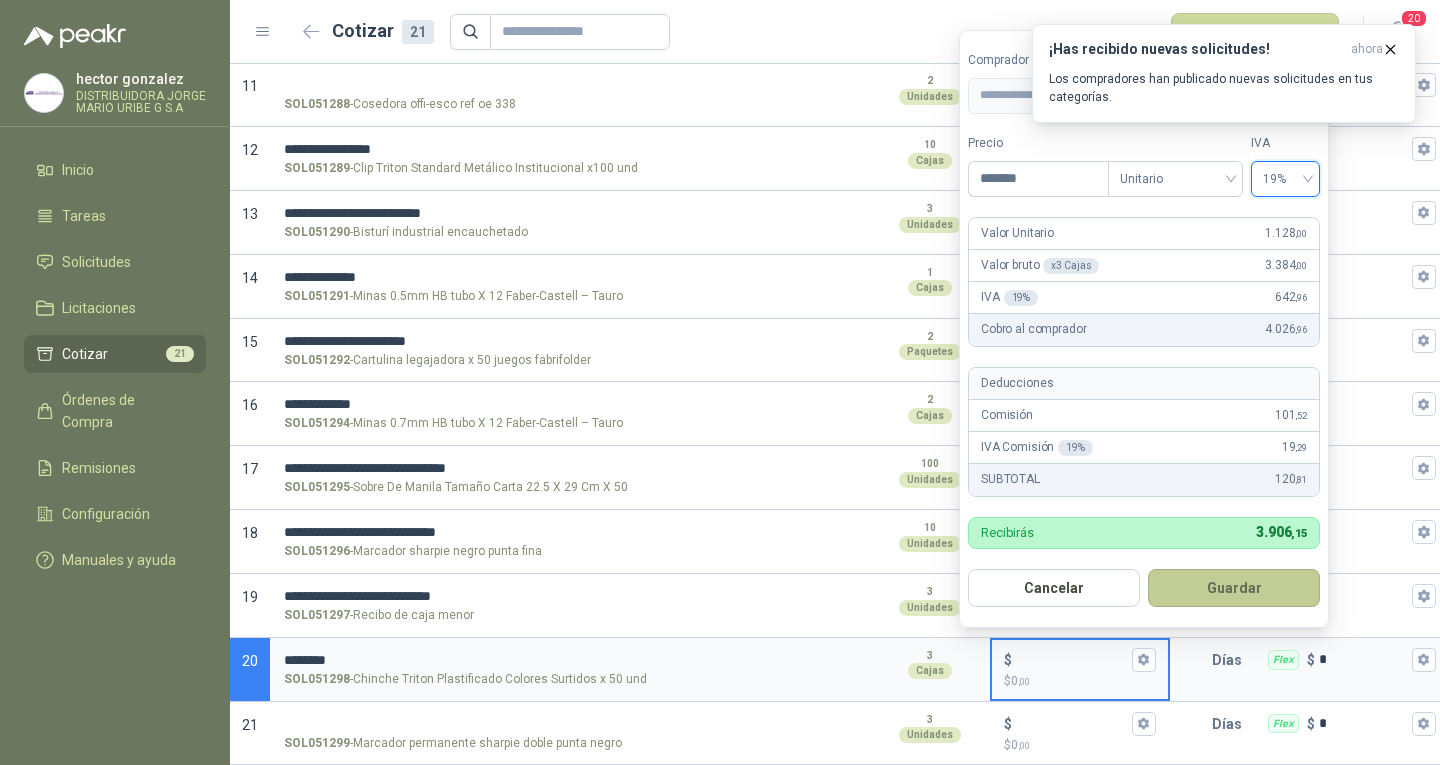 click on "Guardar" at bounding box center [1234, 588] 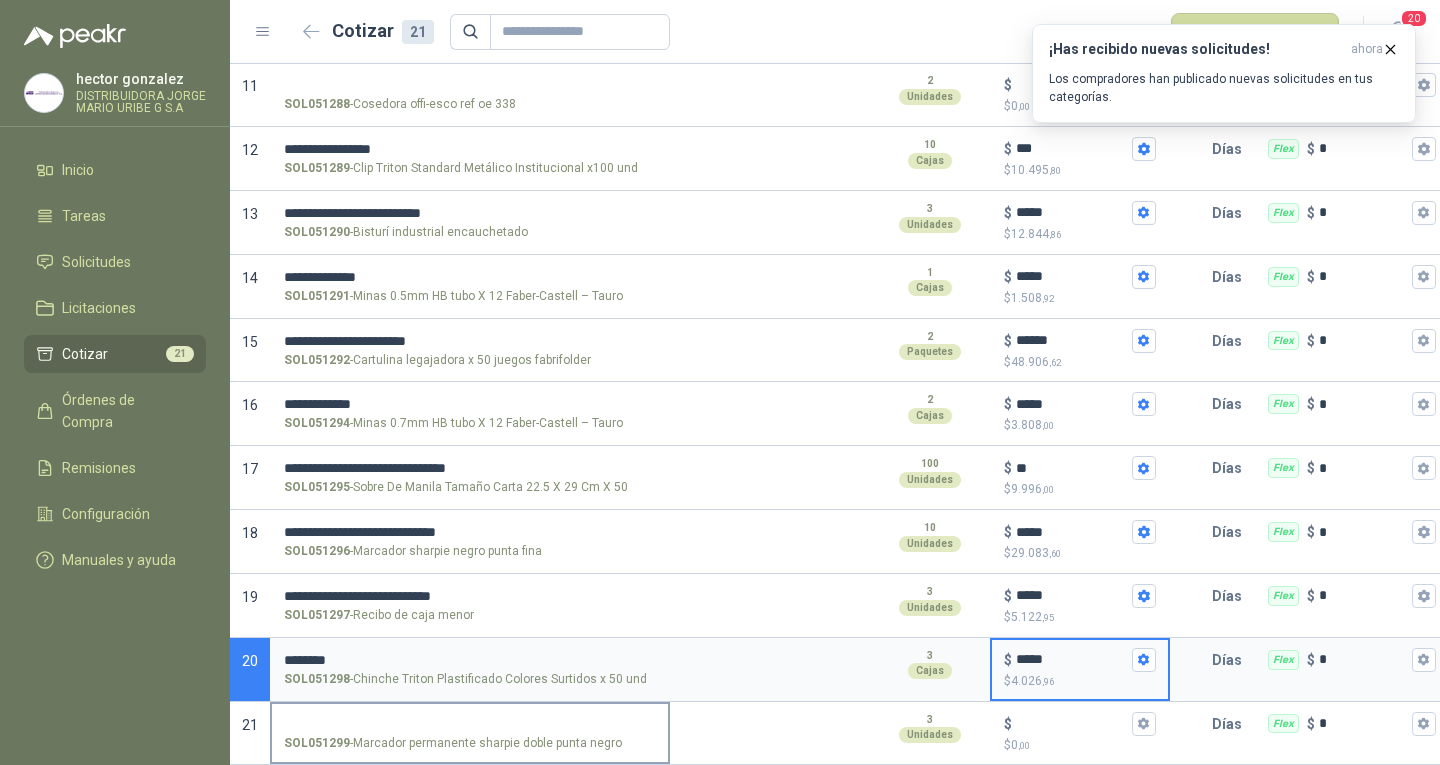 click on "SOL051299  -  Marcador permanente sharpie doble punta negro" at bounding box center [453, 743] 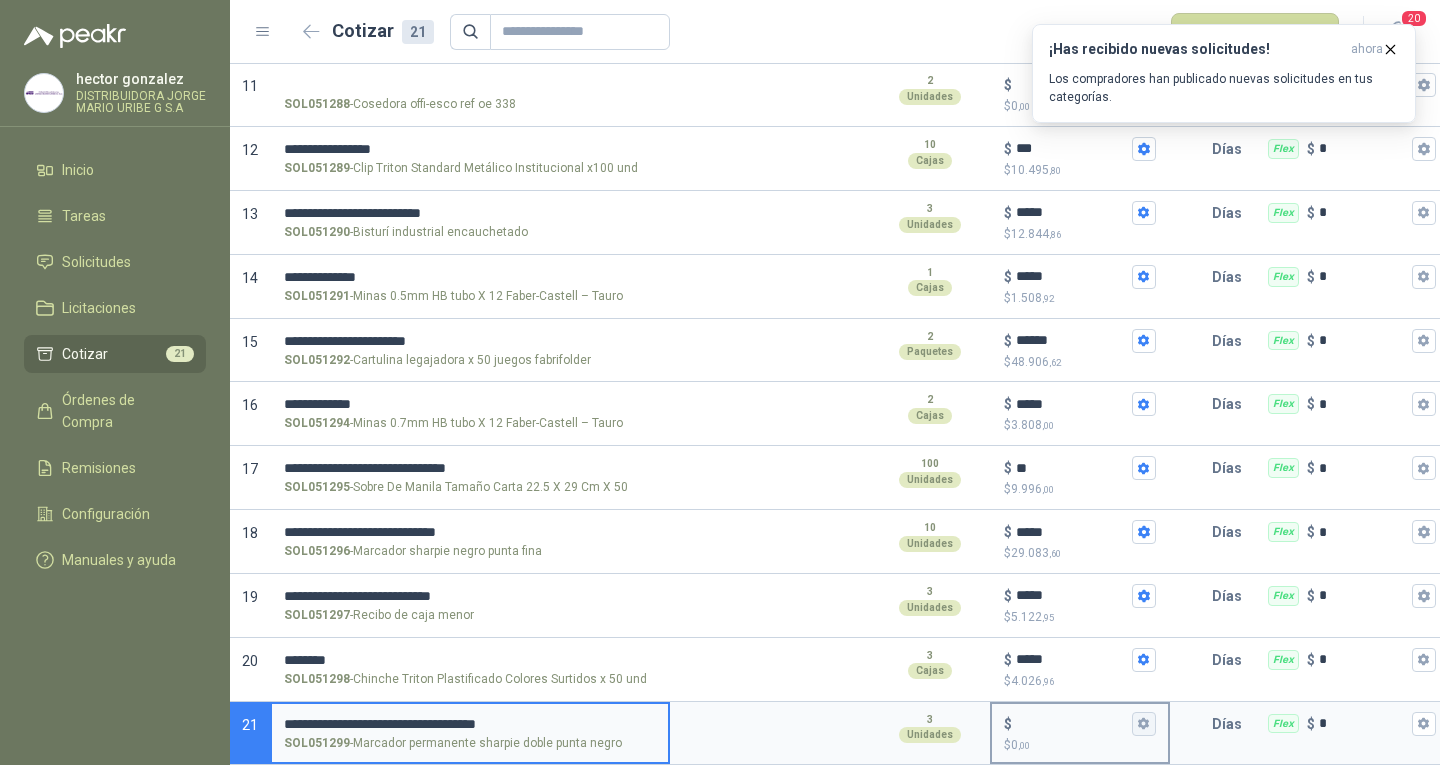 type on "**********" 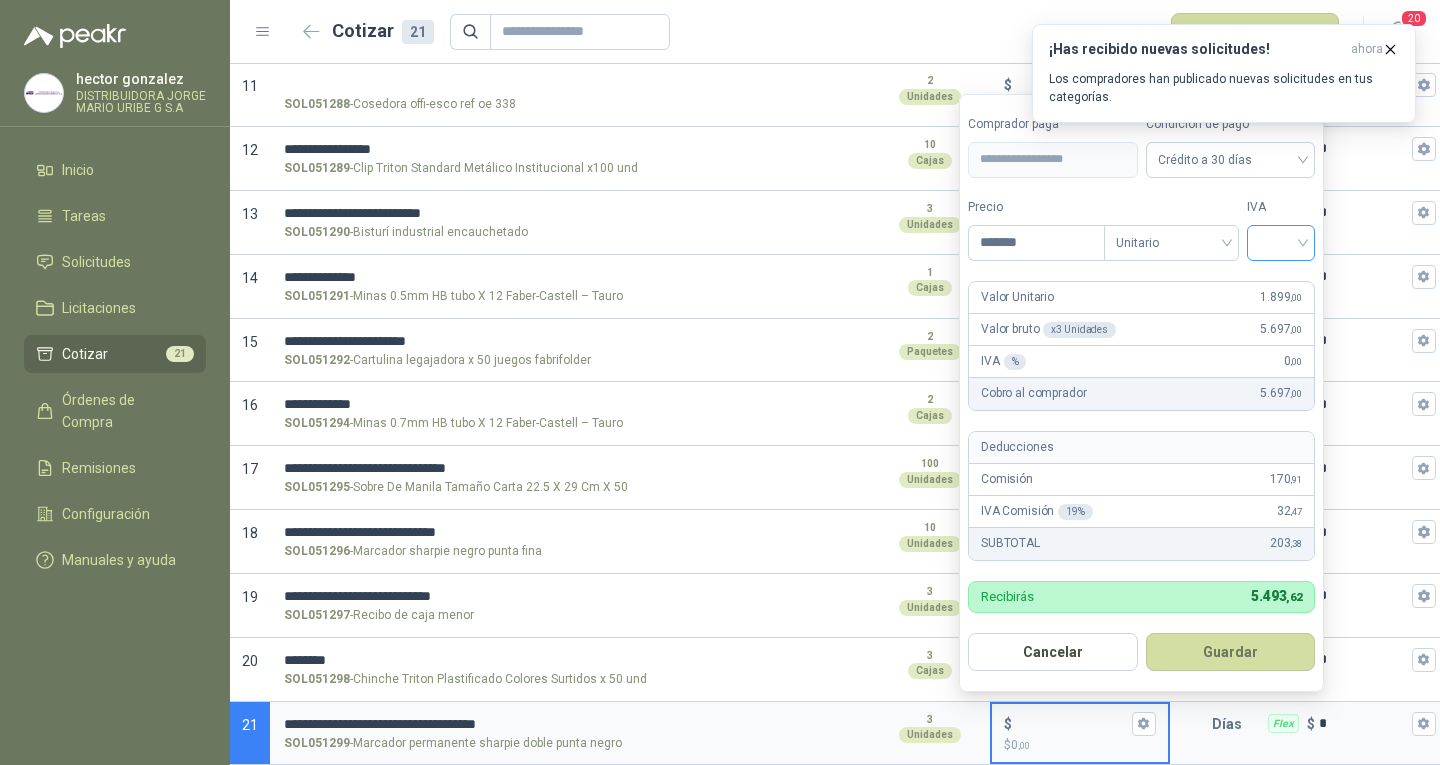 type on "*******" 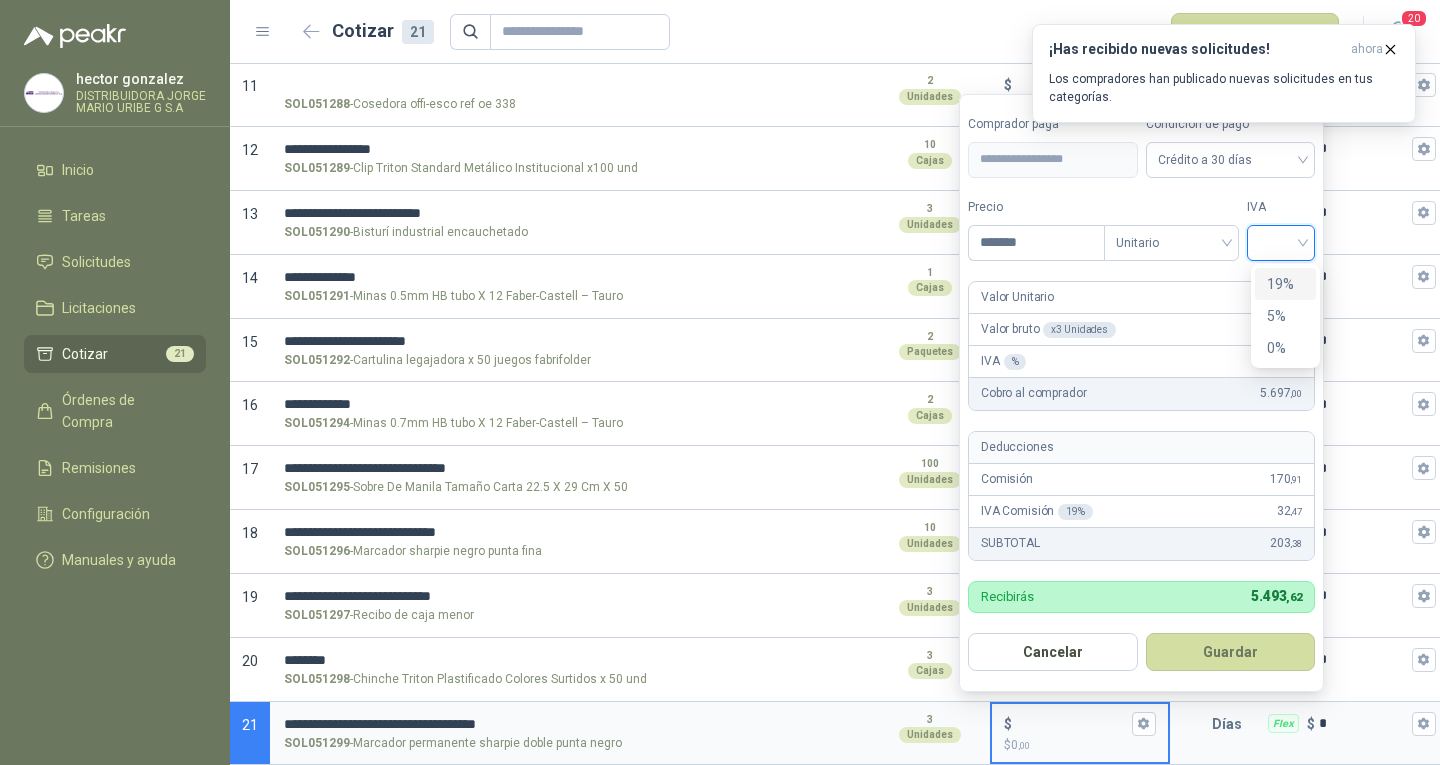 click on "19%" at bounding box center [1285, 284] 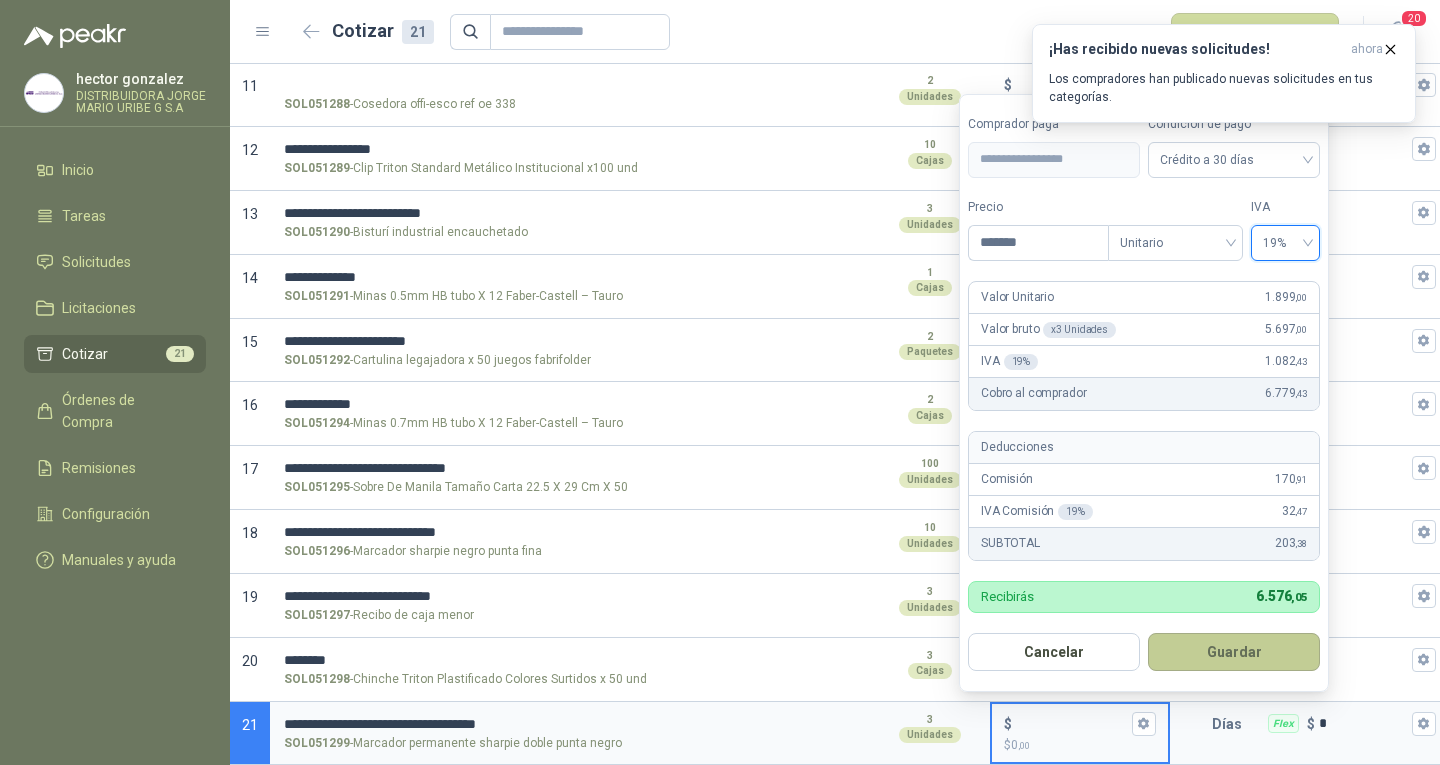 click on "Guardar" at bounding box center (1234, 652) 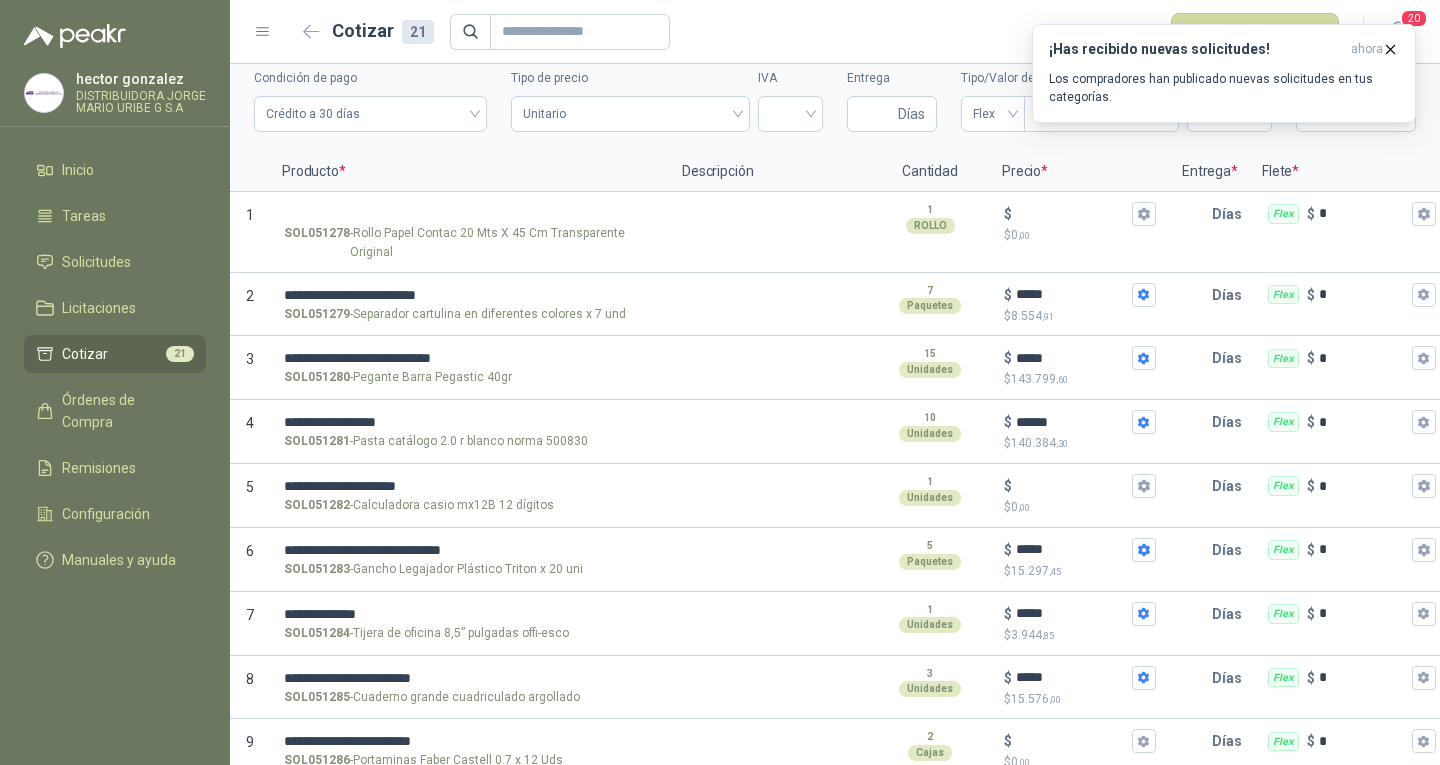 scroll, scrollTop: 0, scrollLeft: 0, axis: both 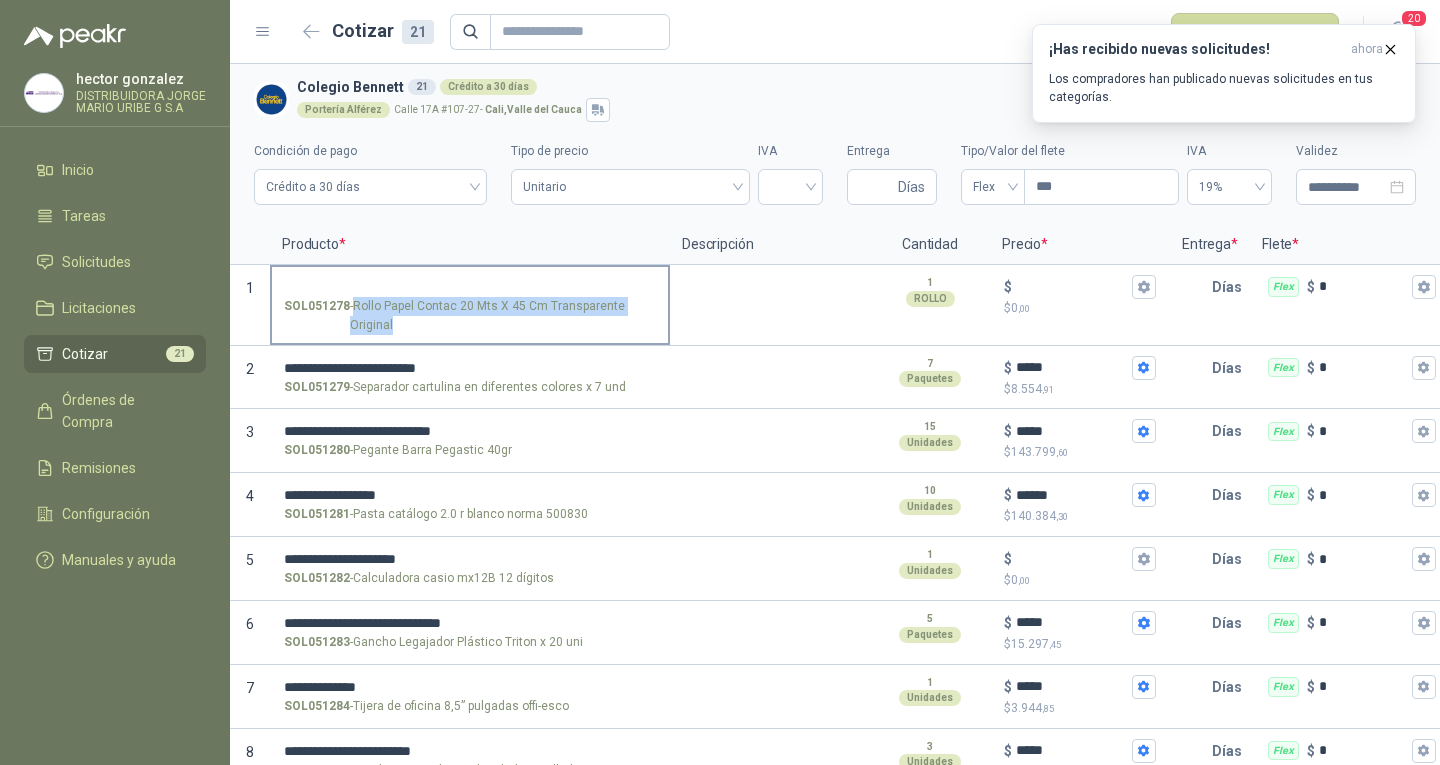 drag, startPoint x: 356, startPoint y: 302, endPoint x: 387, endPoint y: 324, distance: 38.013157 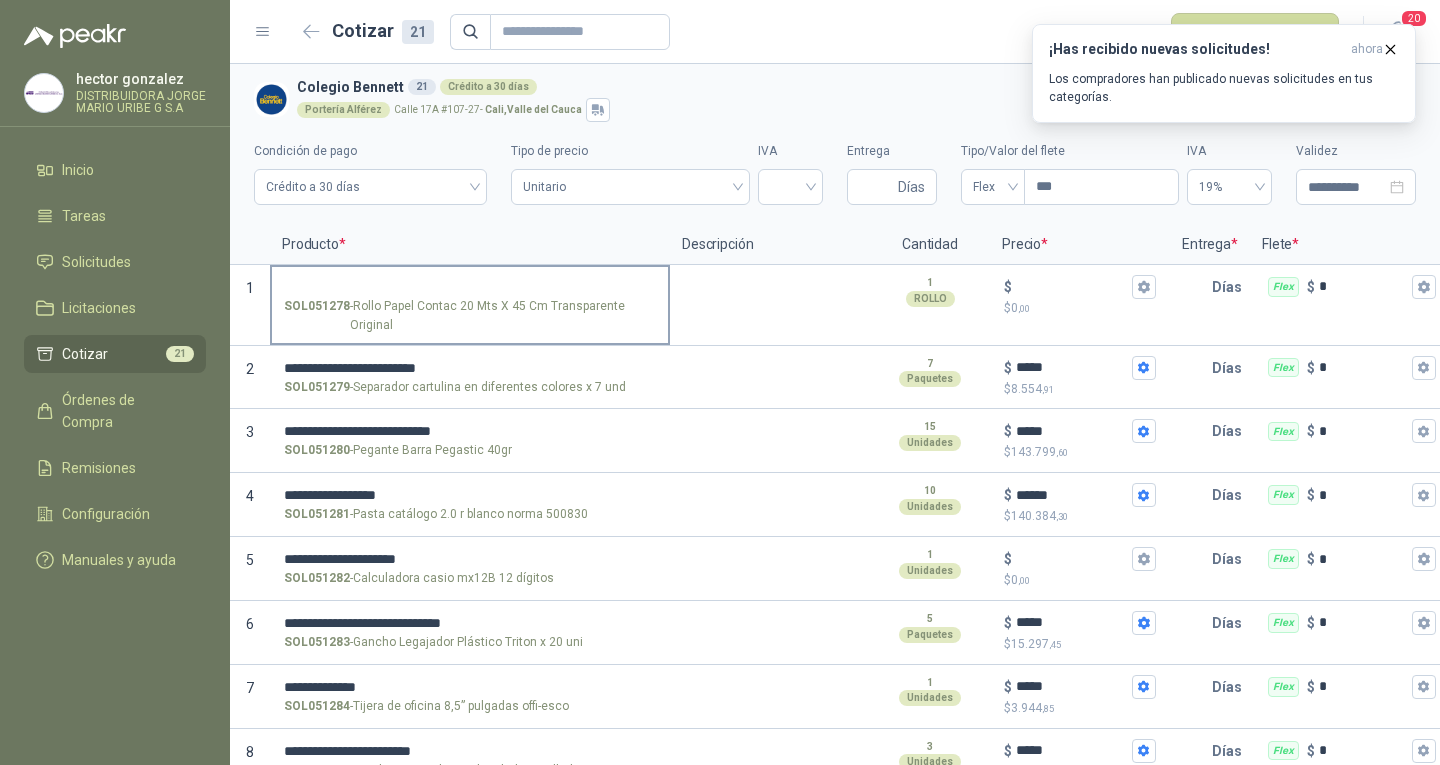 click on "SOL051278  -  Rollo Papel Contac 20 Mts X 45 Cm Transparente Original" at bounding box center (470, 305) 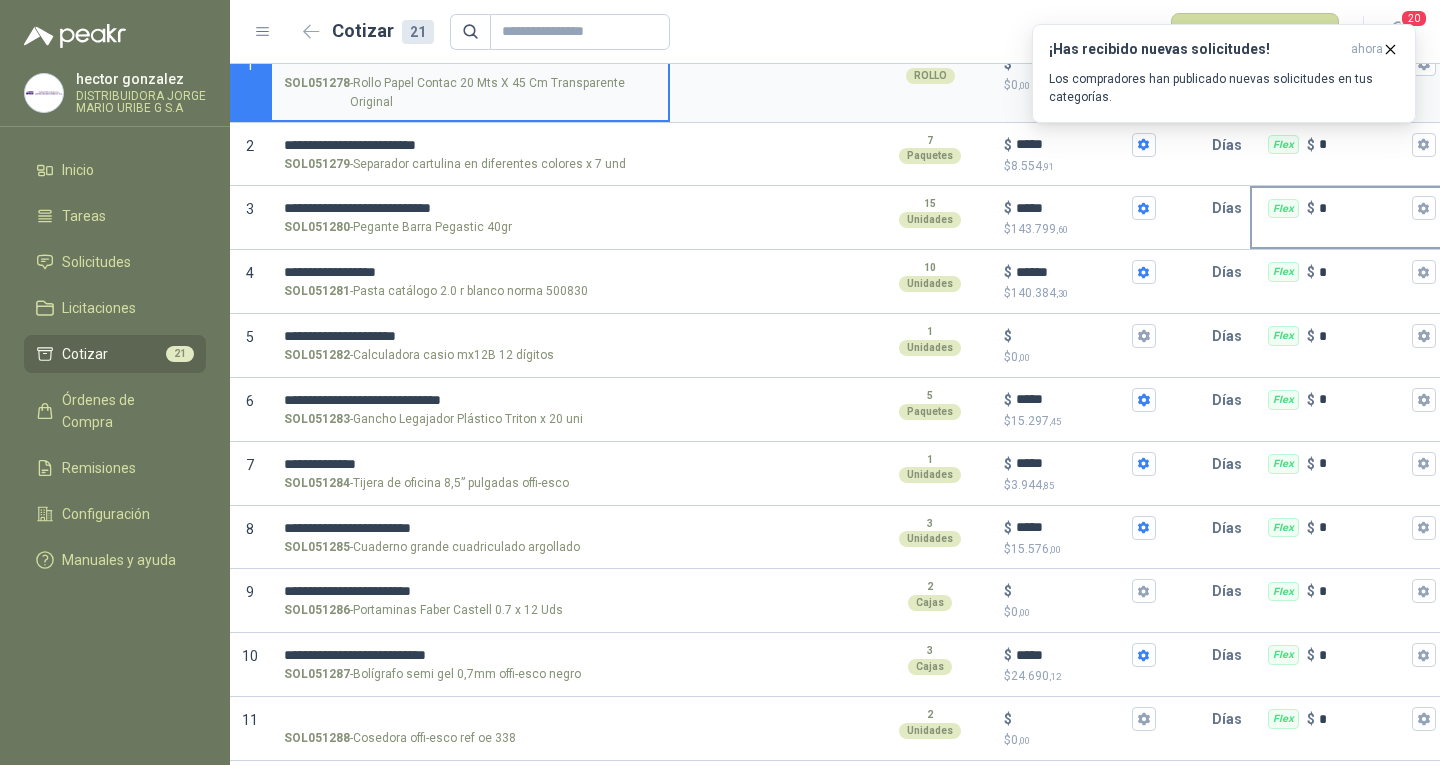 scroll, scrollTop: 200, scrollLeft: 0, axis: vertical 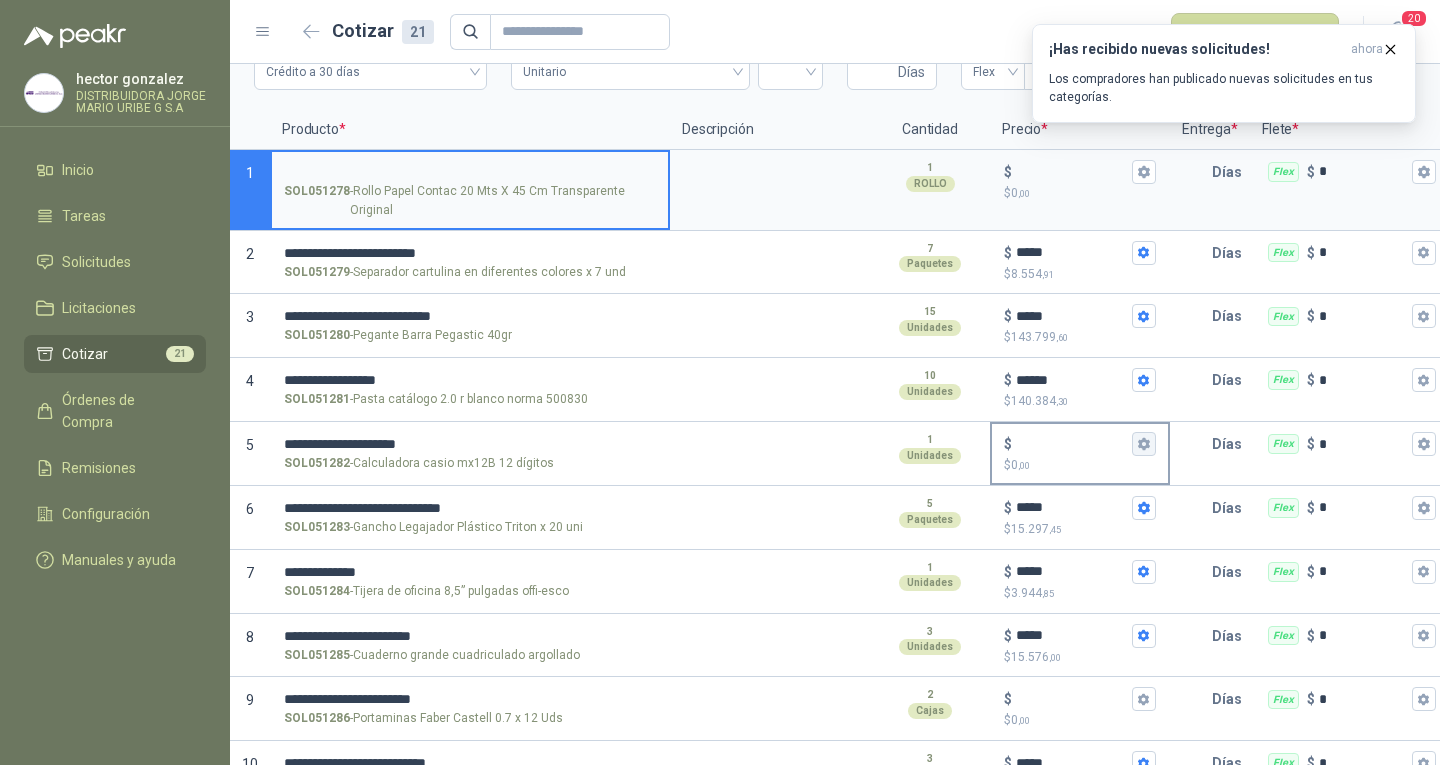 click 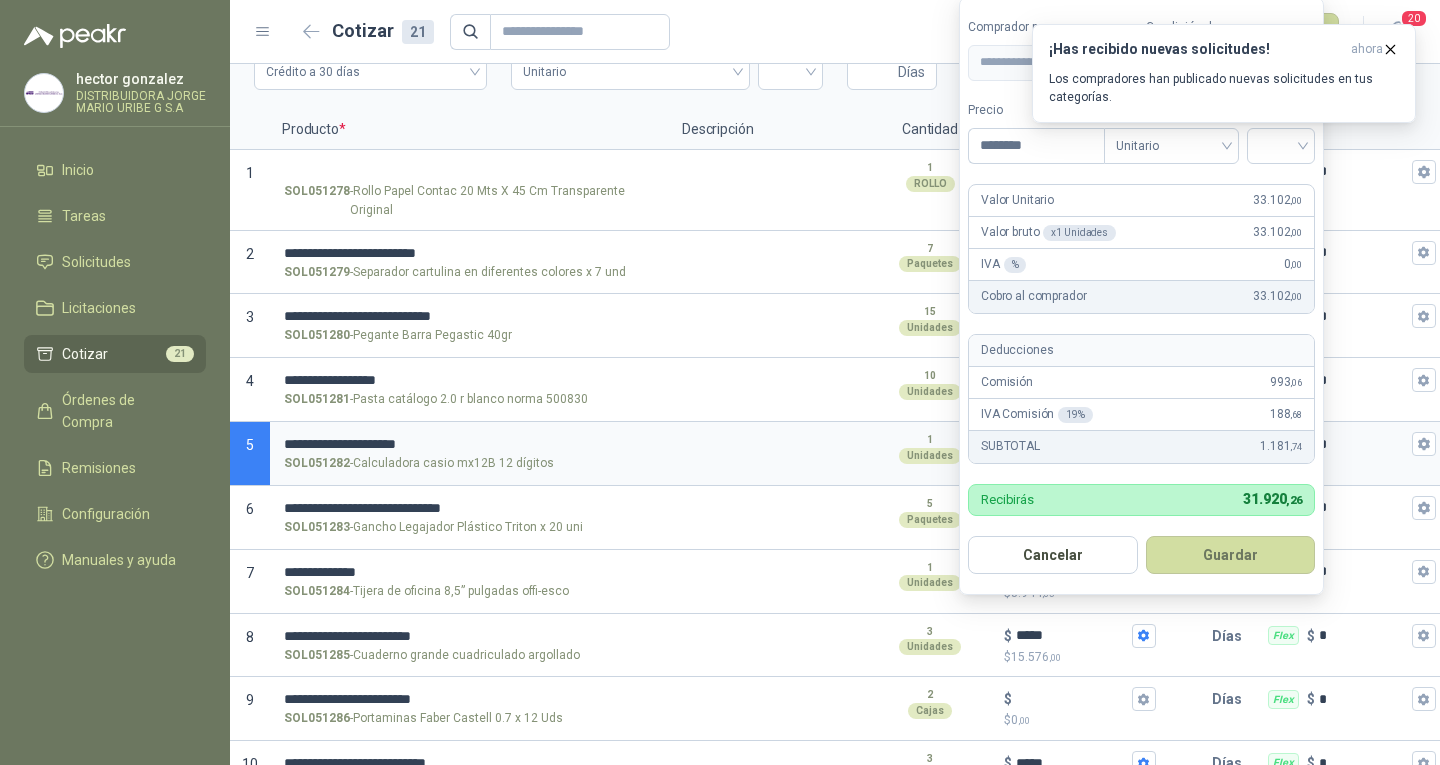 type on "********" 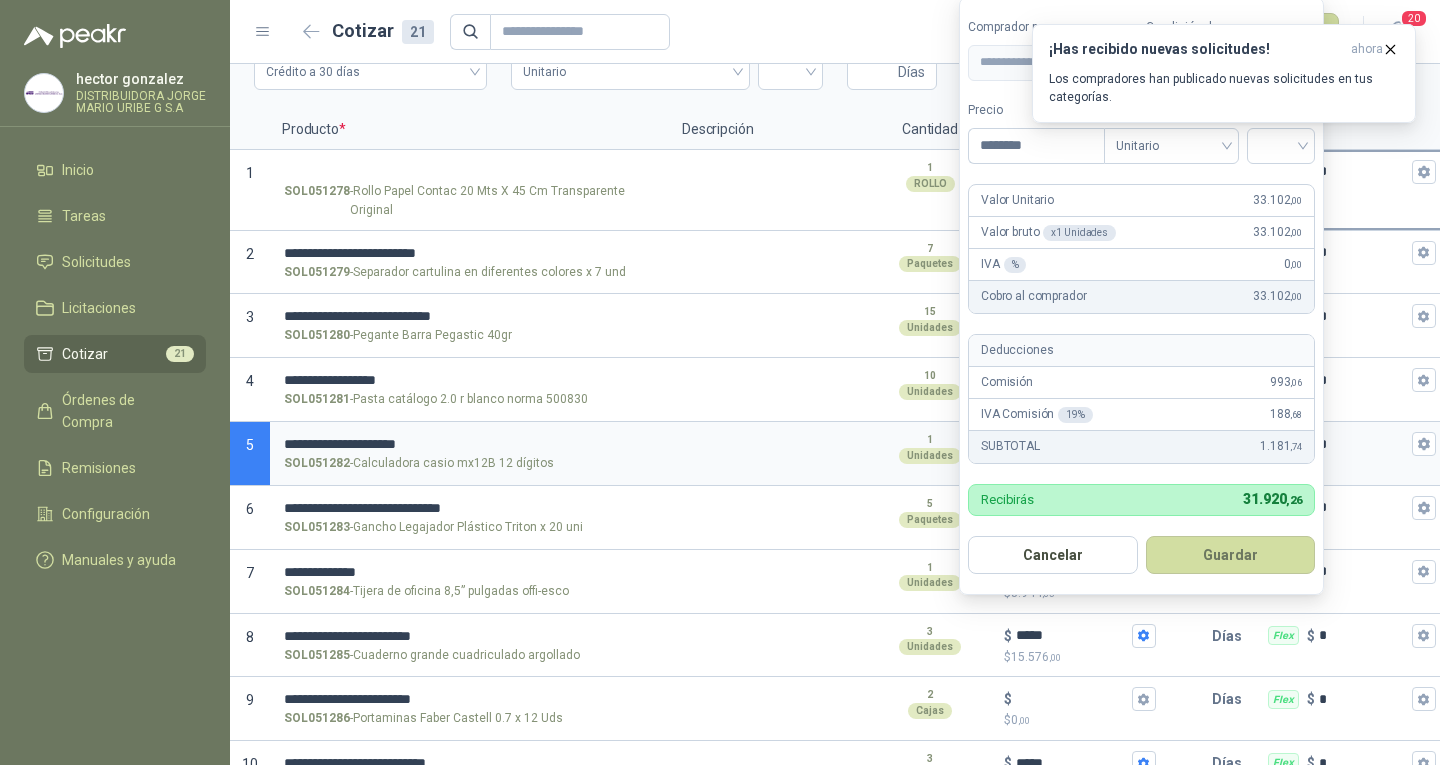 type on "******" 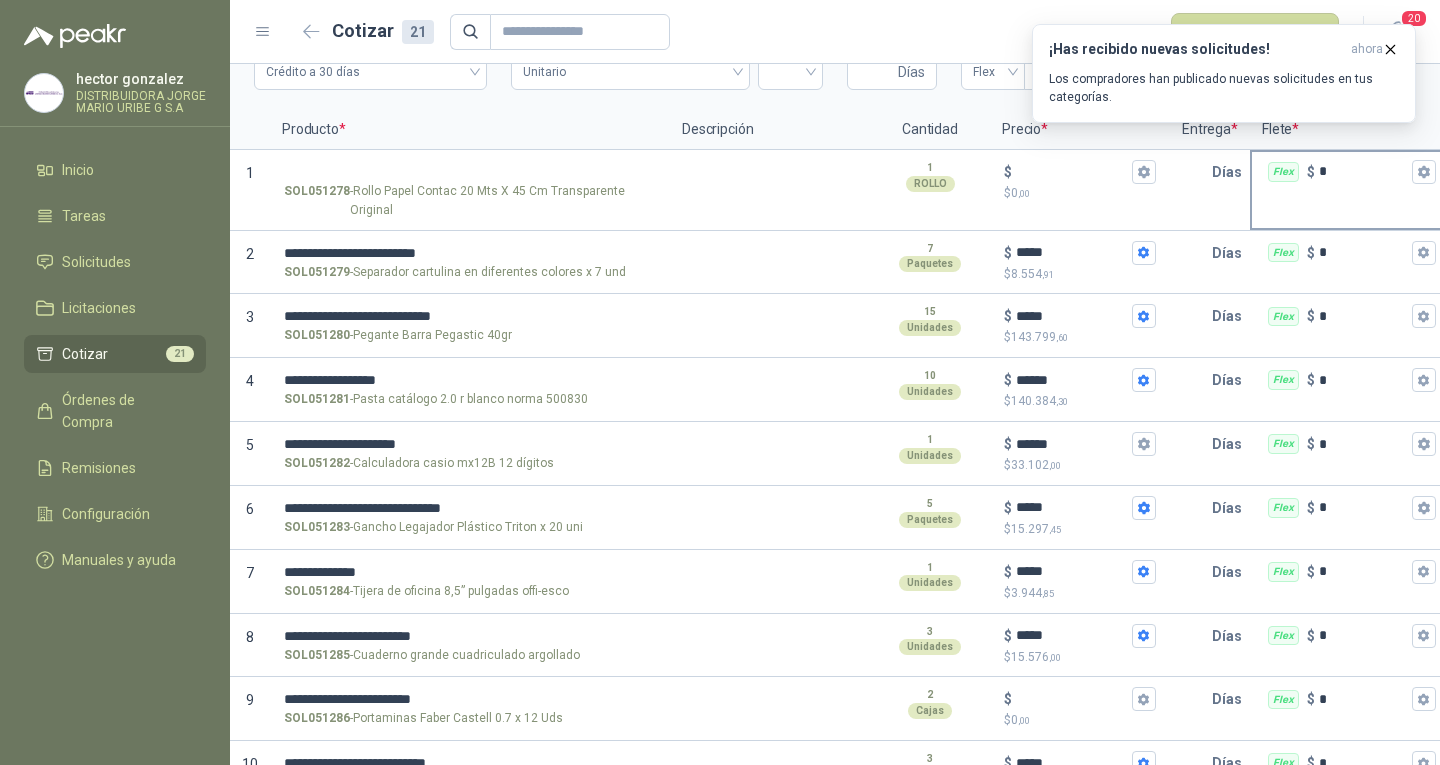click on "Flex   $ *" at bounding box center [1350, 172] 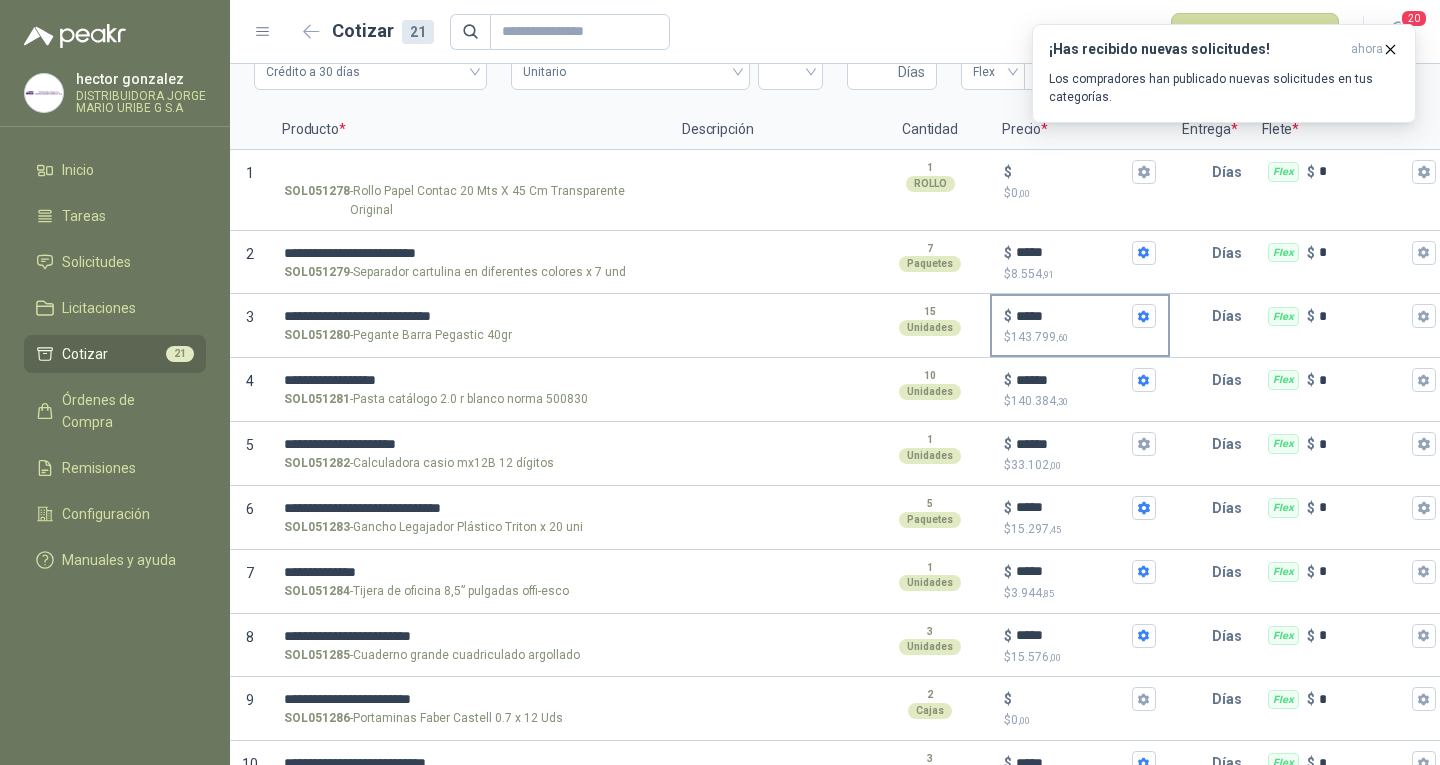 click on "Flex   $ *" at bounding box center [1350, 172] 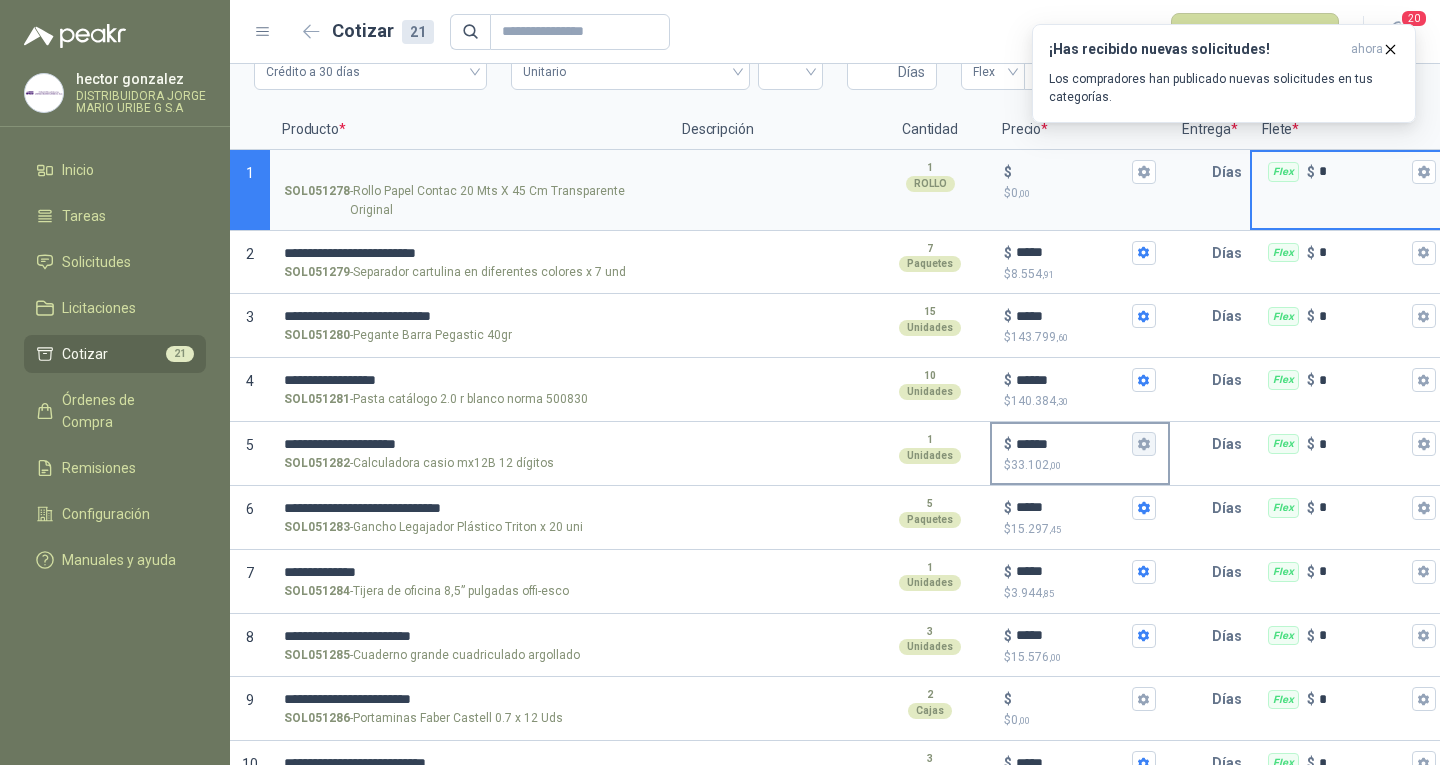 click 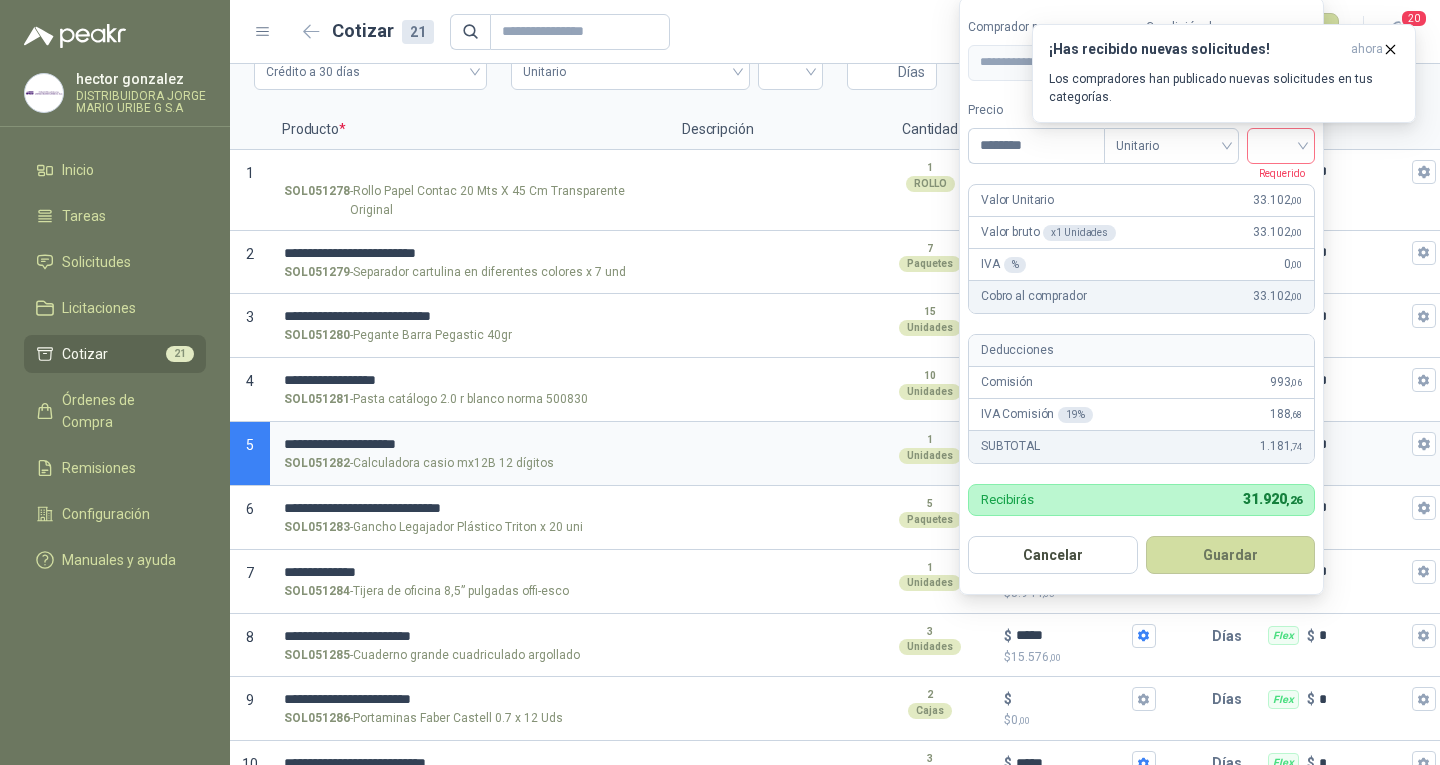 click at bounding box center (1281, 144) 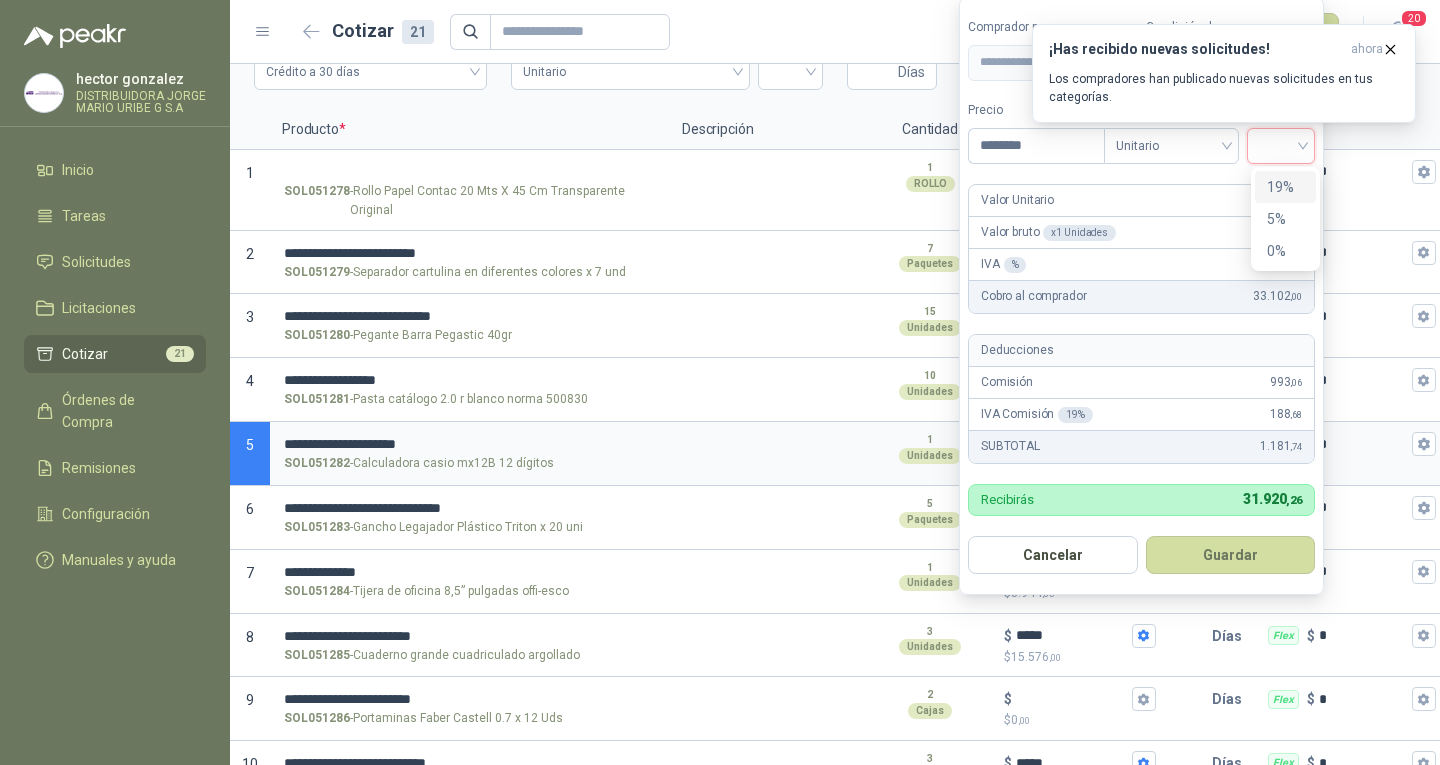 click on "19%" at bounding box center [1285, 187] 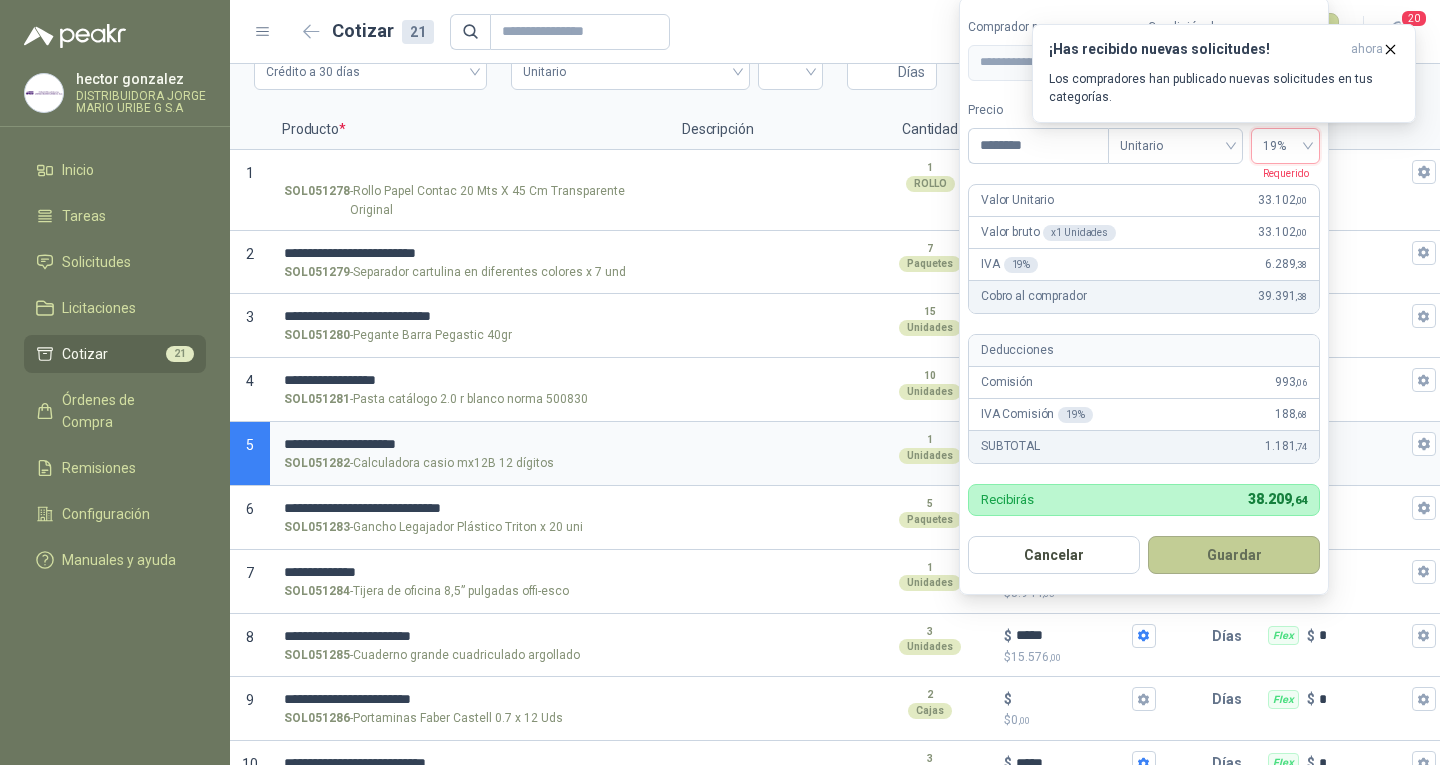 click on "Guardar" at bounding box center (1234, 555) 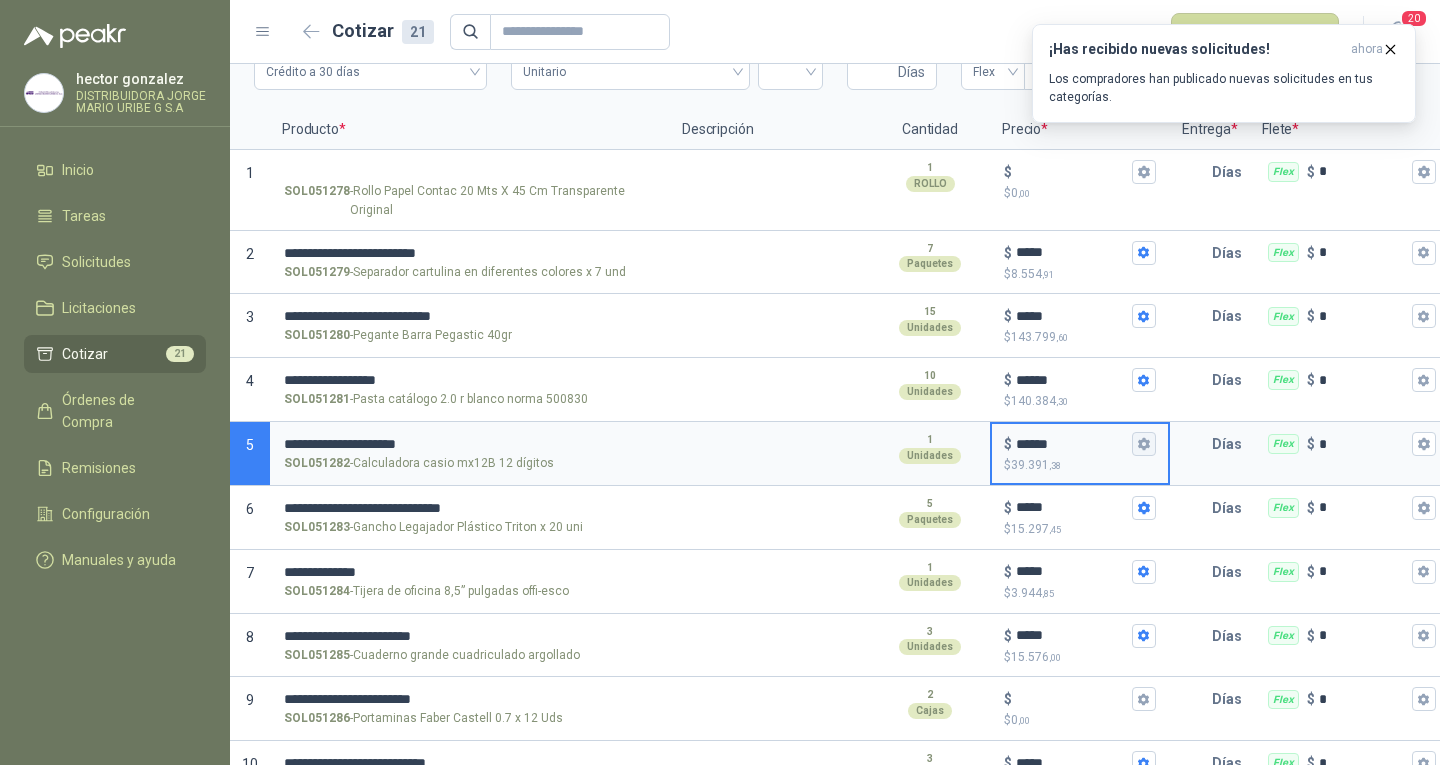 click on "$ ****** $  39.391 ,38" at bounding box center [1144, 444] 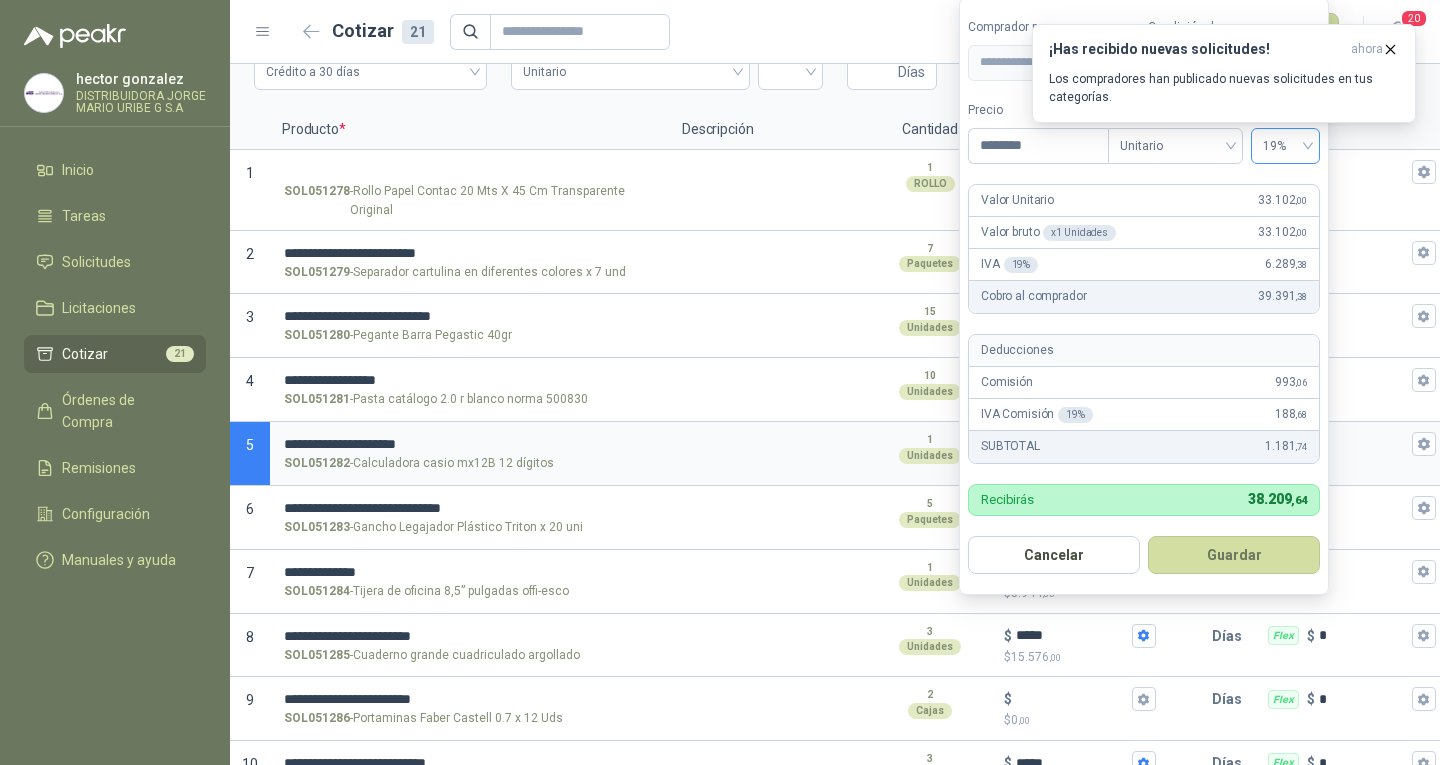 click on "19%" at bounding box center [1285, 146] 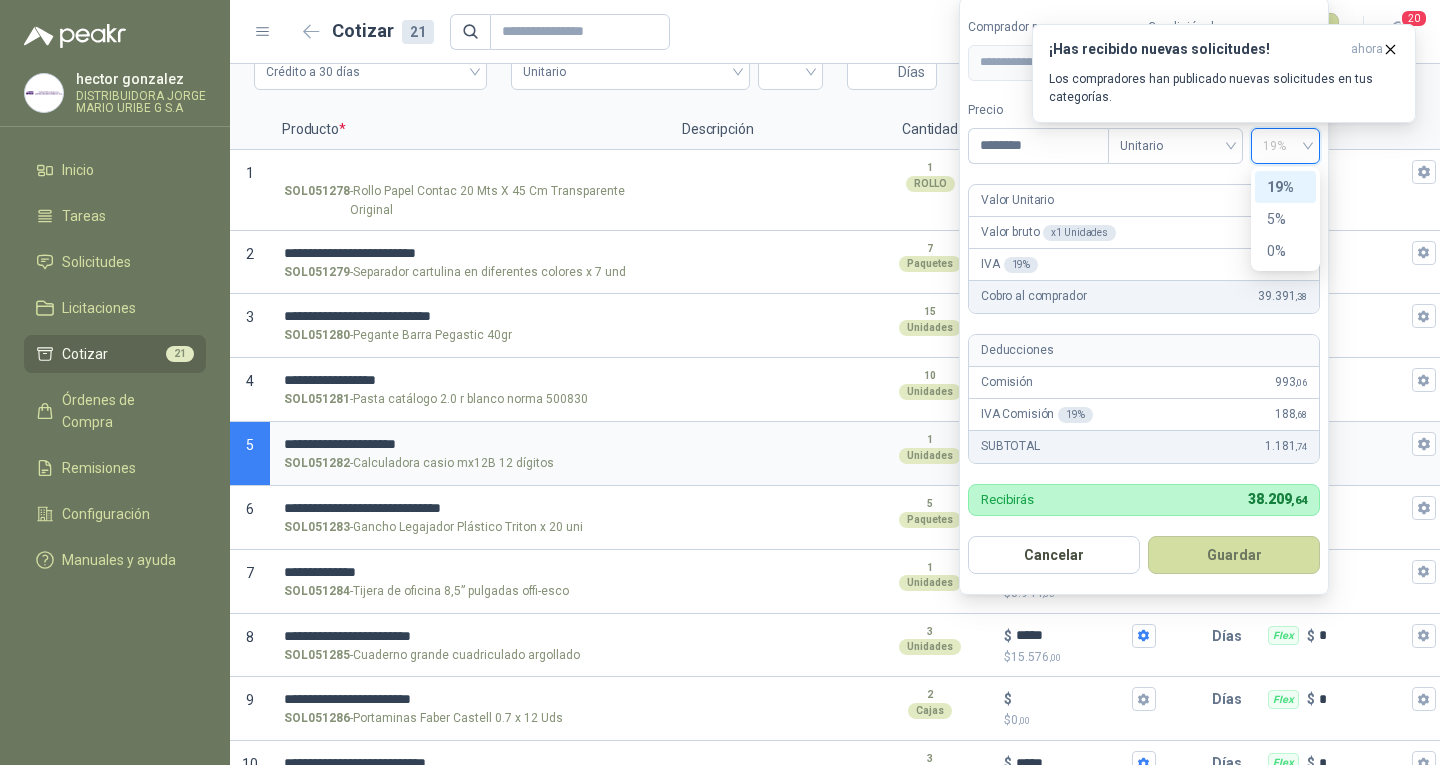 click on "19%" at bounding box center (1285, 187) 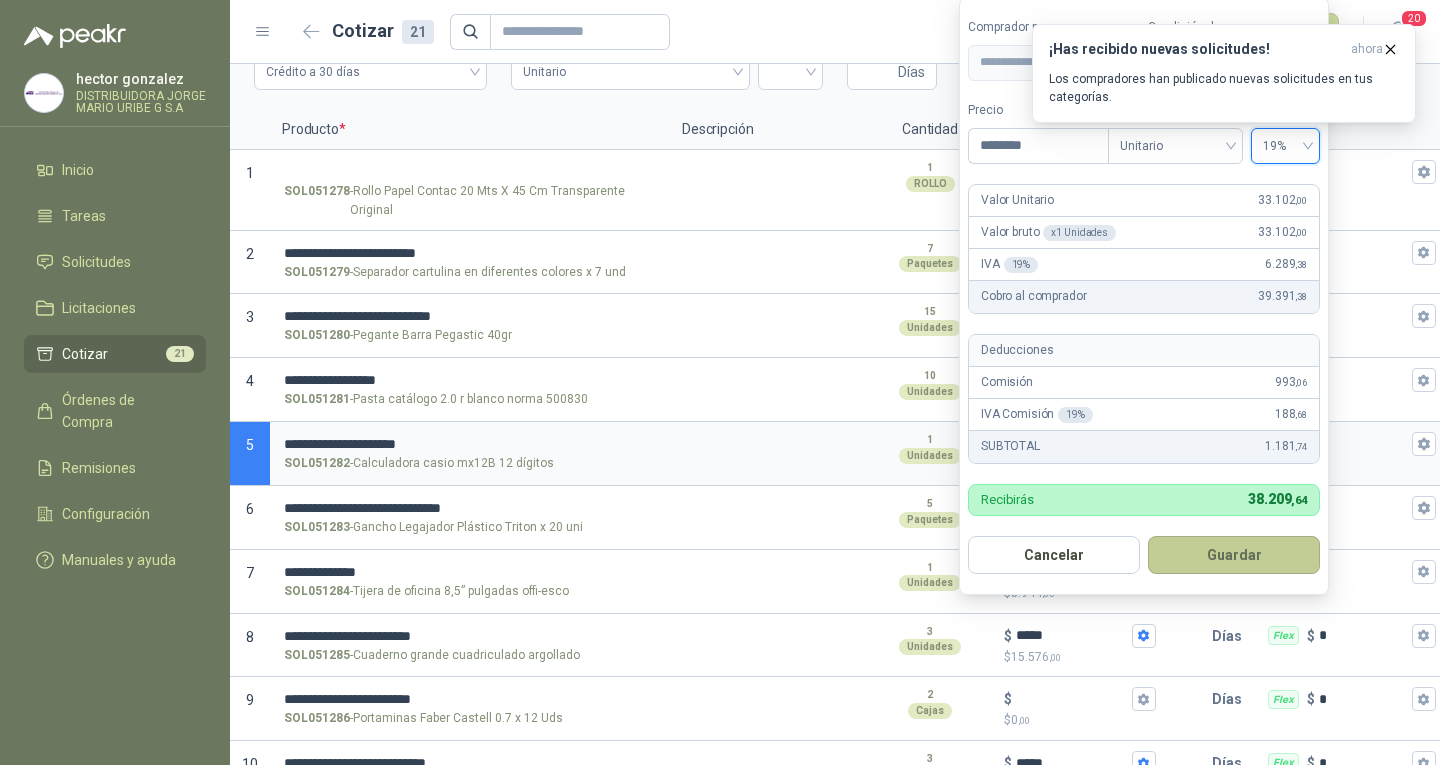 click on "Guardar" at bounding box center (1234, 555) 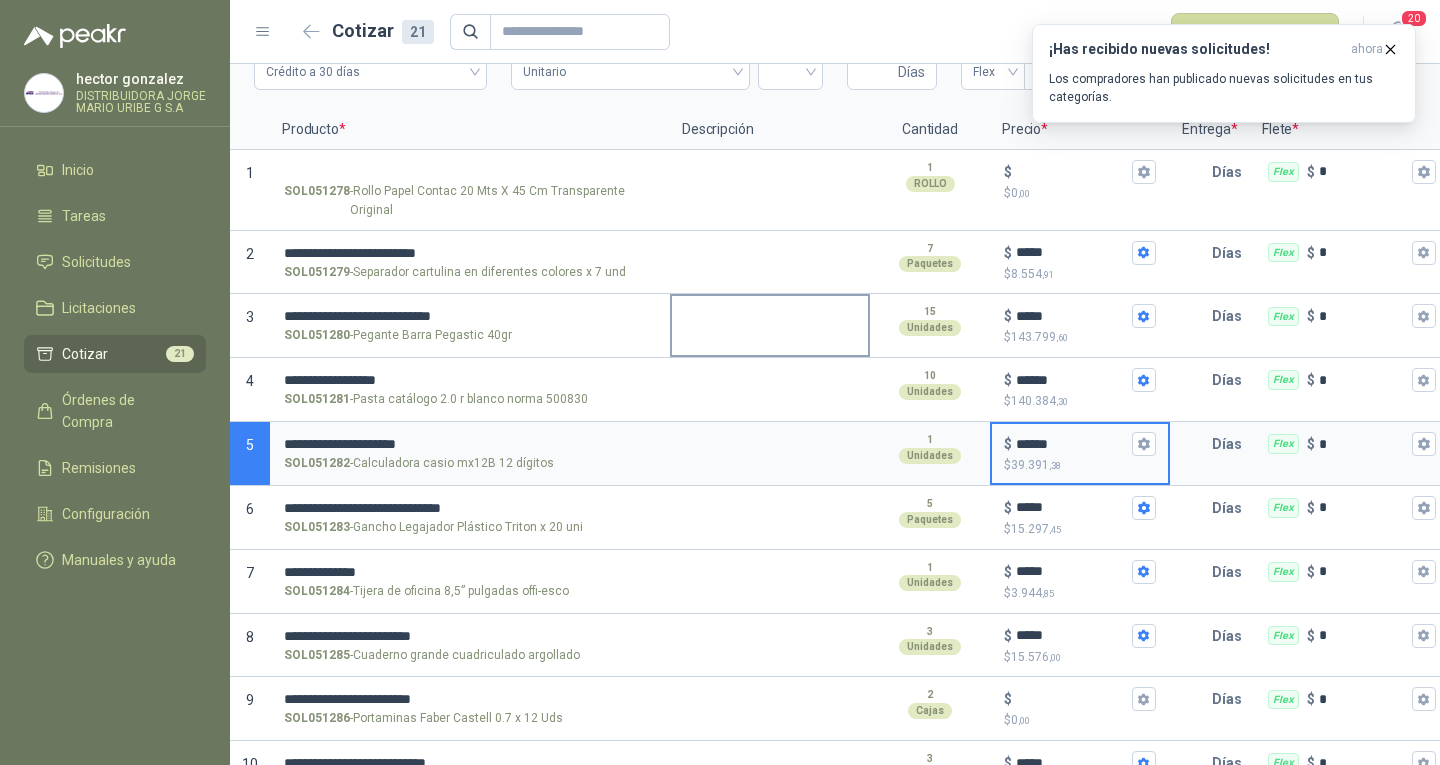 click at bounding box center (770, 319) 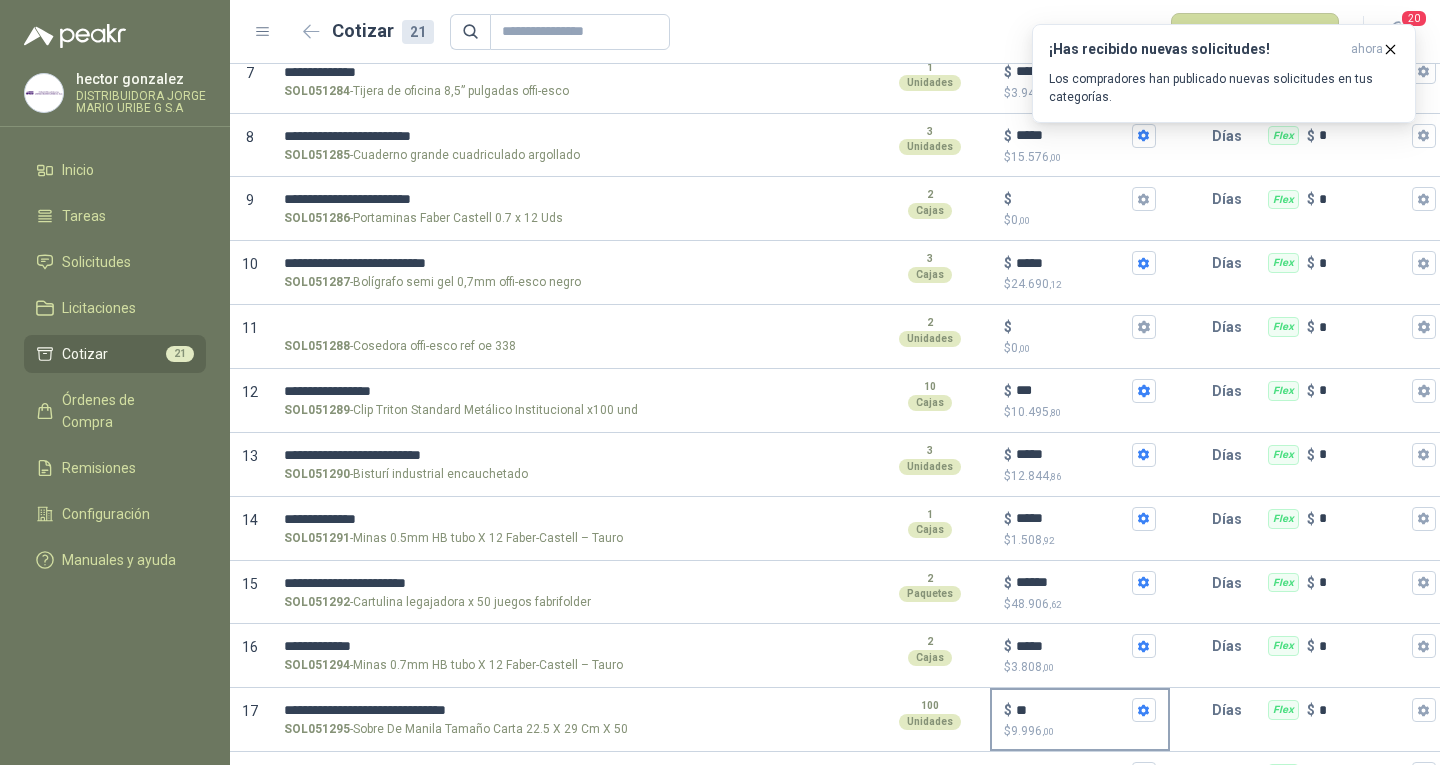 scroll, scrollTop: 873, scrollLeft: 0, axis: vertical 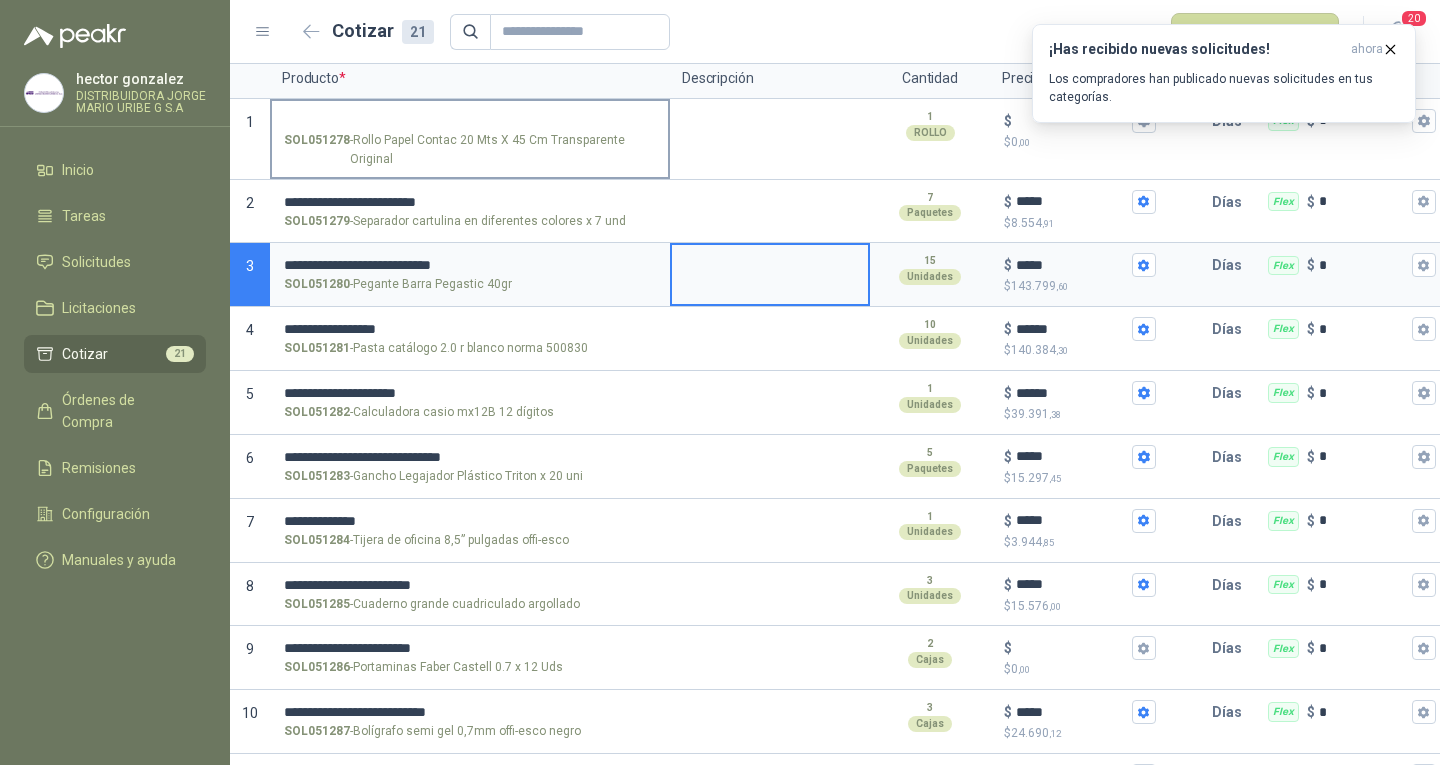 click on "SOL051278  -  Rollo Papel Contac 20 Mts X 45 Cm Transparente Original" at bounding box center [470, 150] 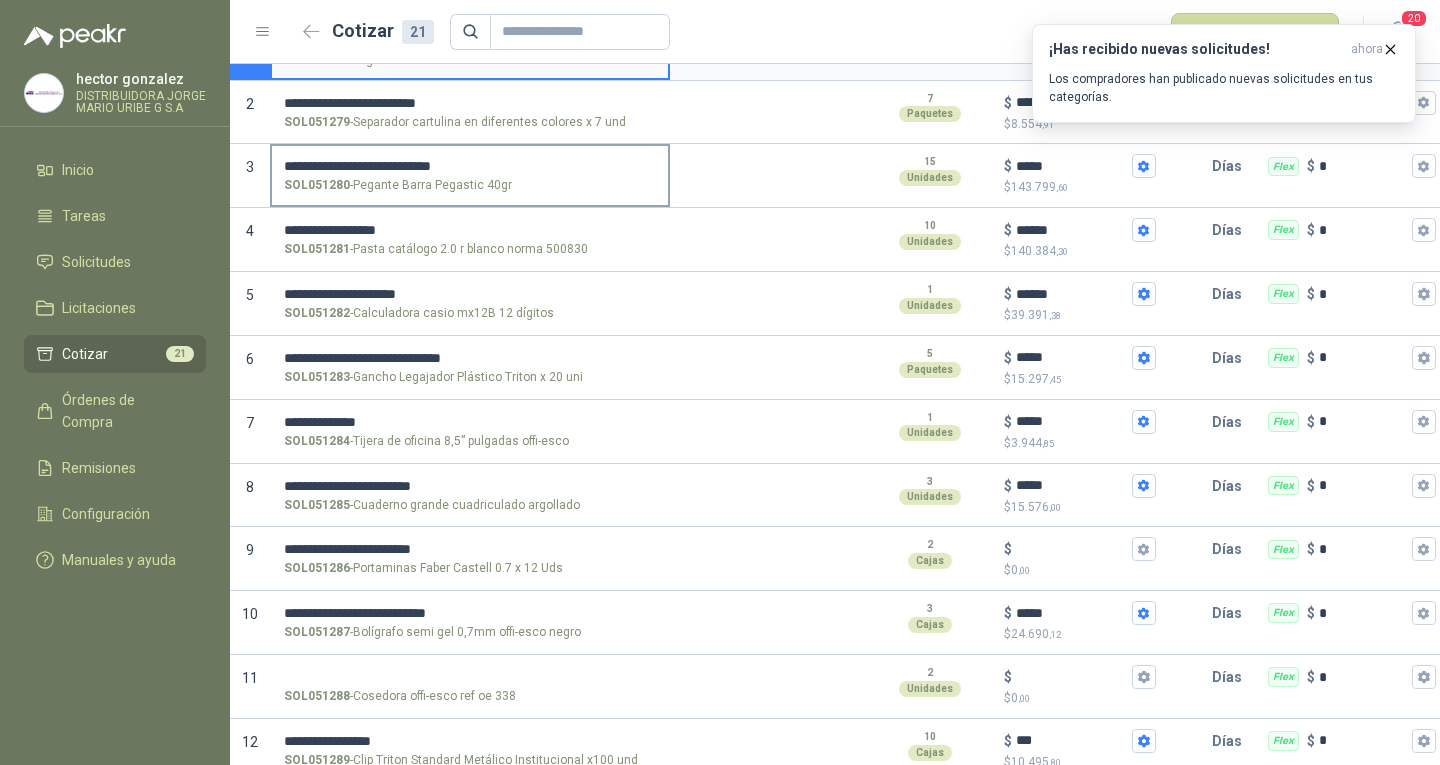 scroll, scrollTop: 266, scrollLeft: 0, axis: vertical 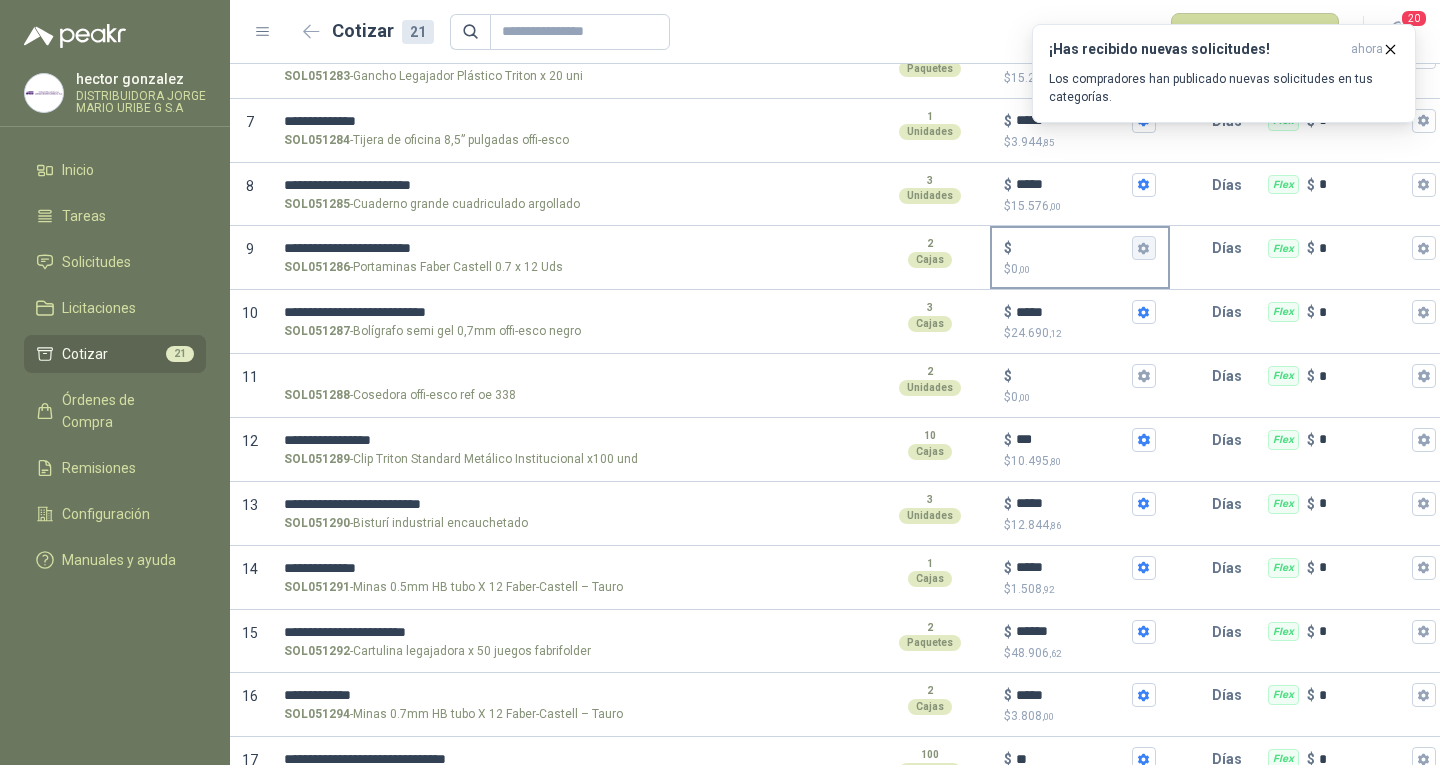 click on "$ $  0 ,00" at bounding box center (1144, 248) 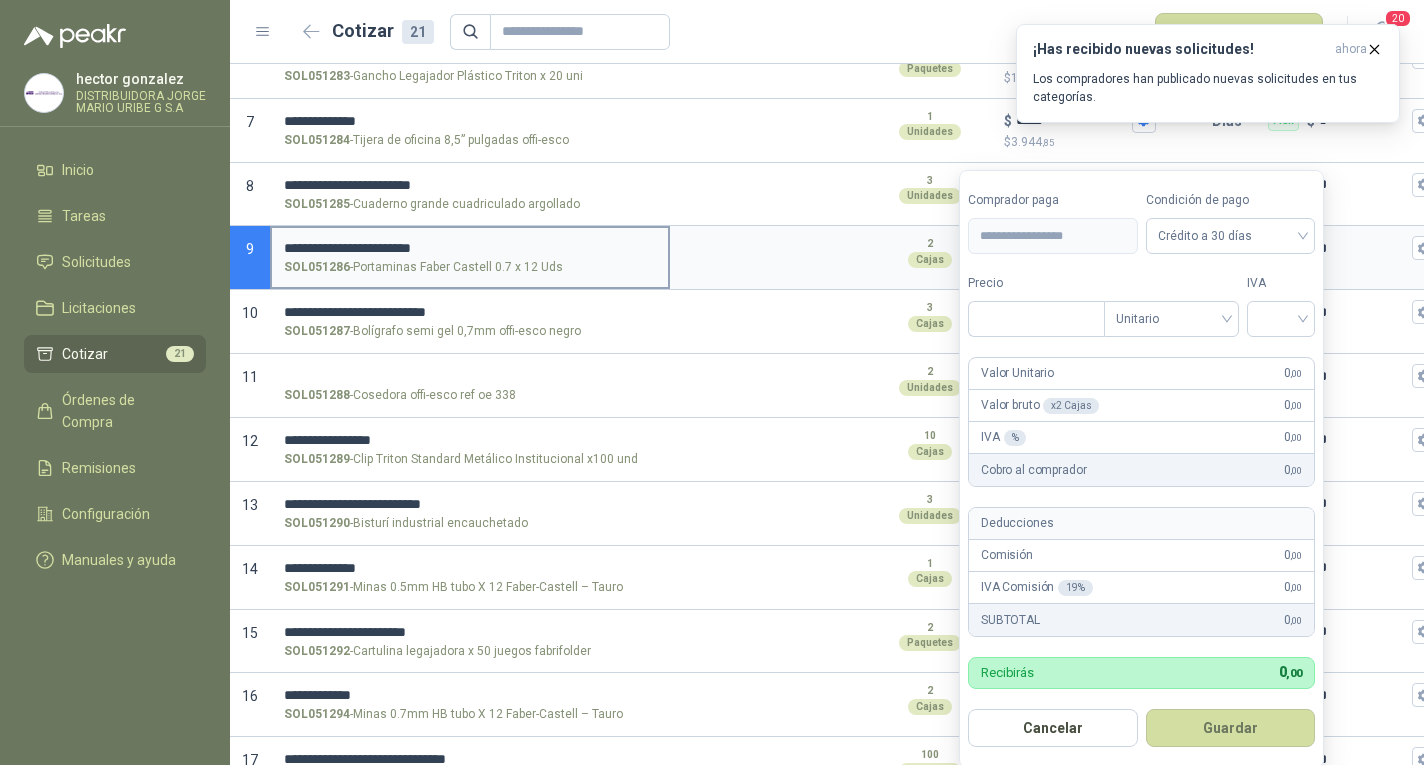 click on "**********" at bounding box center (470, 248) 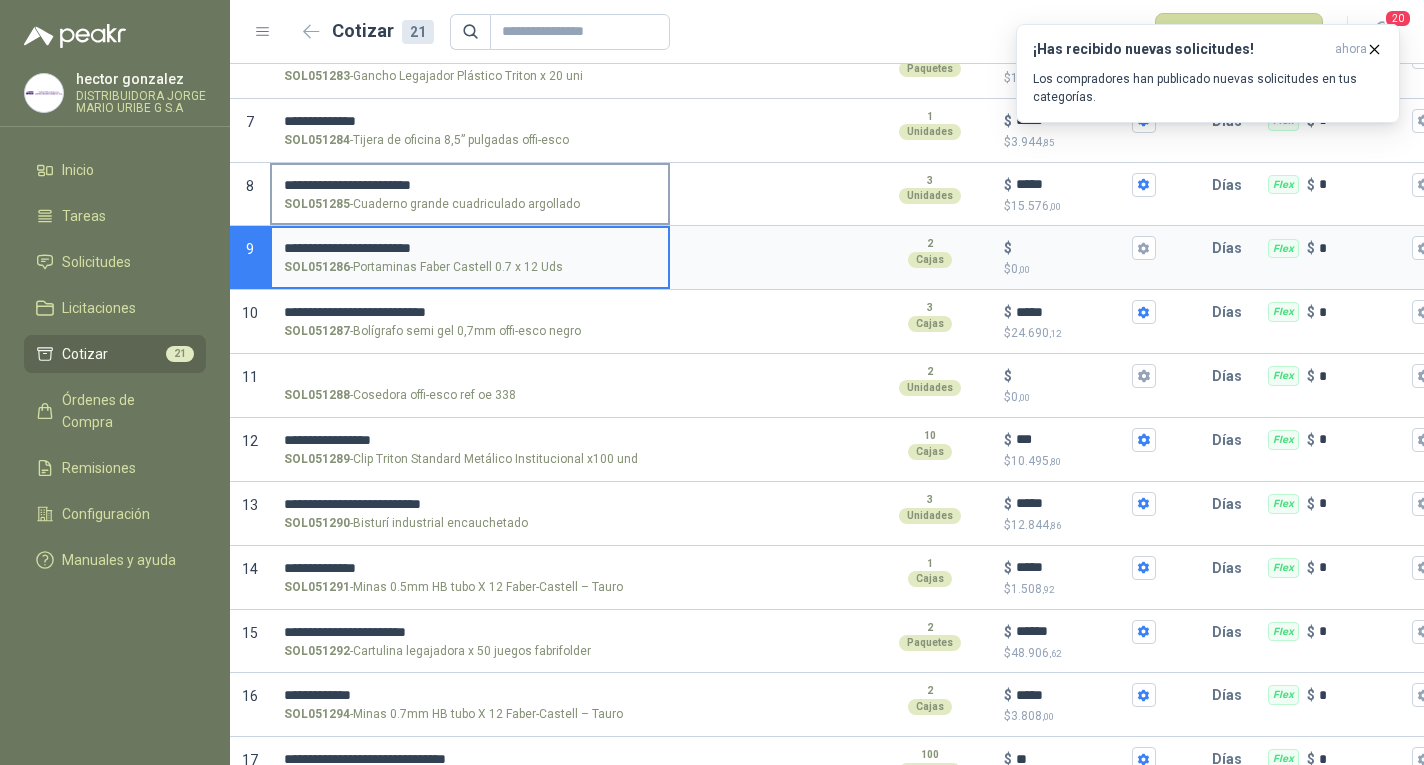 type 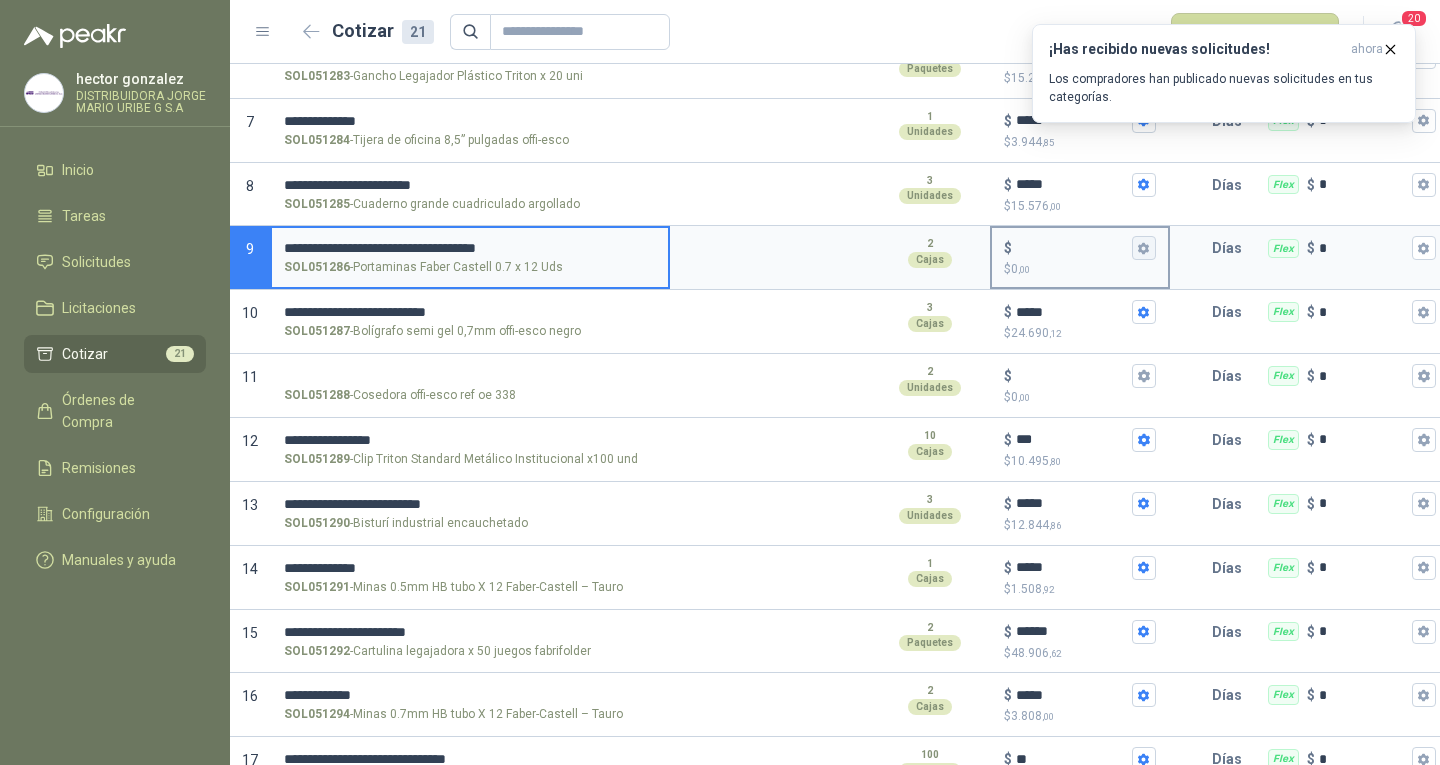 type on "**********" 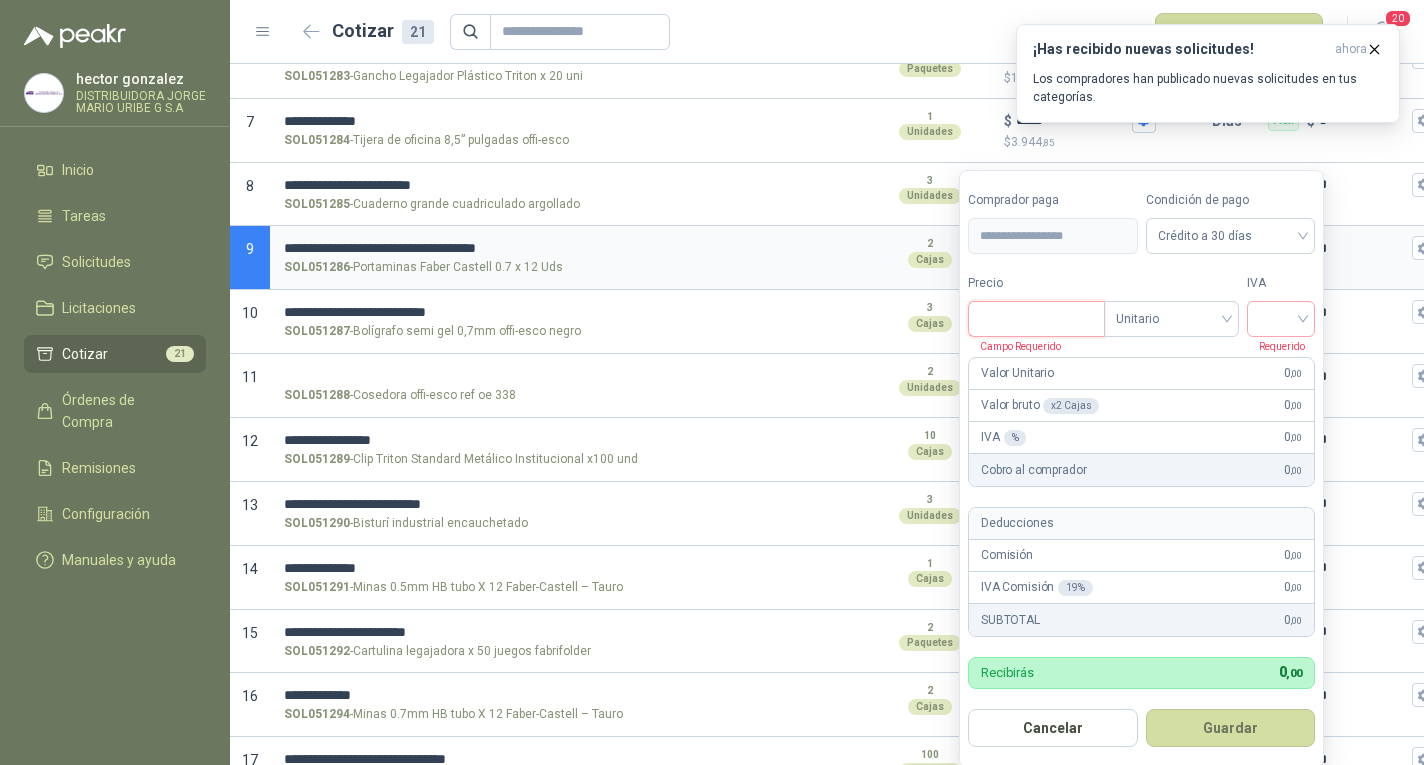 click on "Precio" at bounding box center (1036, 319) 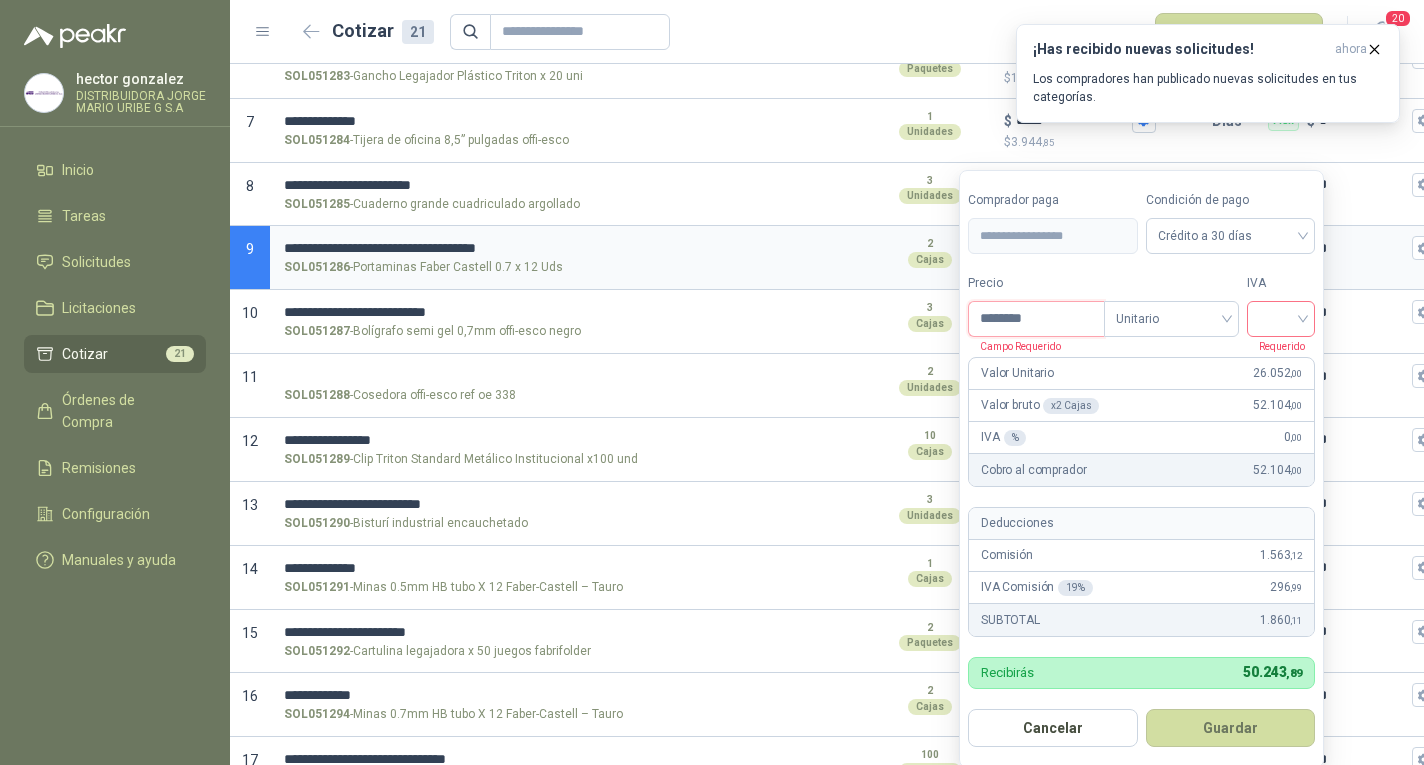 click at bounding box center [1281, 319] 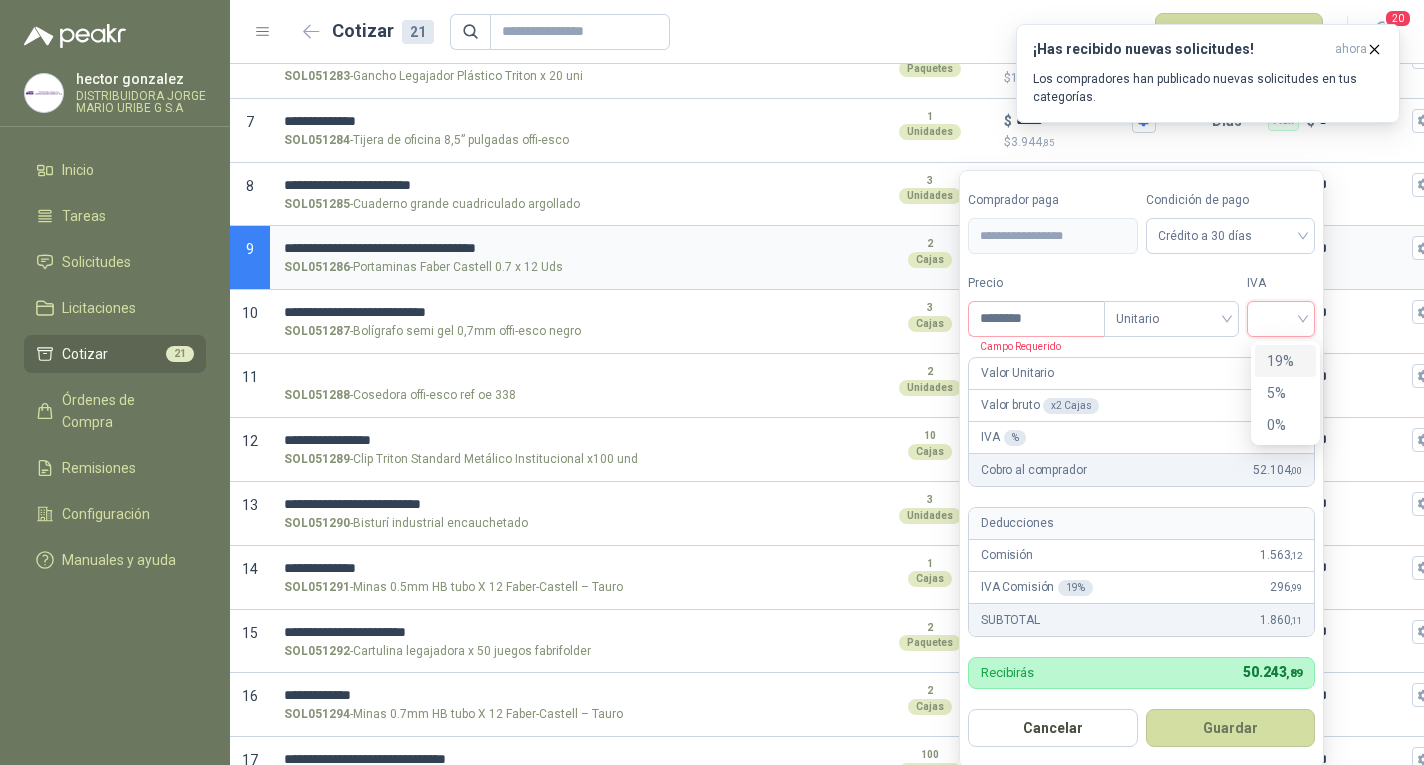 click on "19%" at bounding box center (1285, 361) 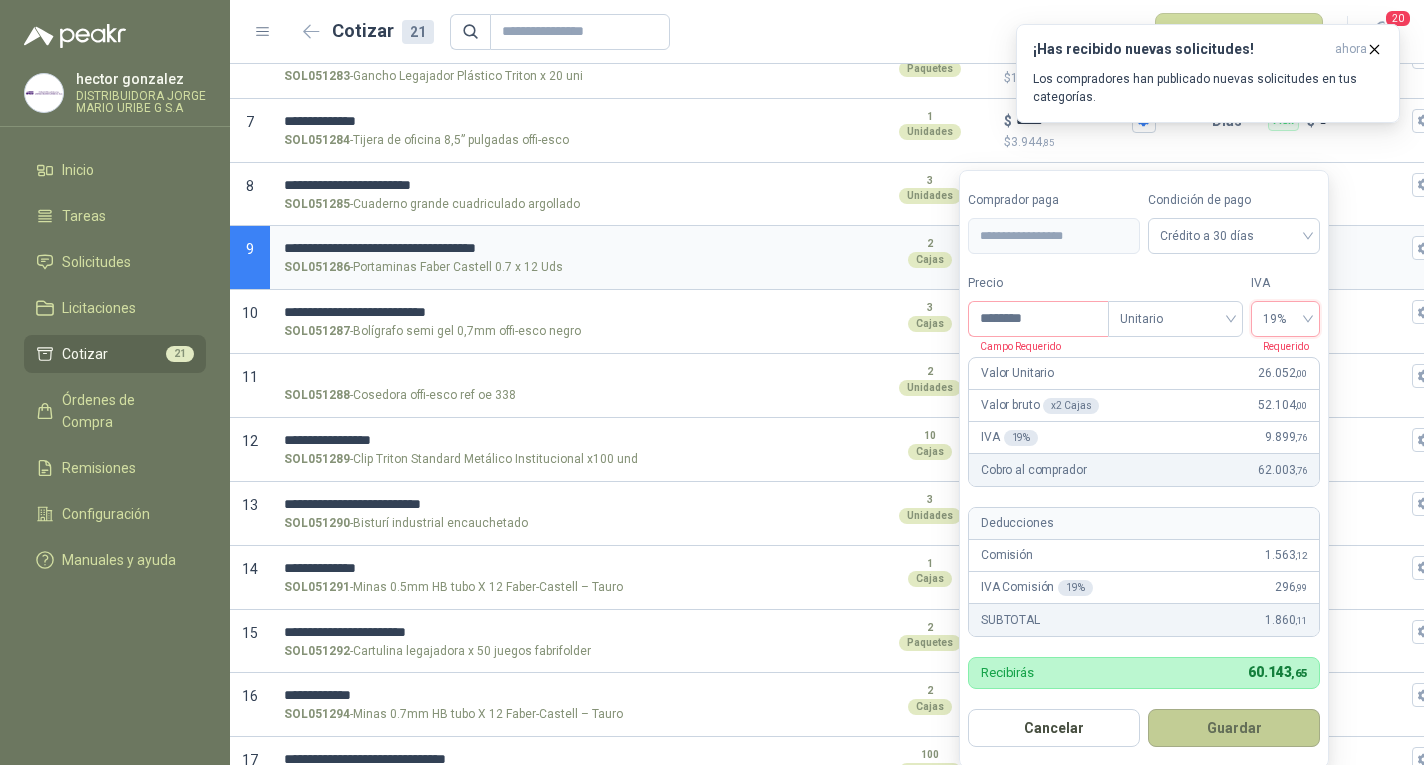 click on "Guardar" at bounding box center [1234, 728] 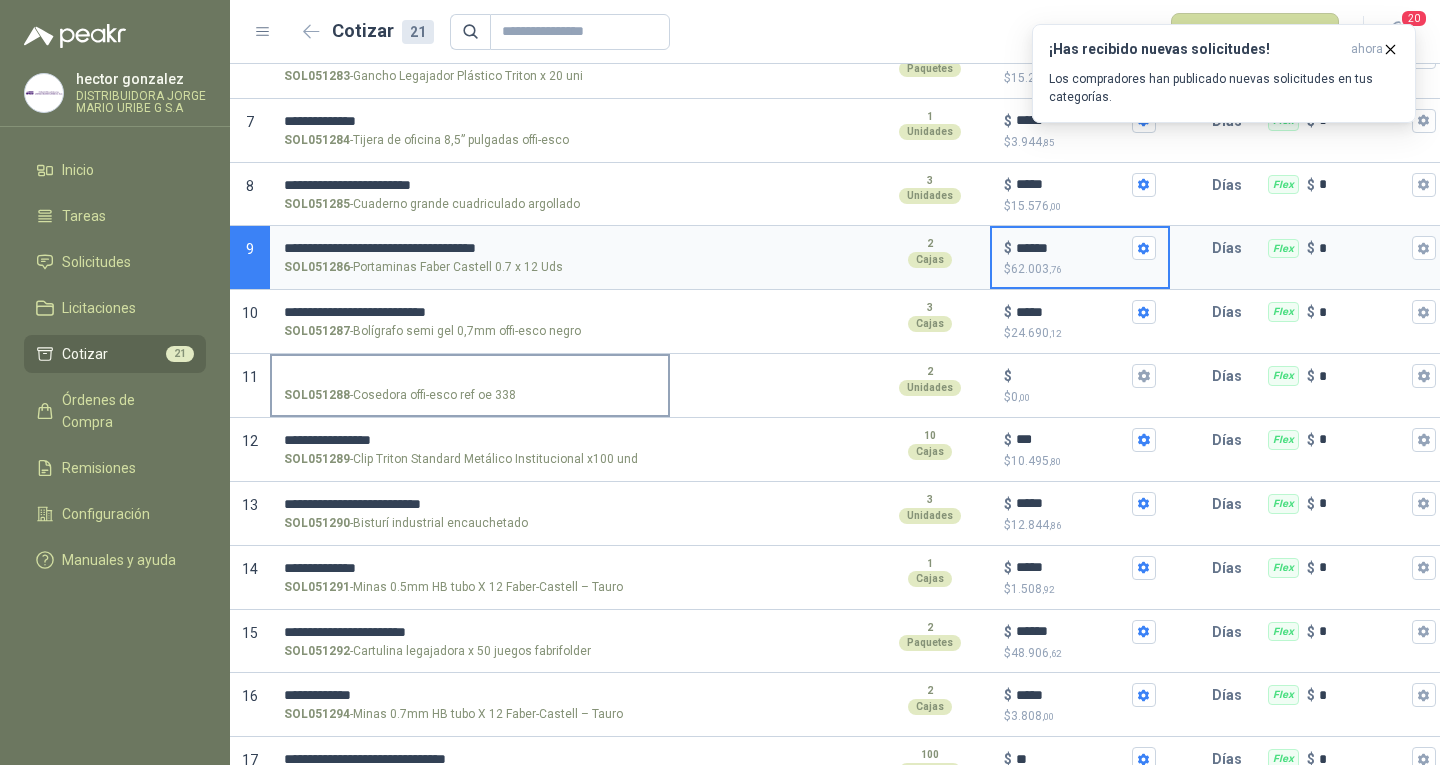 click on "SOL051288  -  Cosedora offi-esco ref oe 338" at bounding box center (470, 376) 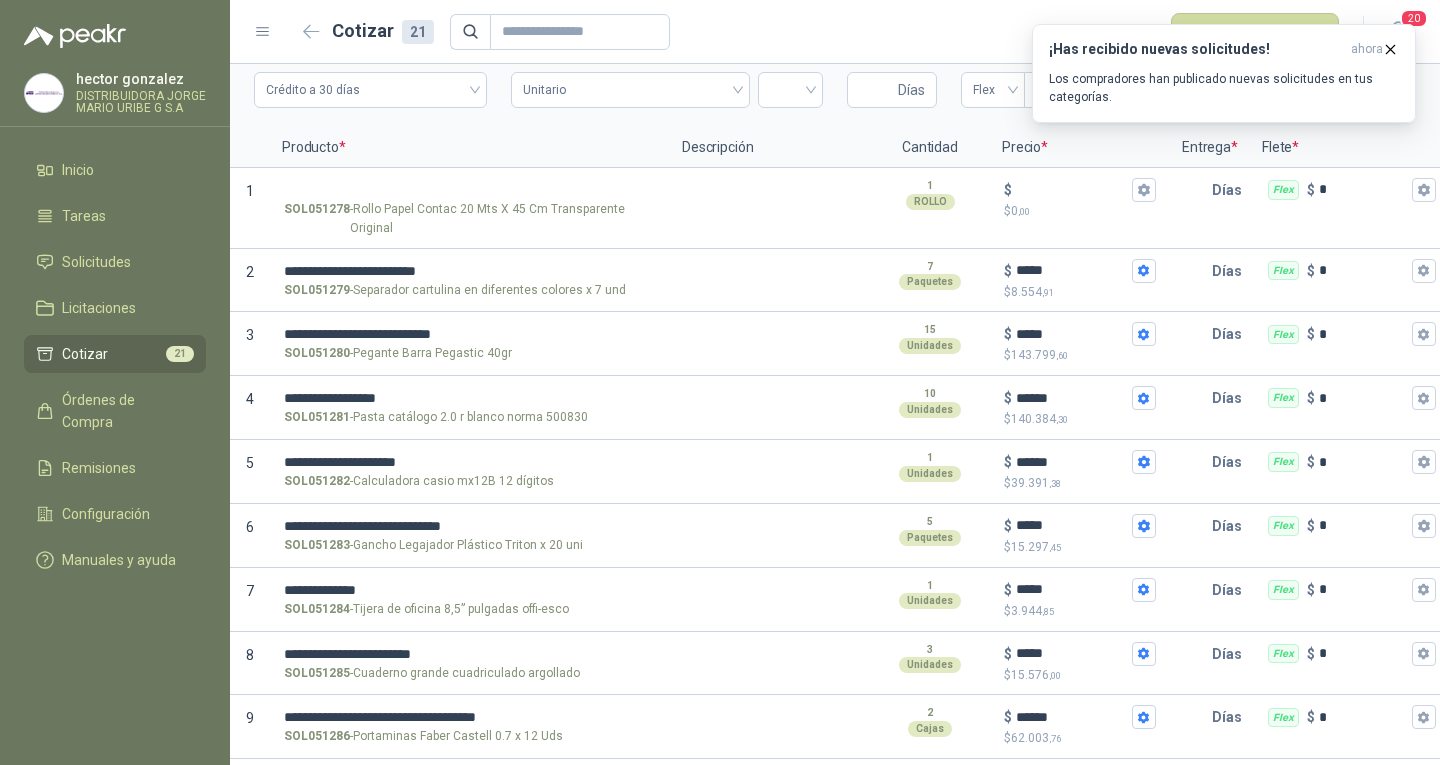 scroll, scrollTop: 0, scrollLeft: 0, axis: both 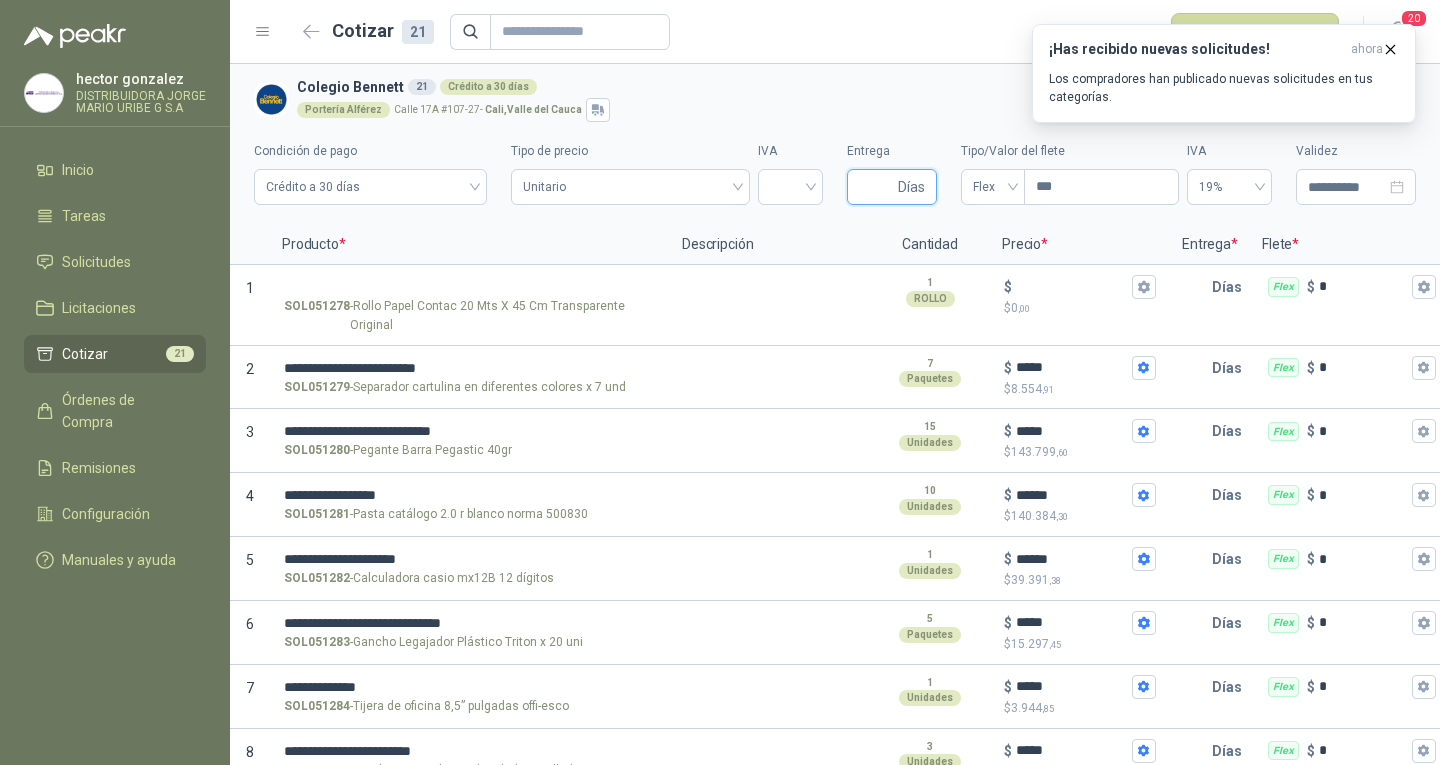 click on "Entrega" at bounding box center [876, 187] 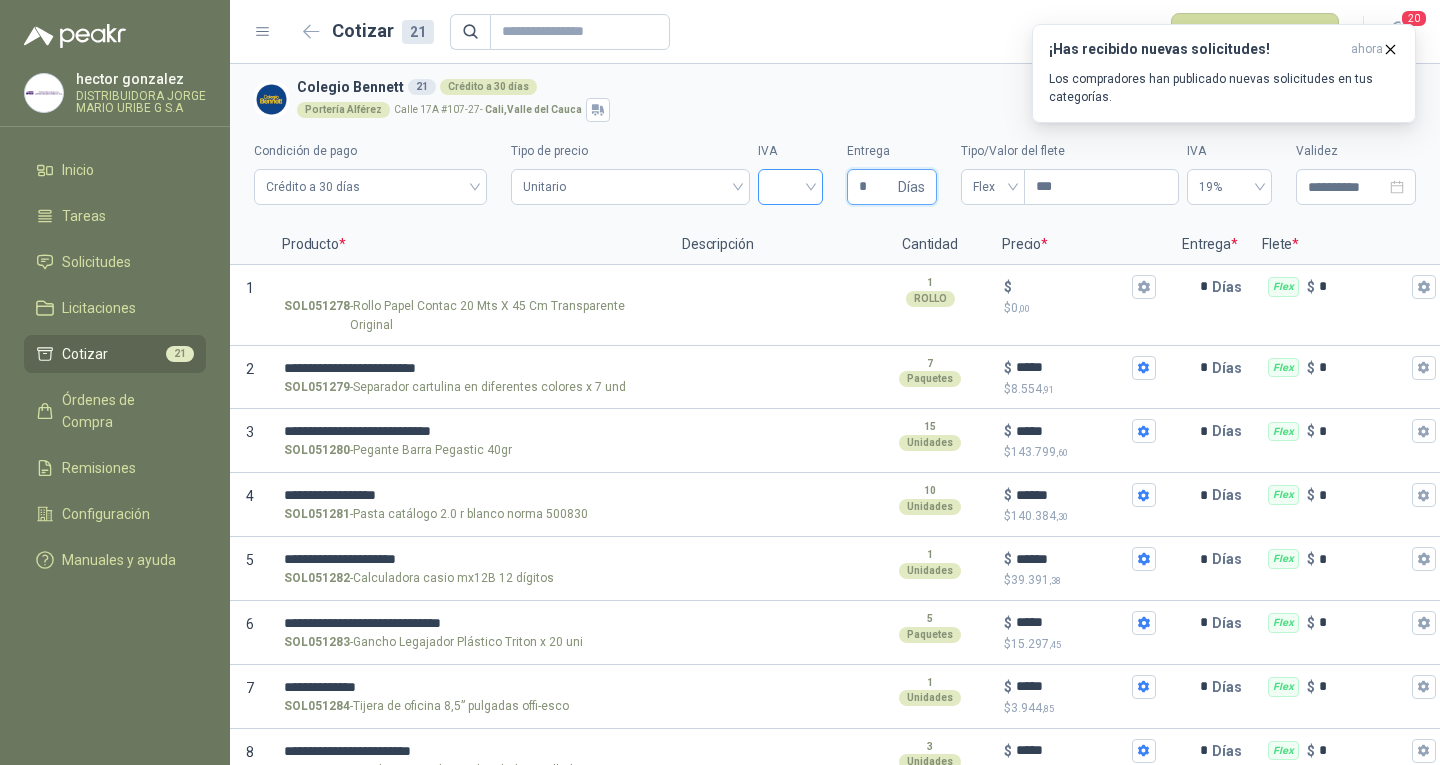 type 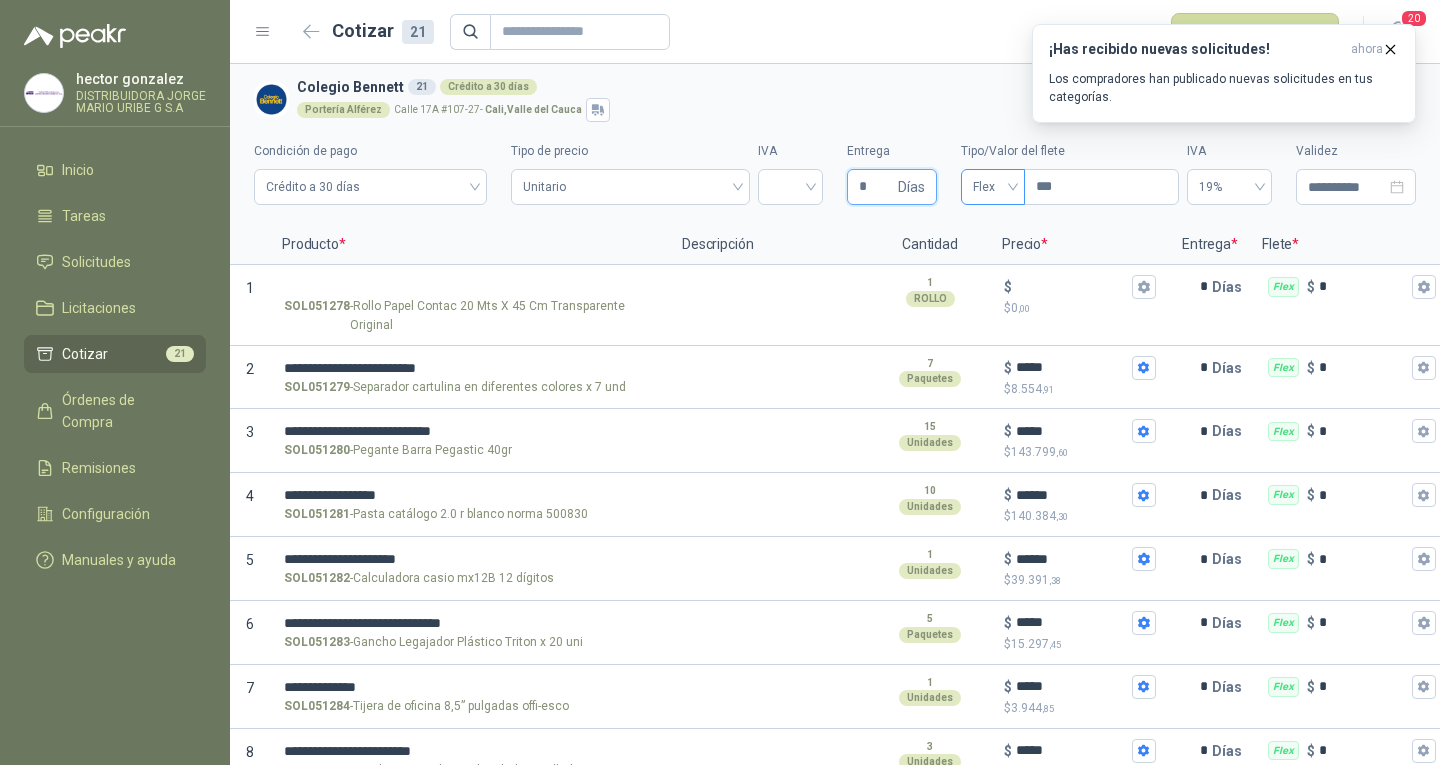 click on "Flex" at bounding box center (993, 187) 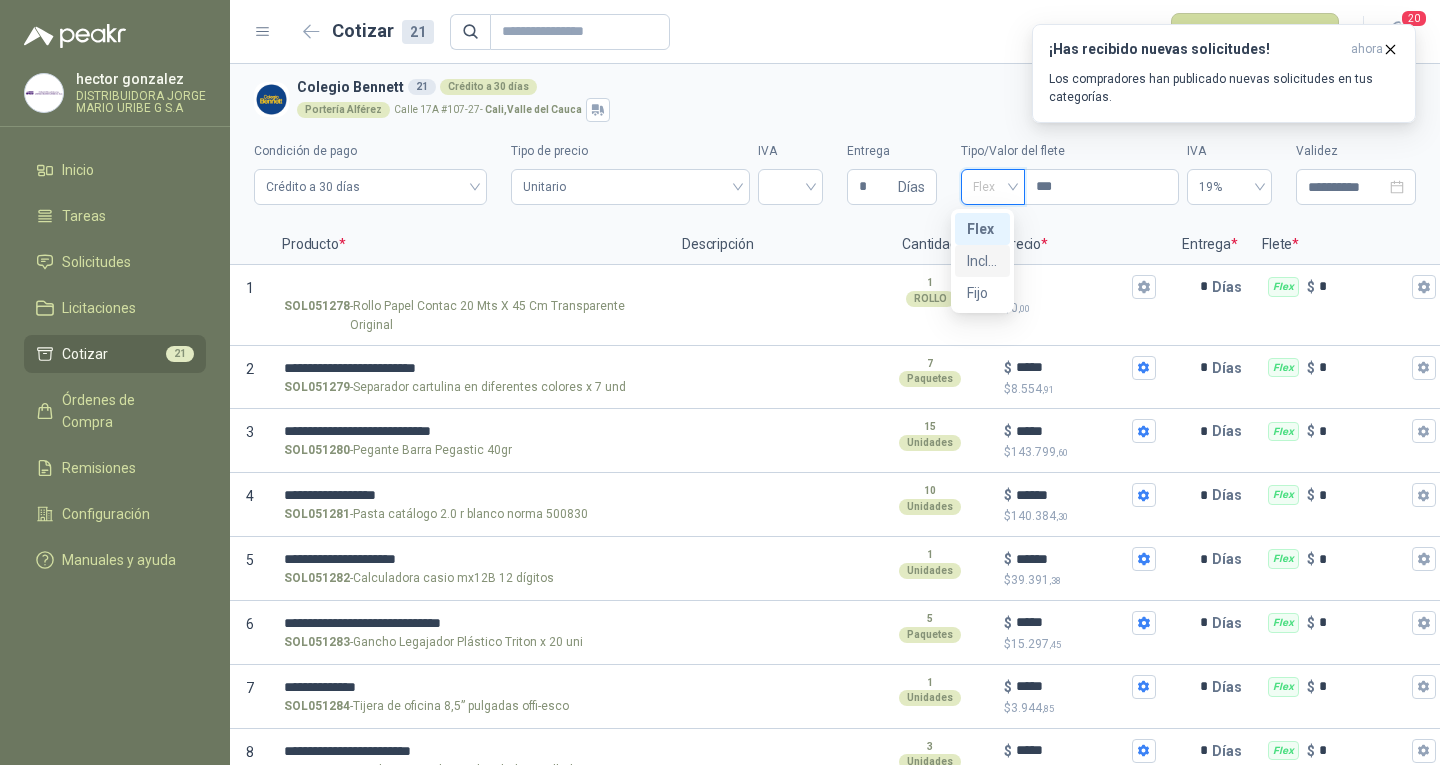 click on "Incluido" at bounding box center [983, 261] 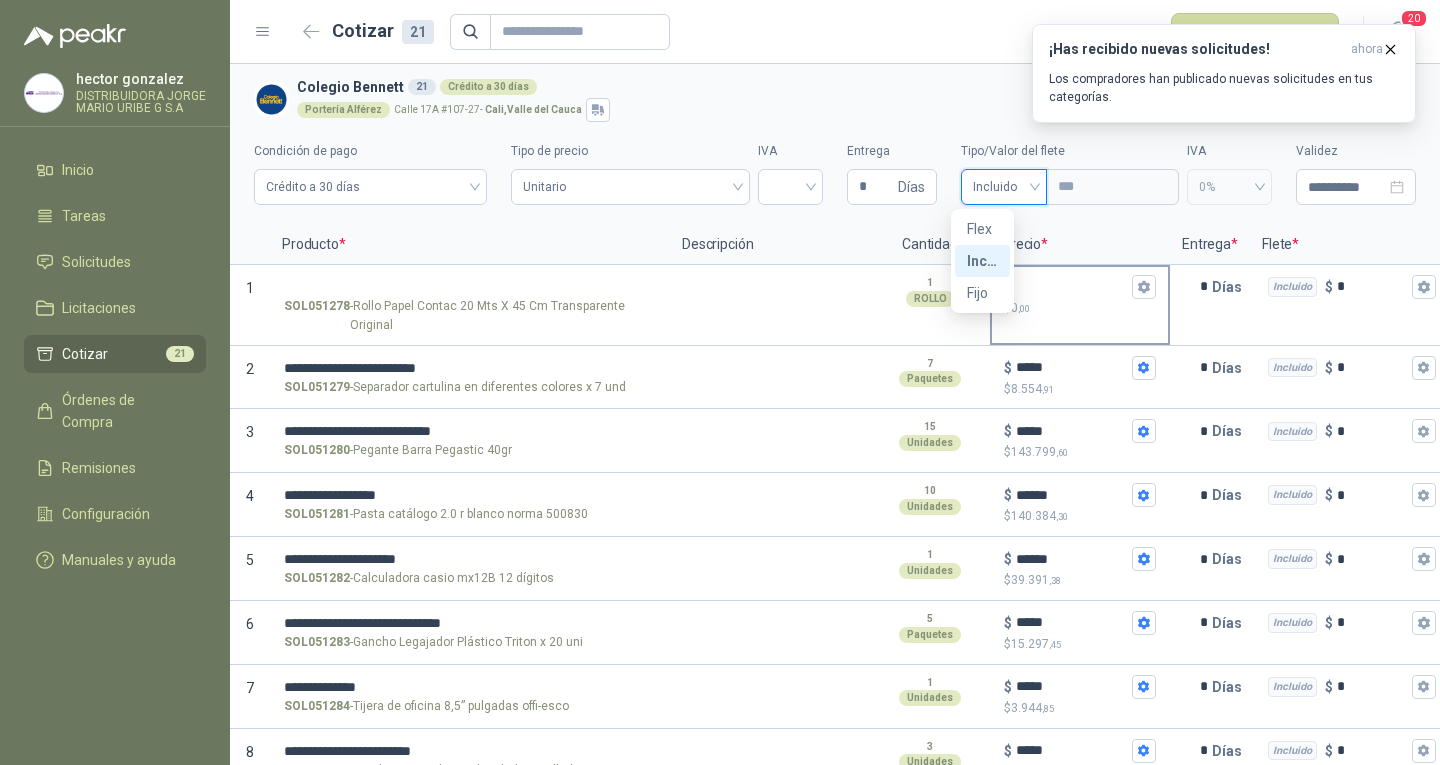 type 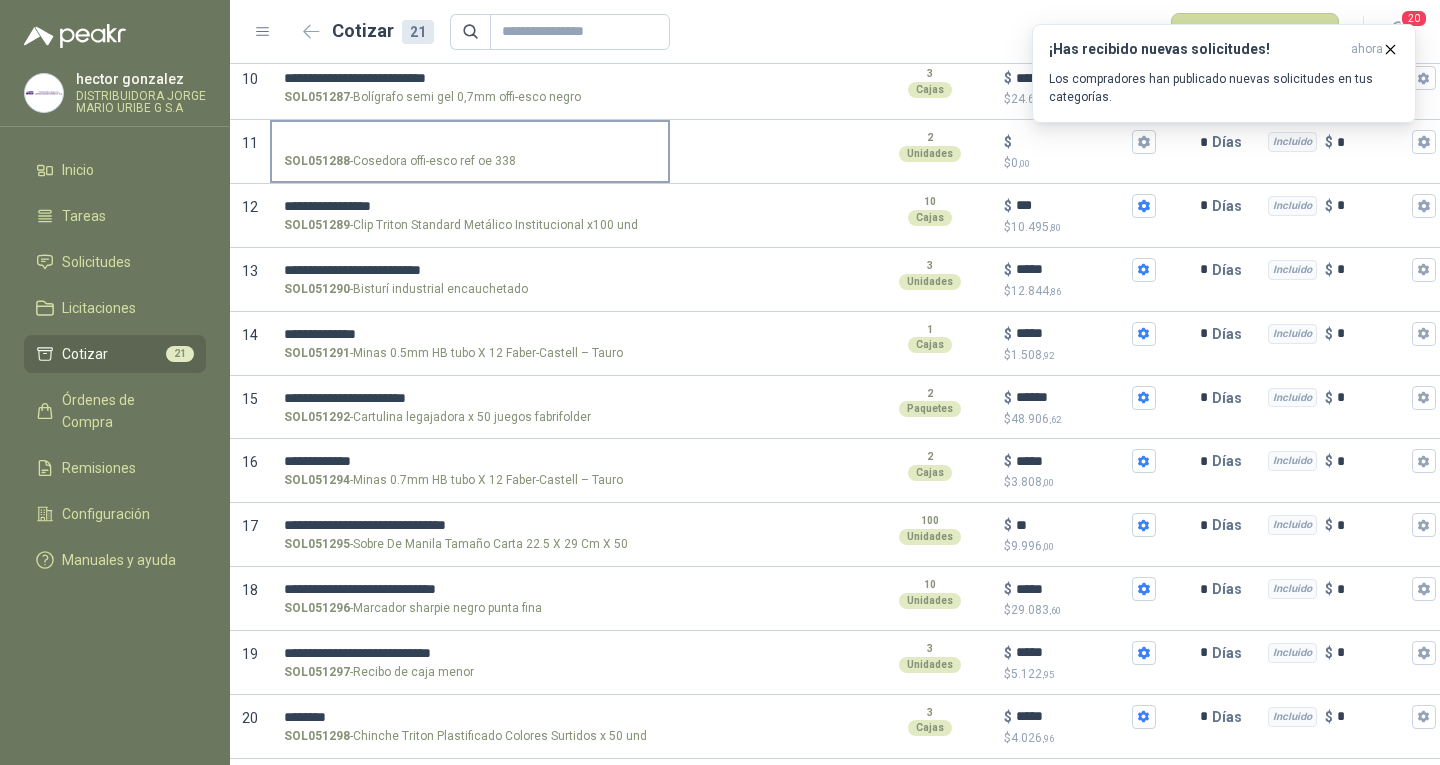 scroll, scrollTop: 873, scrollLeft: 0, axis: vertical 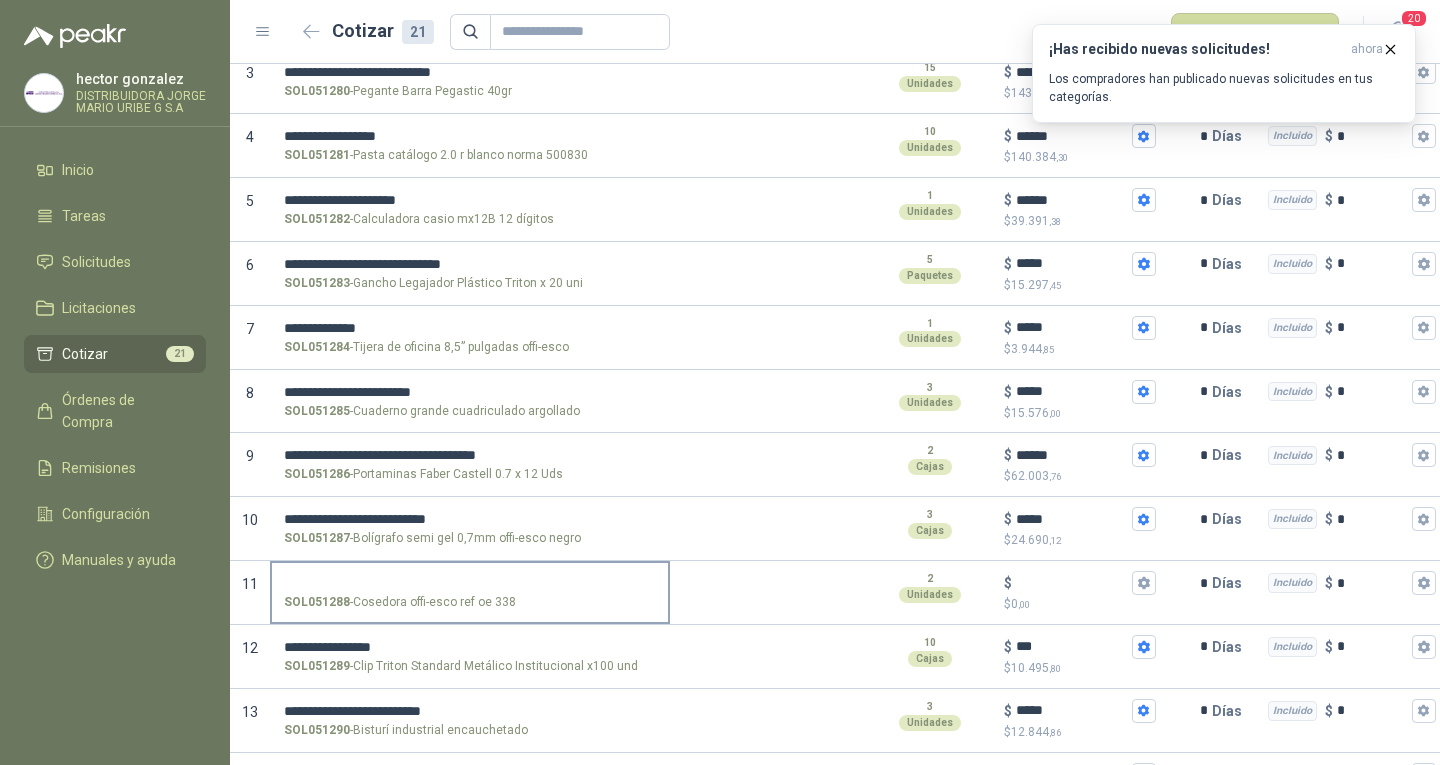 click on "SOL051288  -  Cosedora offi-esco ref oe 338" at bounding box center [470, 583] 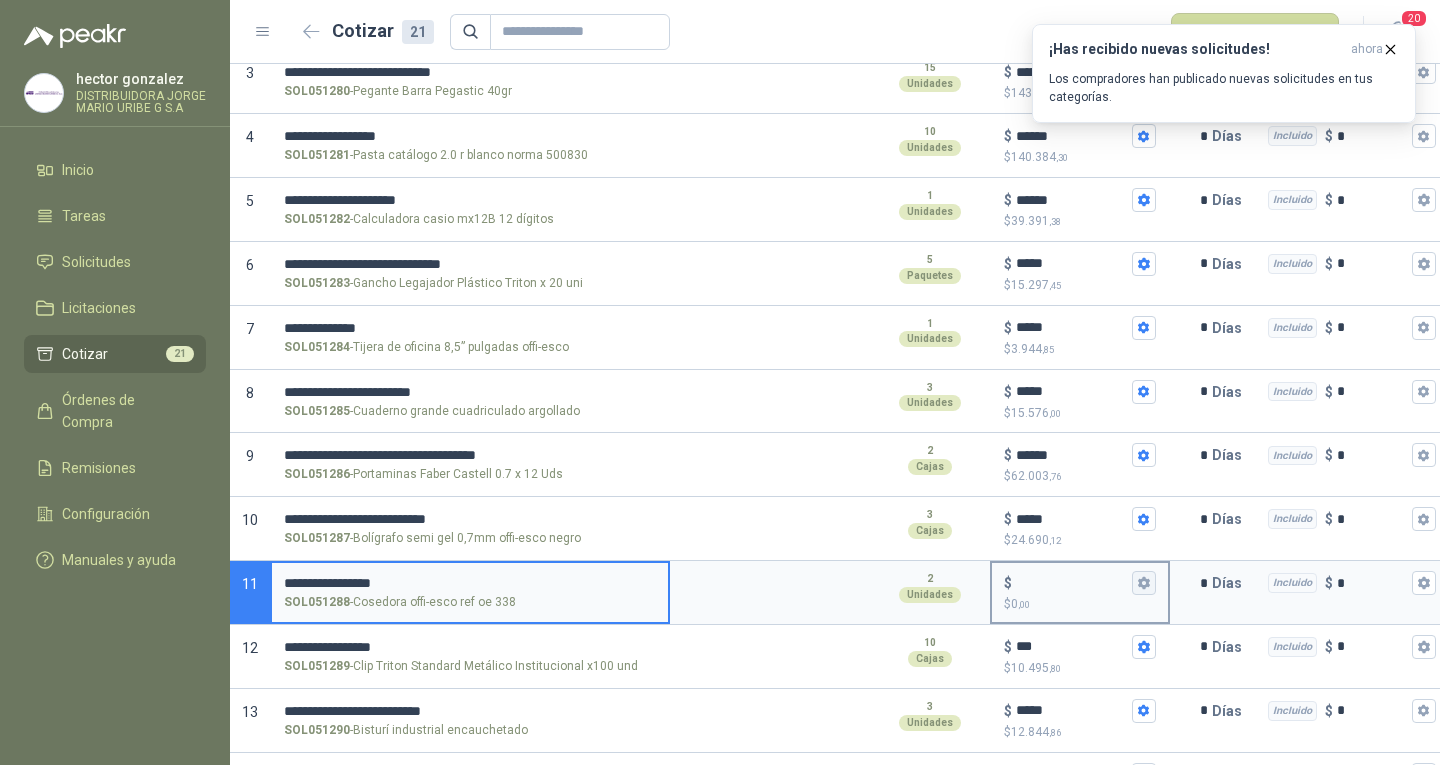type on "**********" 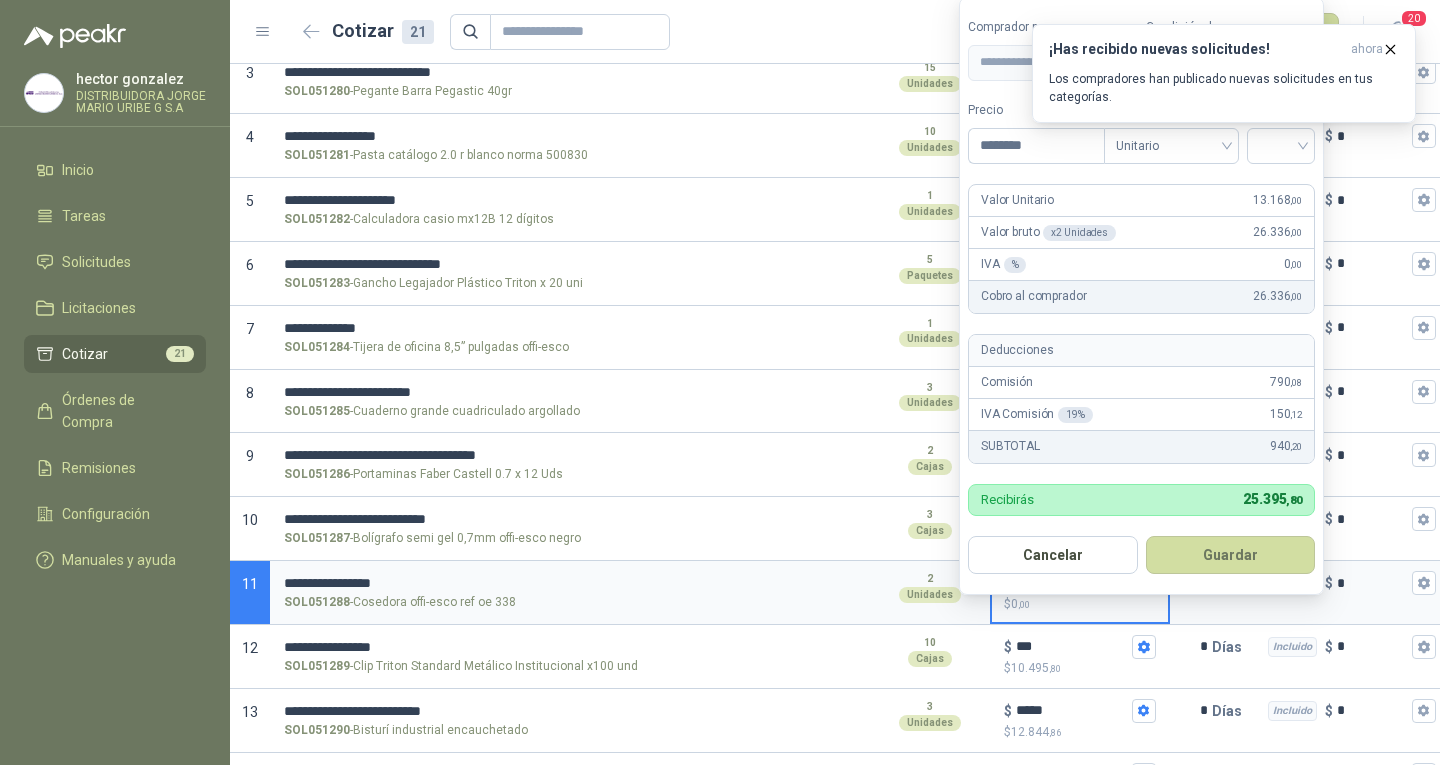 type on "********" 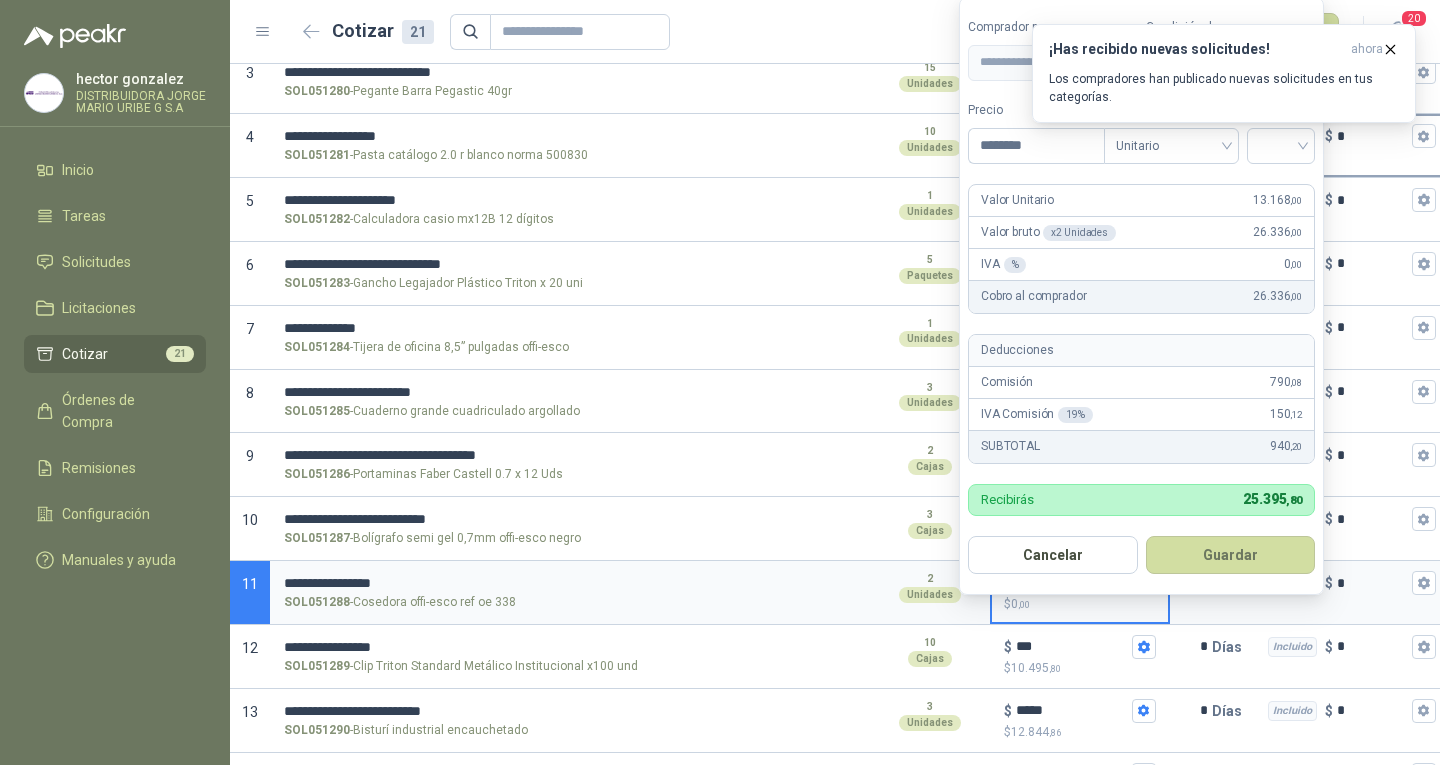 click on "Incluido" at bounding box center (1292, 136) 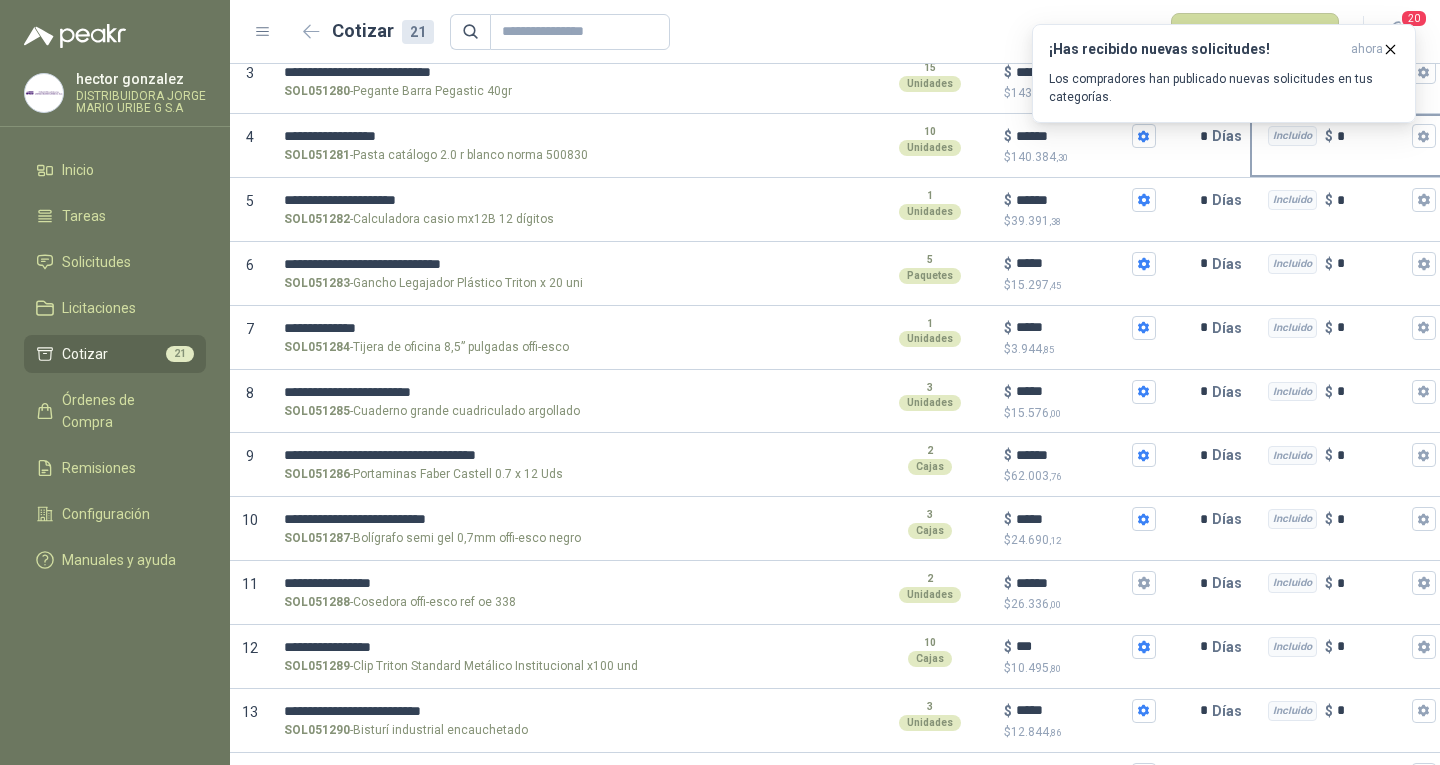 type on "******" 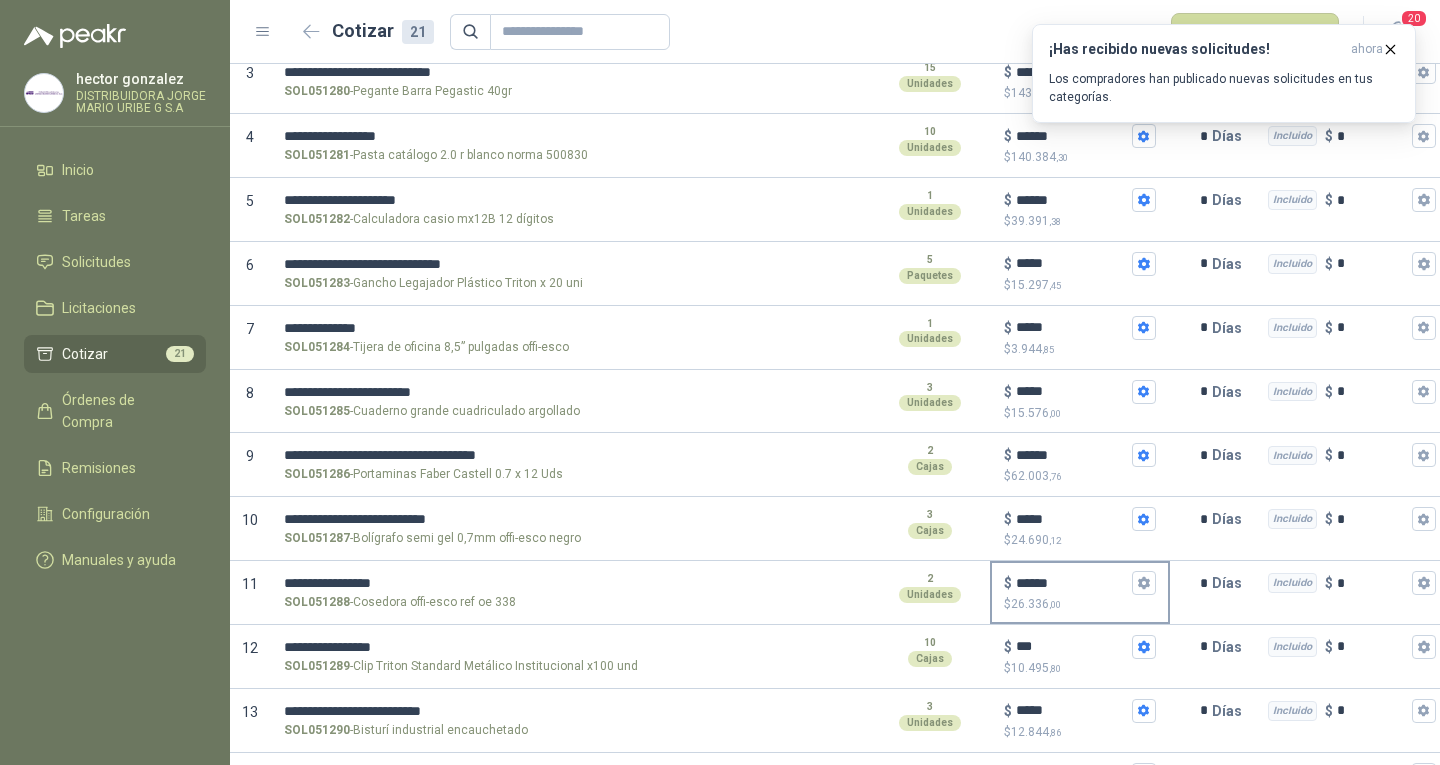 click on "$ ****** $  26.336 ,00" at bounding box center (1080, 592) 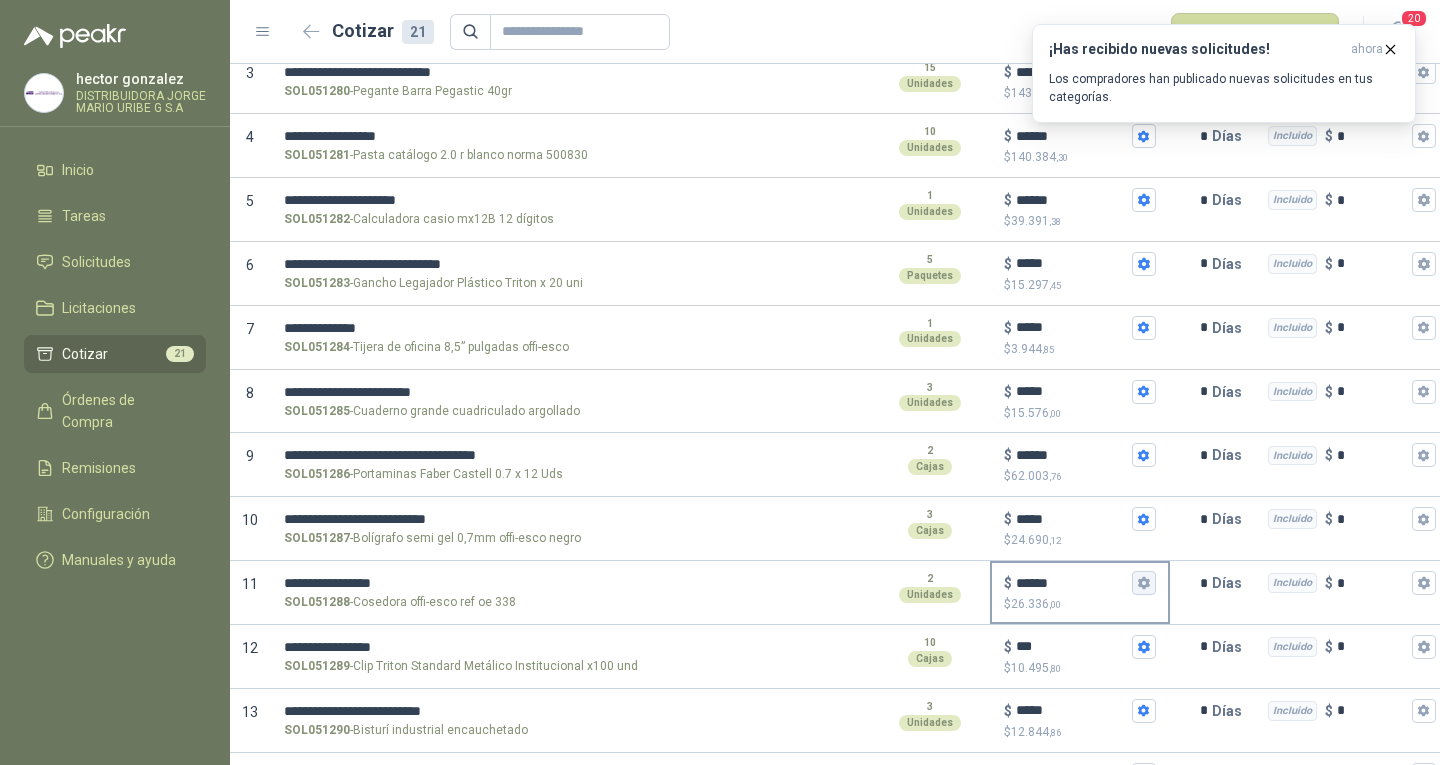 click 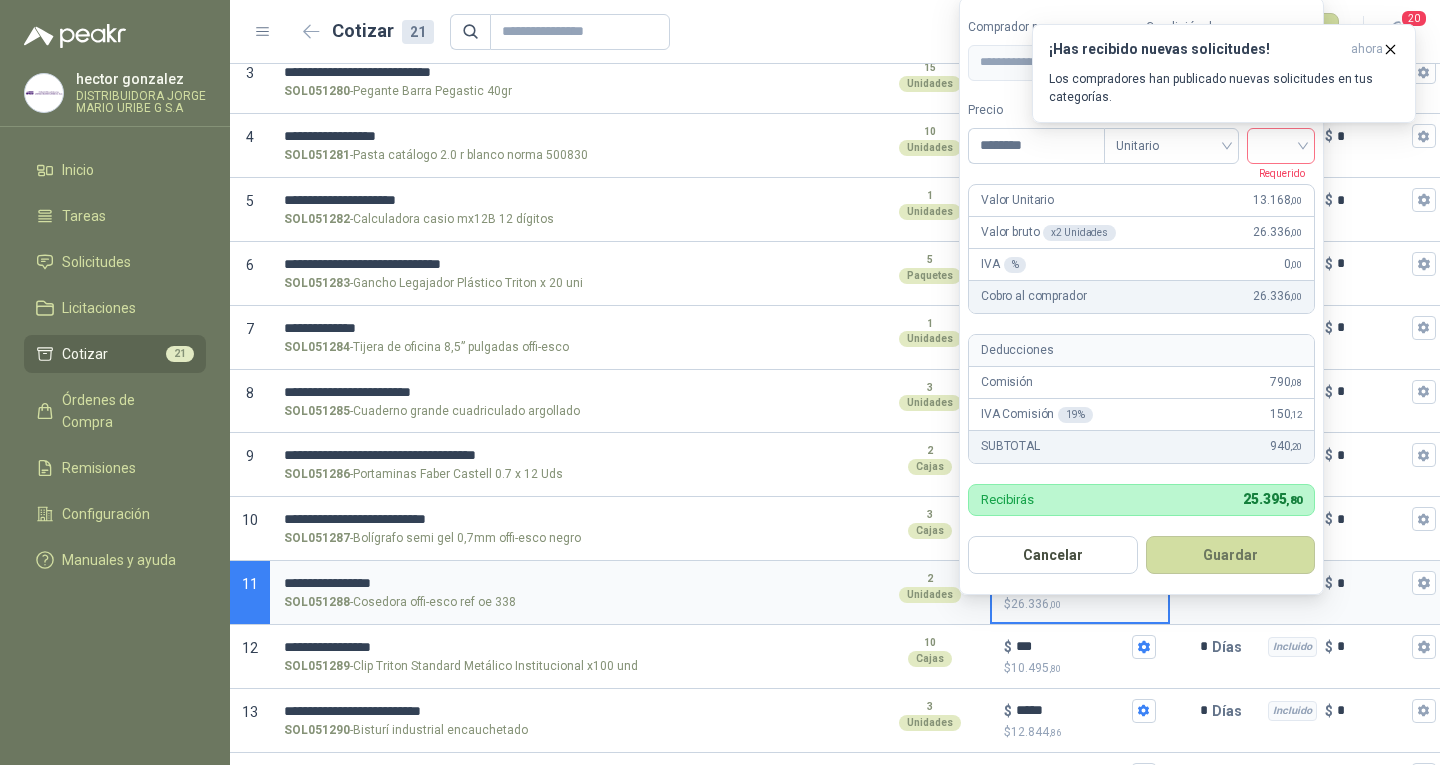 click at bounding box center (1281, 144) 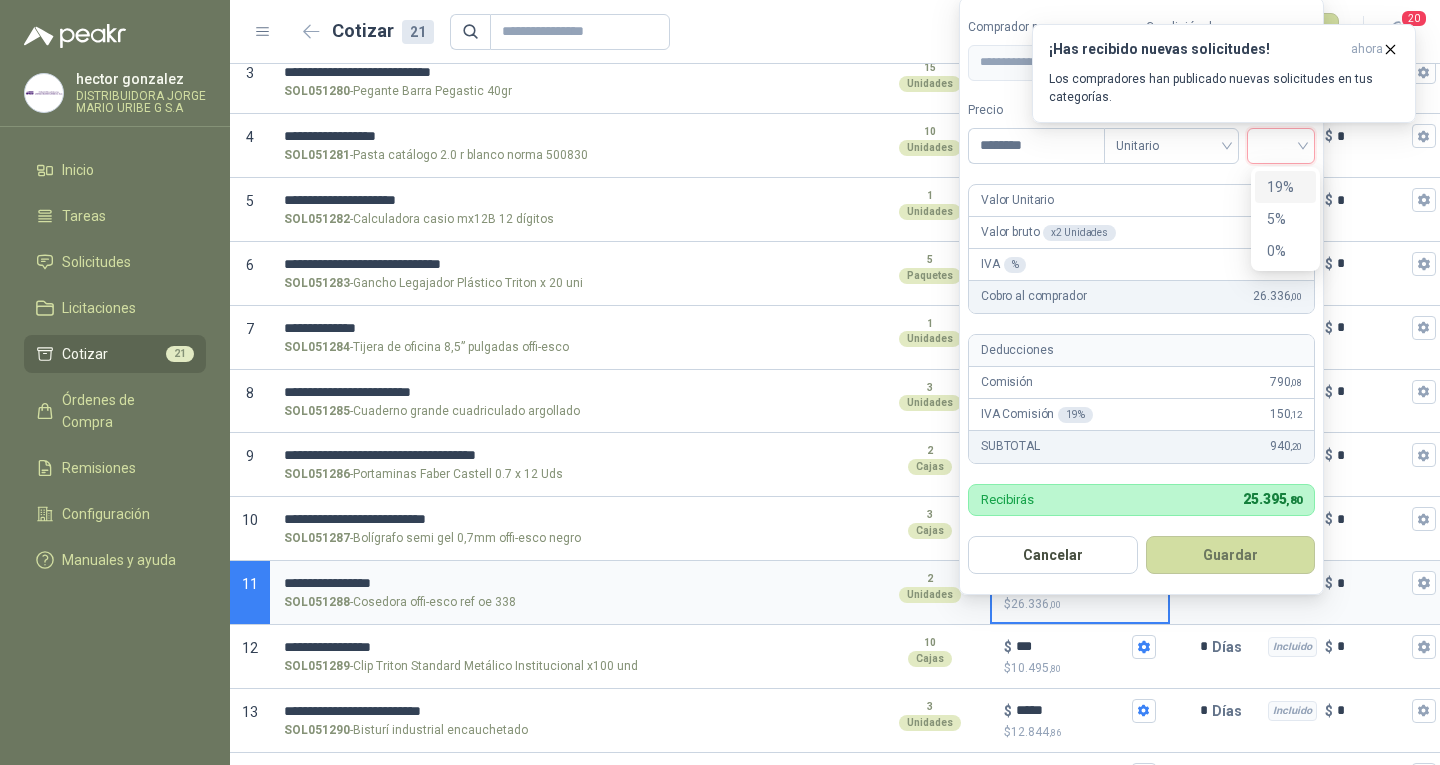 click on "19%" at bounding box center (1285, 187) 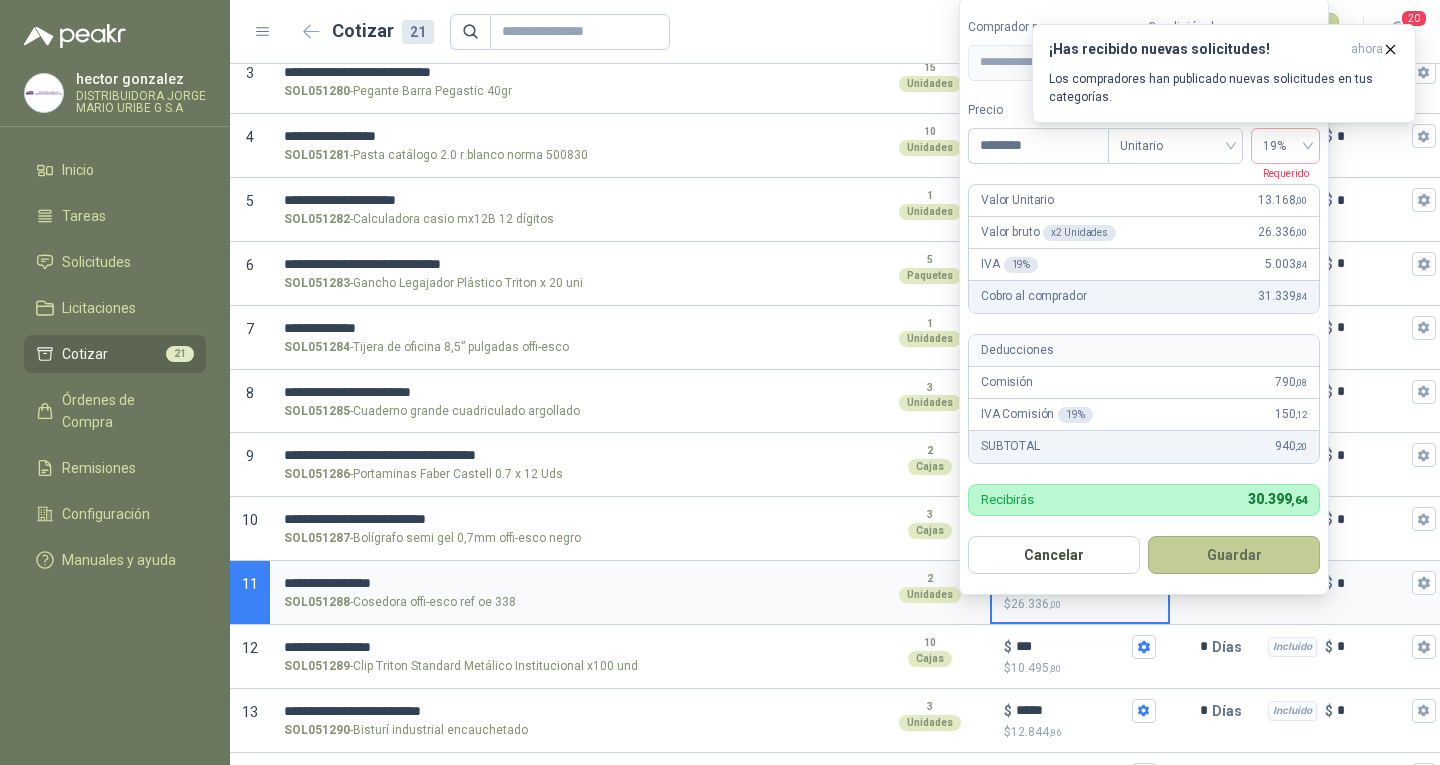 click on "Guardar" at bounding box center [1234, 555] 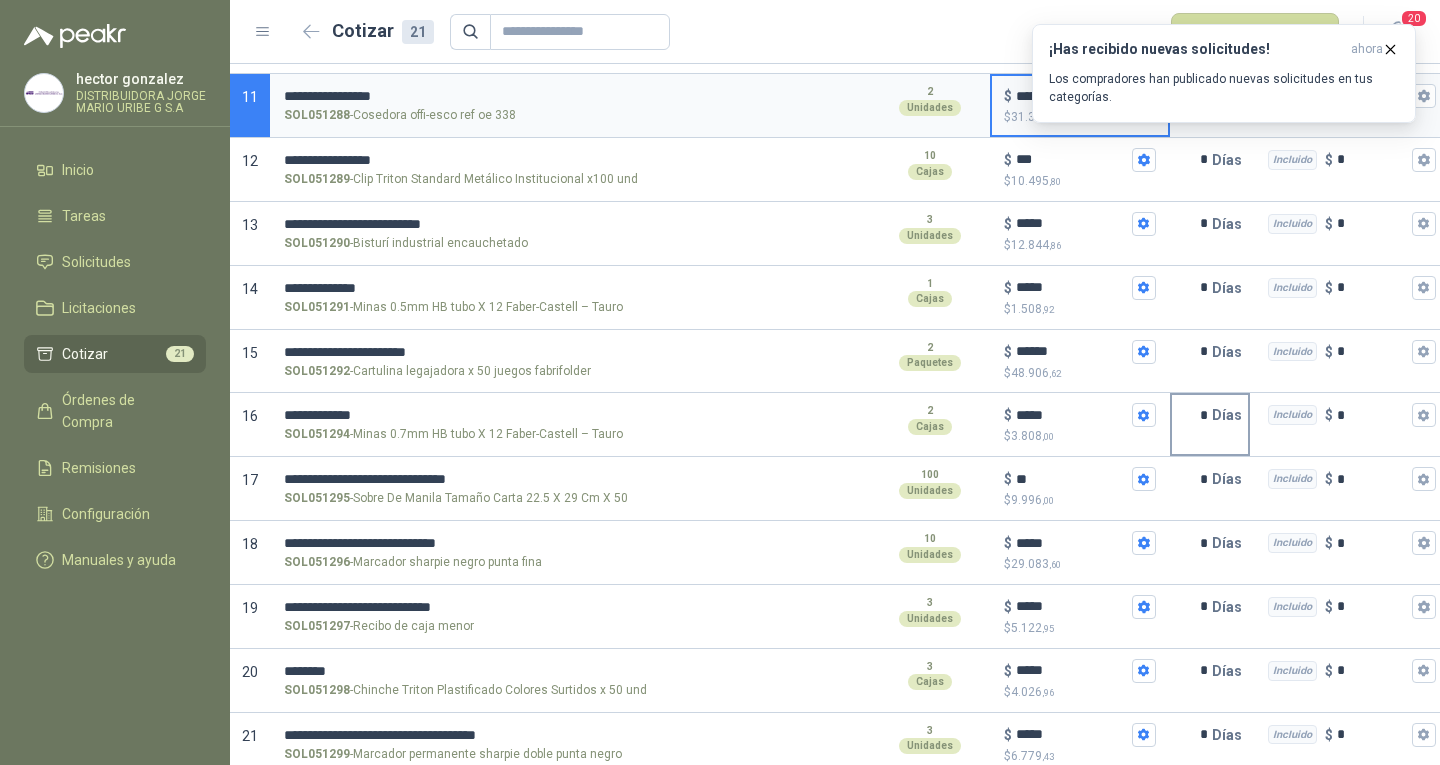 scroll, scrollTop: 873, scrollLeft: 0, axis: vertical 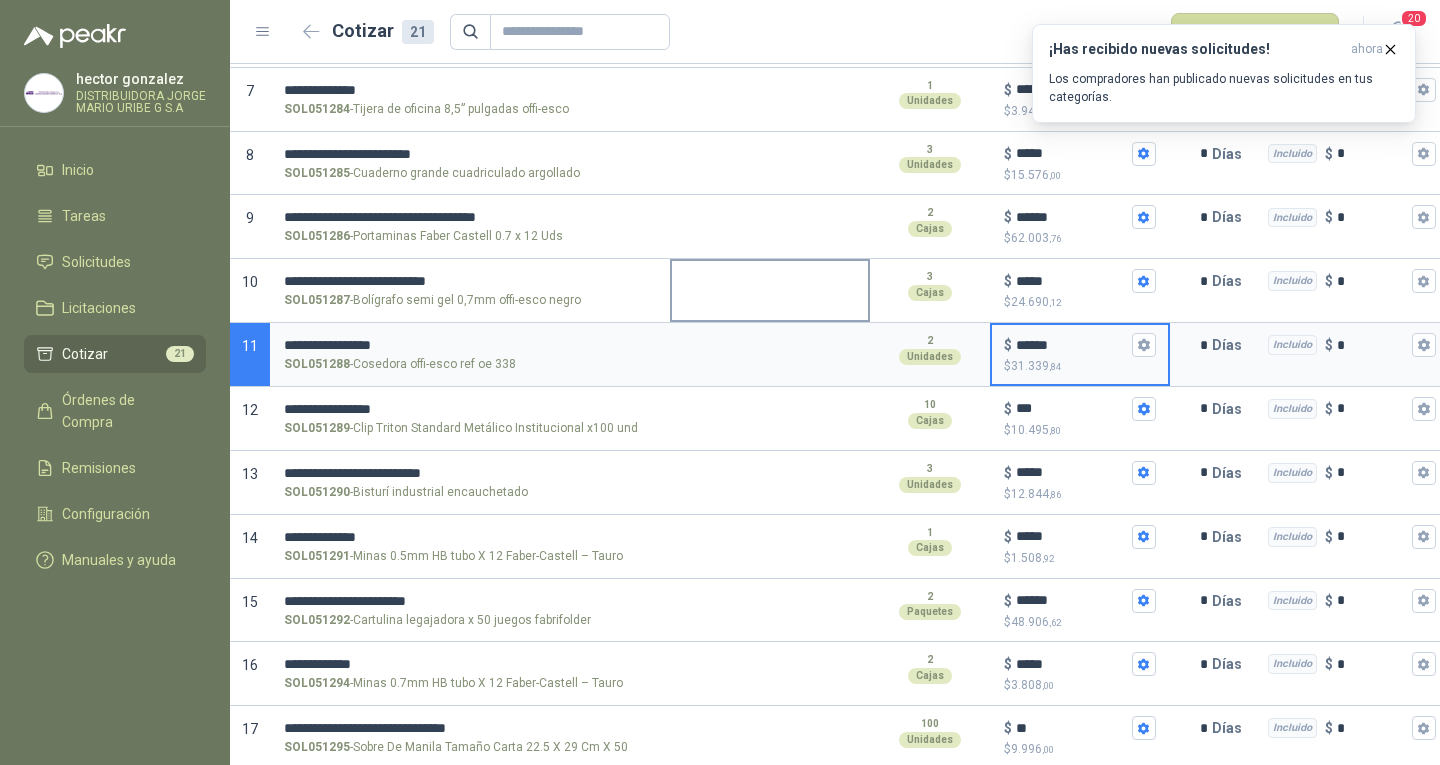 click at bounding box center (770, 284) 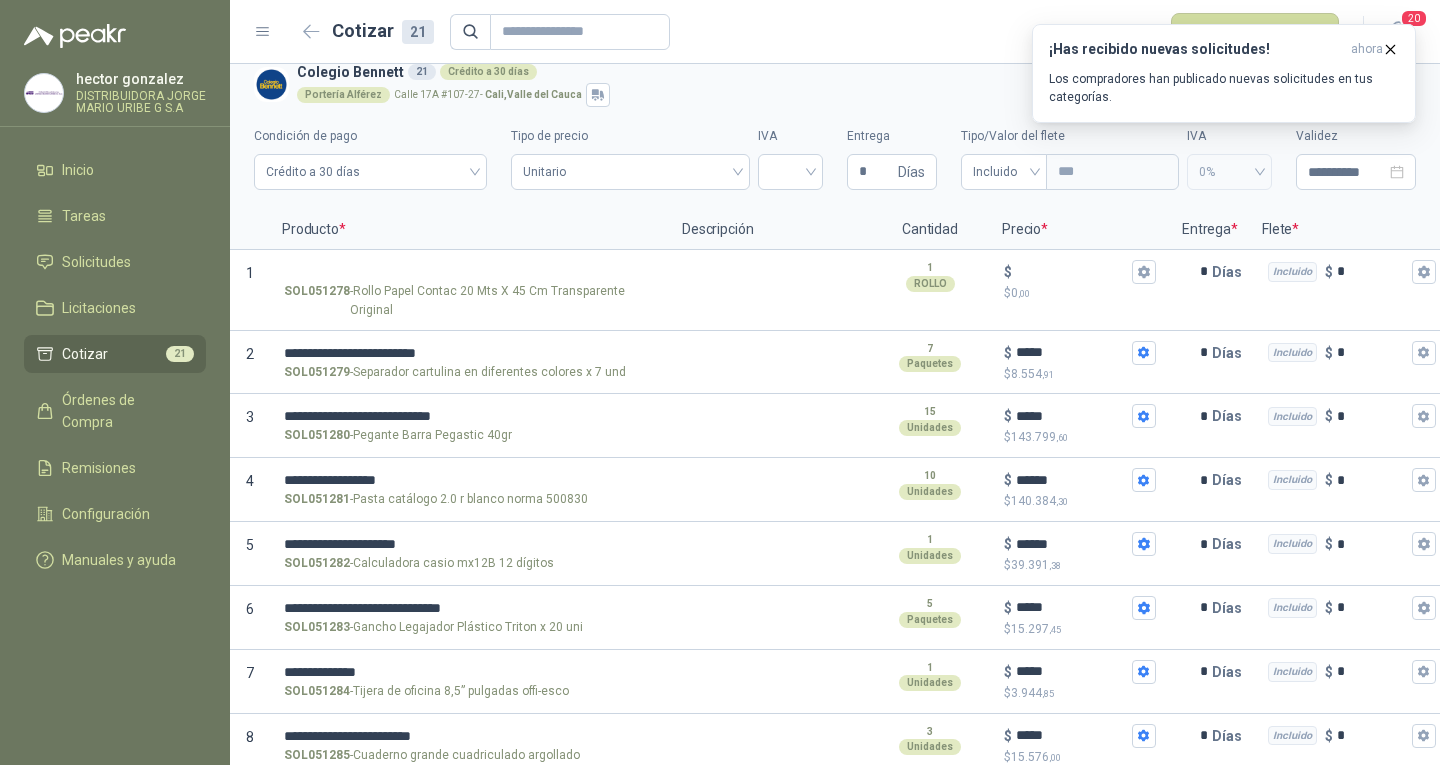 scroll, scrollTop: 0, scrollLeft: 0, axis: both 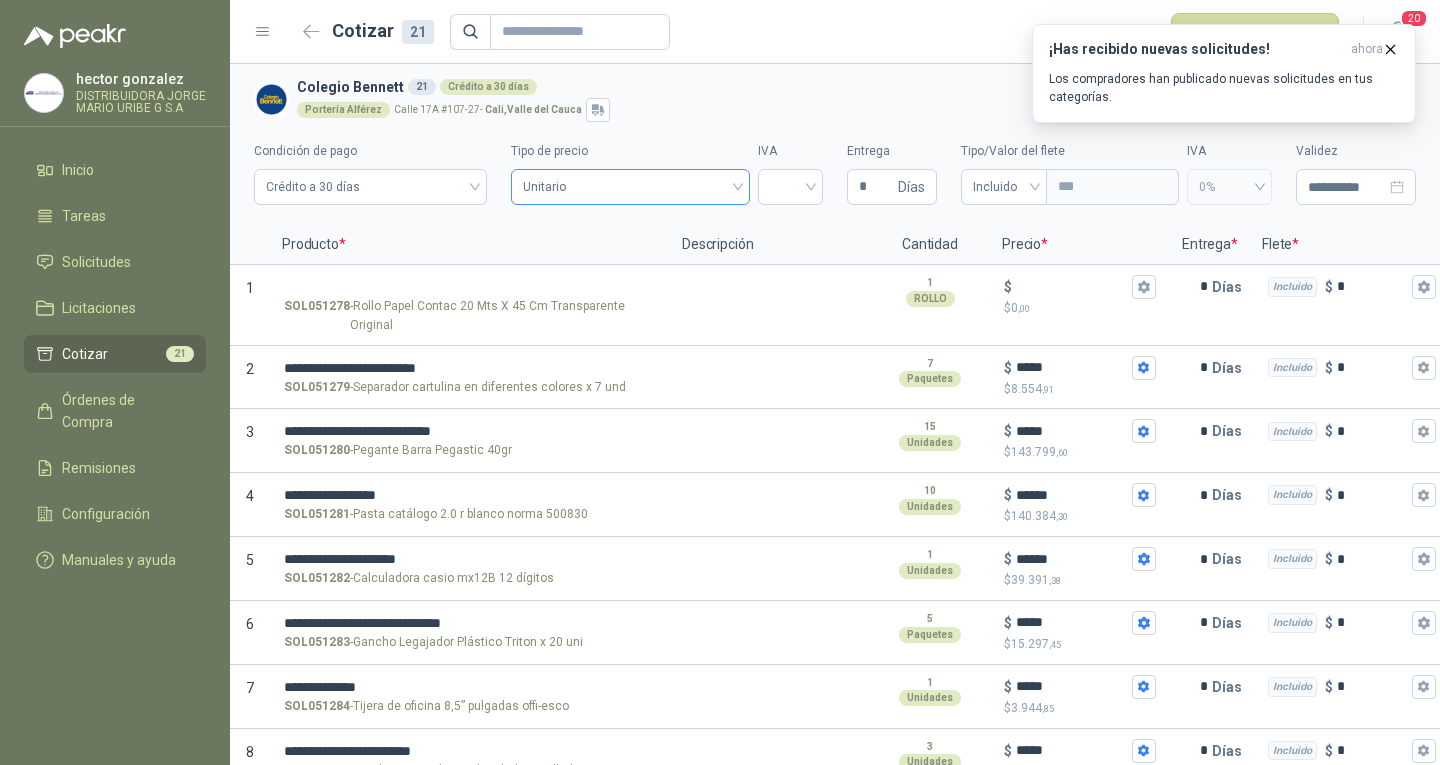 click on "Unitario" at bounding box center [630, 187] 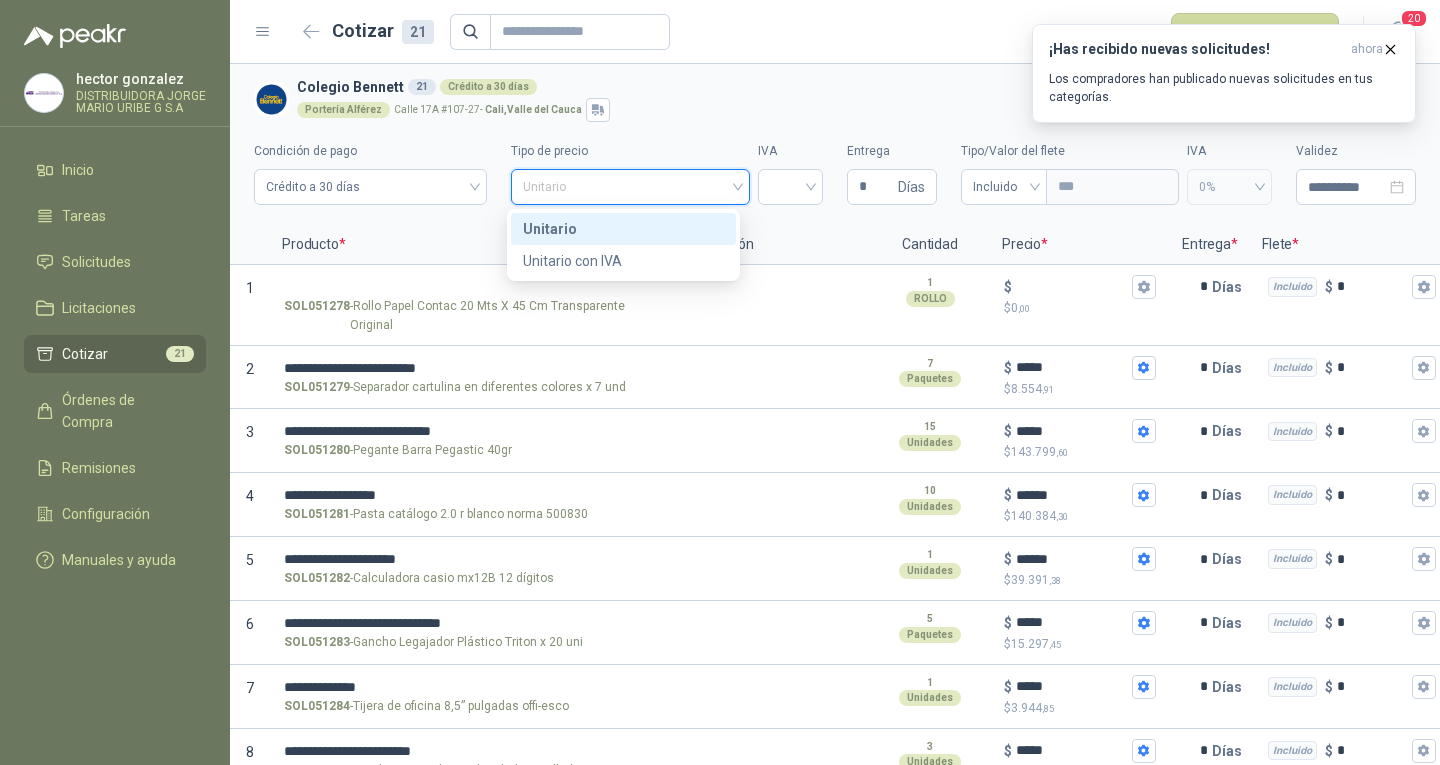 click on "Unitario" at bounding box center (623, 229) 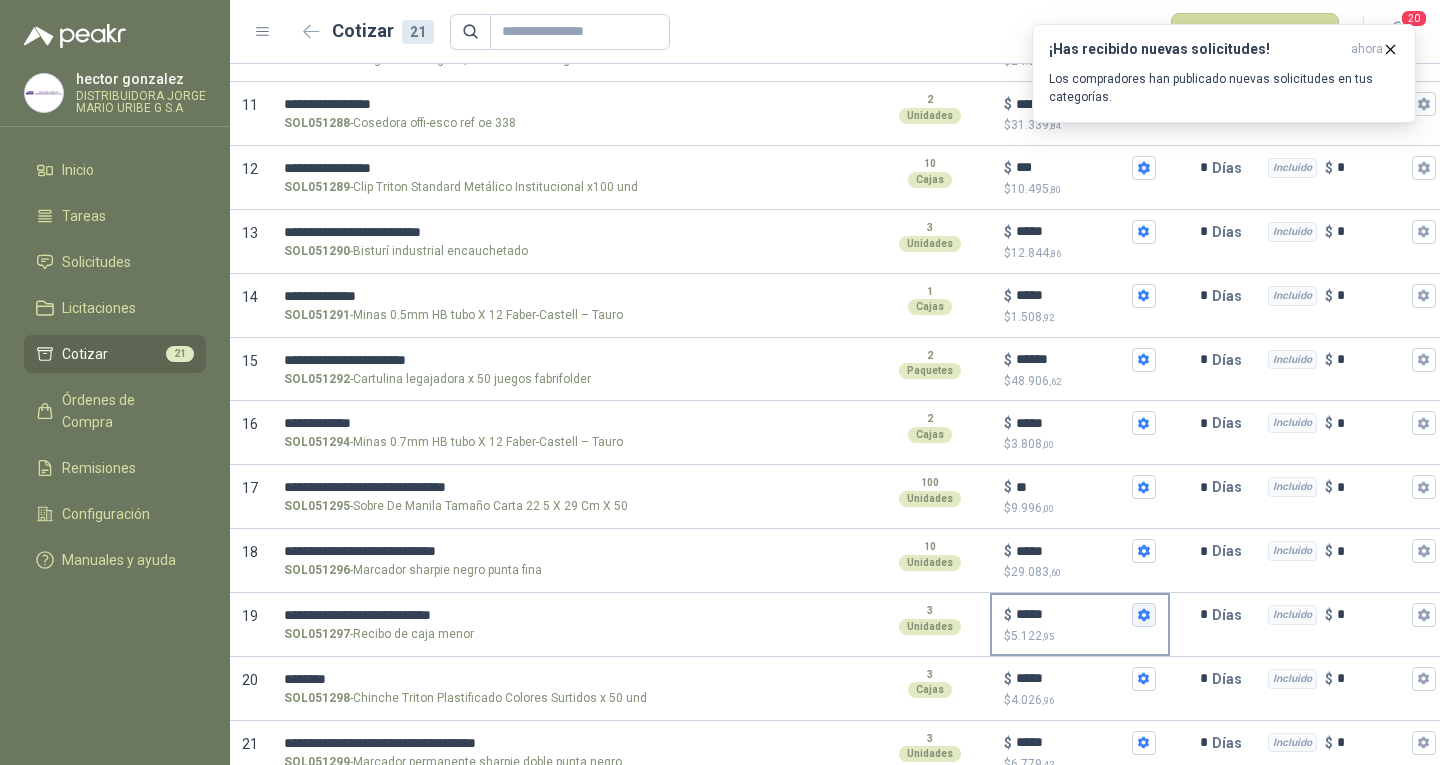 scroll, scrollTop: 873, scrollLeft: 0, axis: vertical 